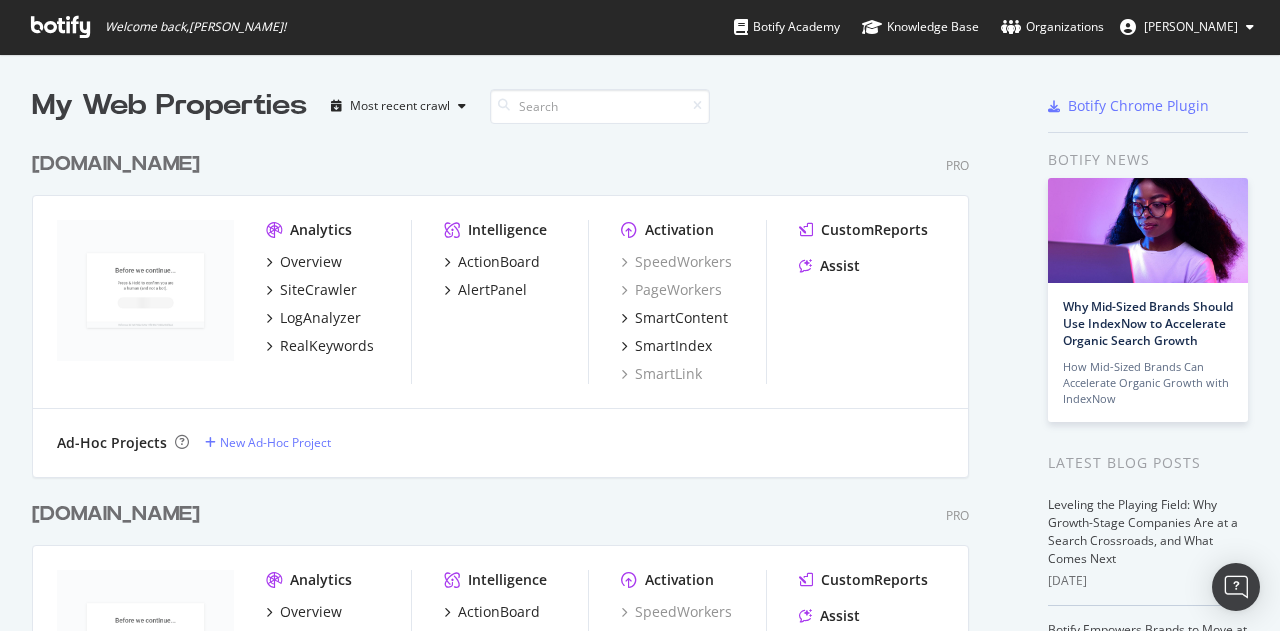 scroll, scrollTop: 0, scrollLeft: 0, axis: both 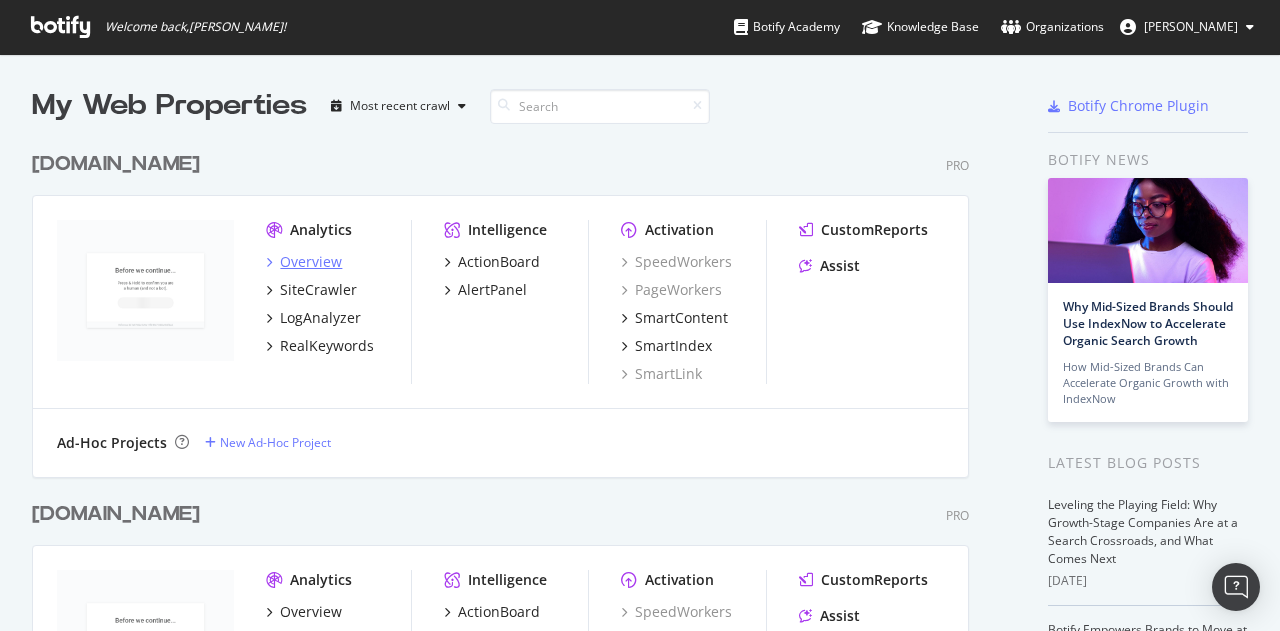 click on "Overview" at bounding box center (311, 262) 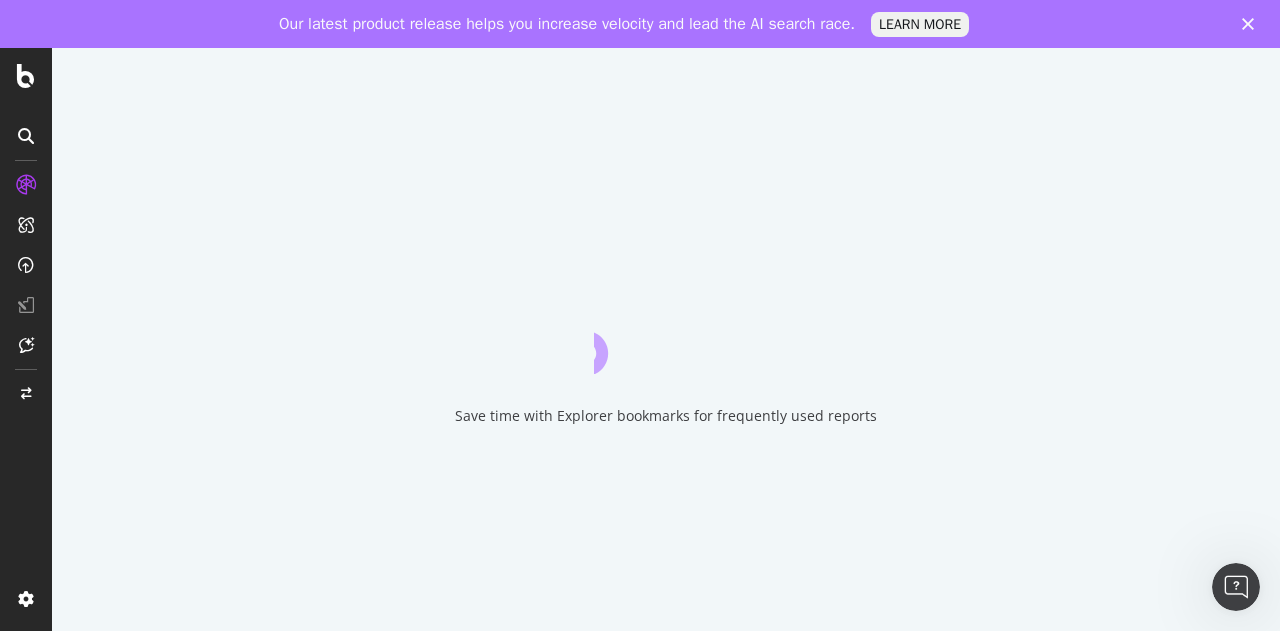 scroll, scrollTop: 0, scrollLeft: 0, axis: both 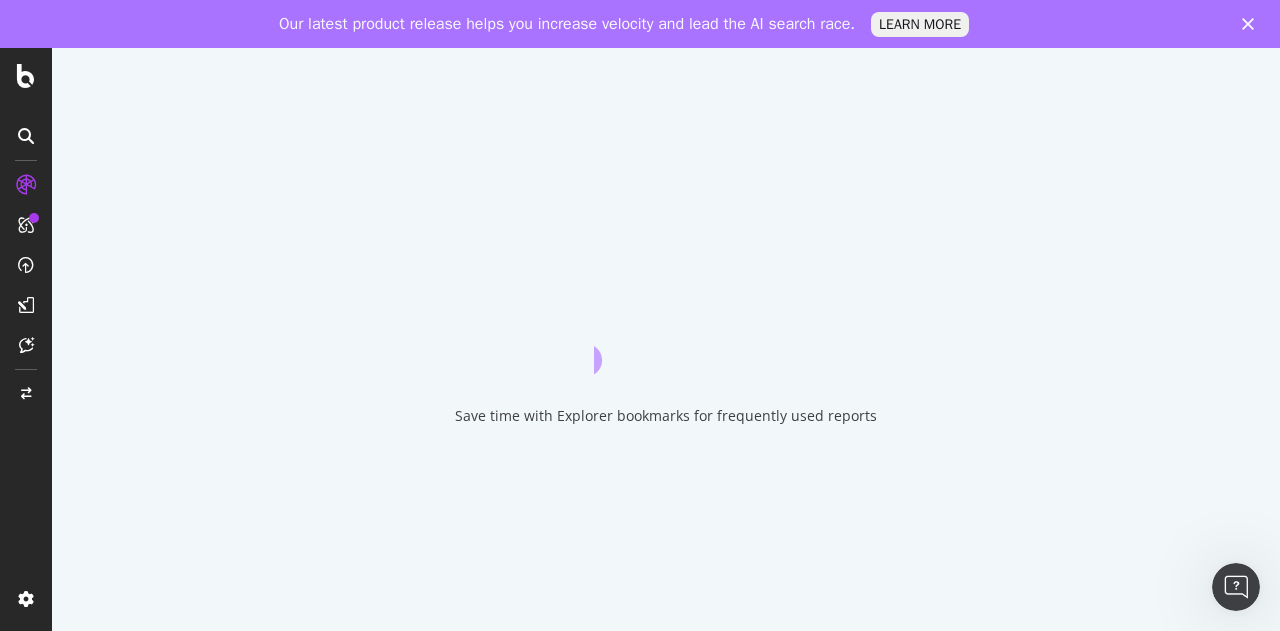 click 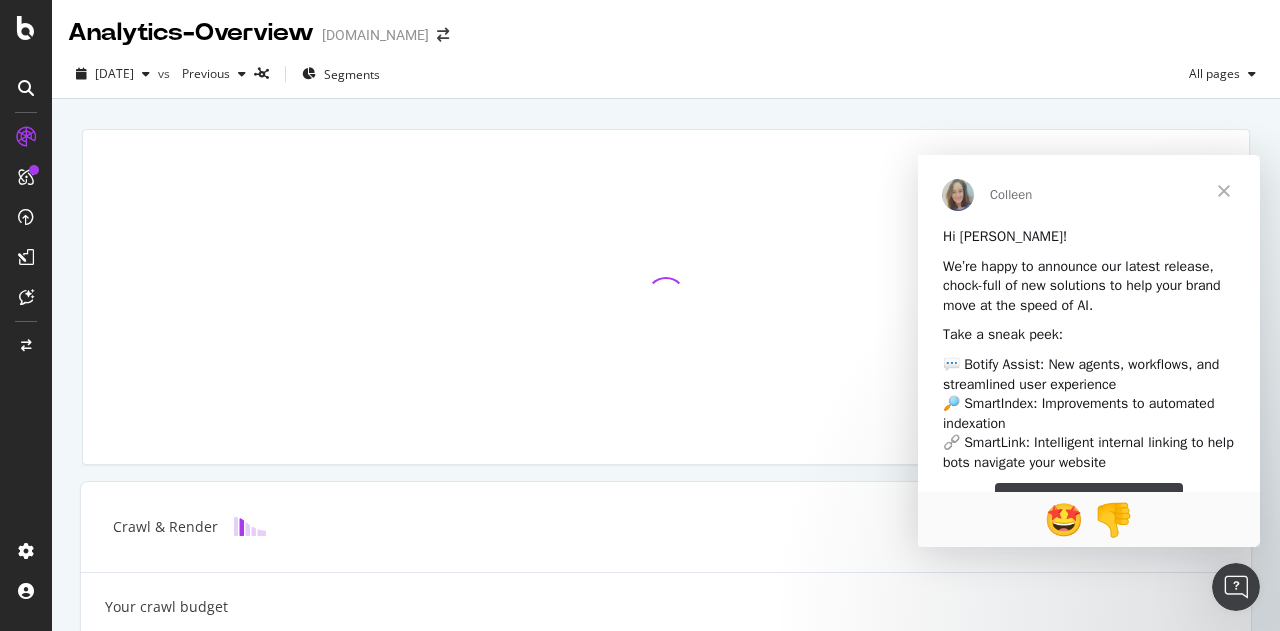 scroll, scrollTop: 0, scrollLeft: 0, axis: both 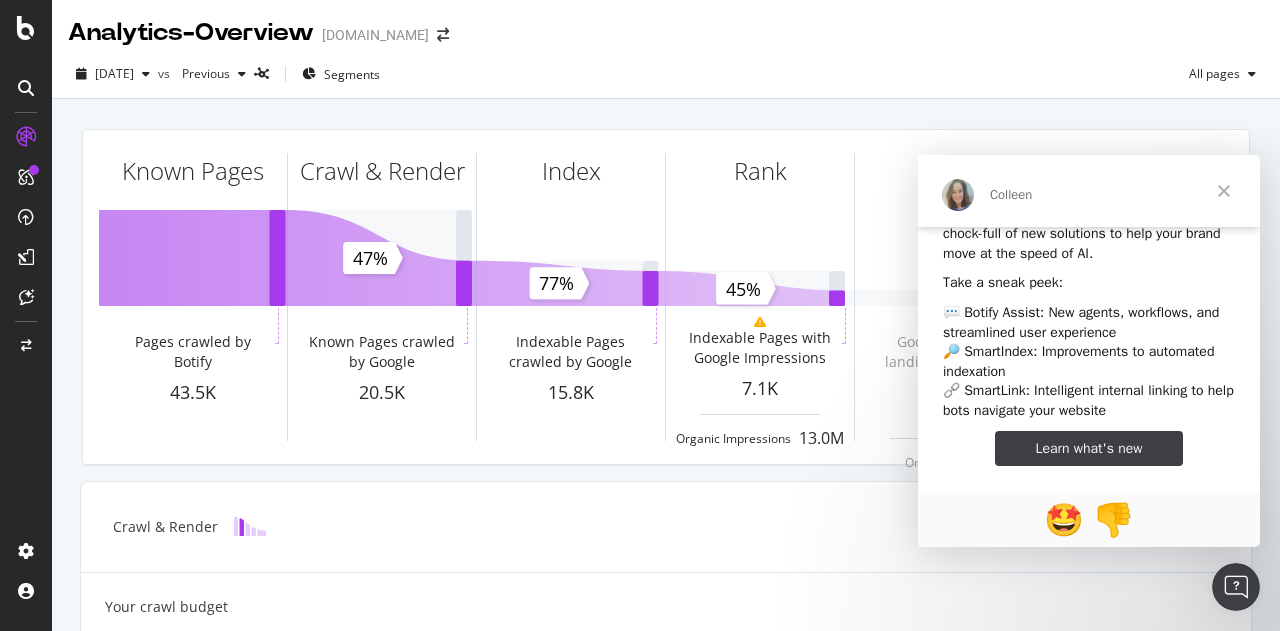 click at bounding box center [1224, 191] 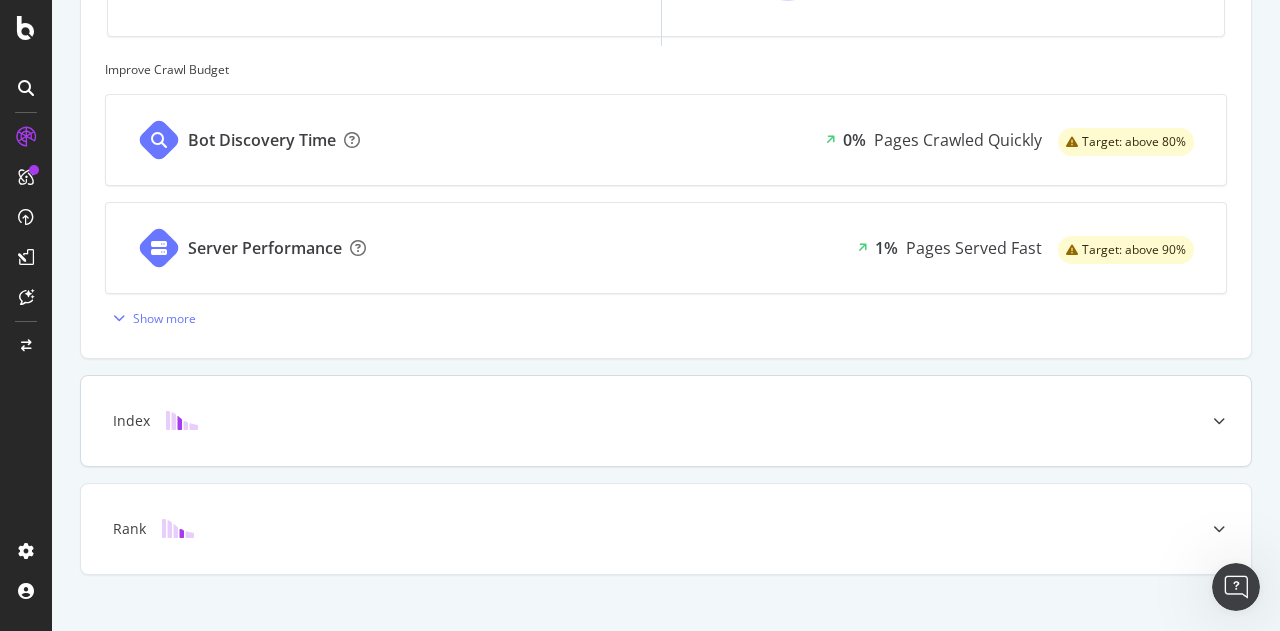 scroll, scrollTop: 810, scrollLeft: 0, axis: vertical 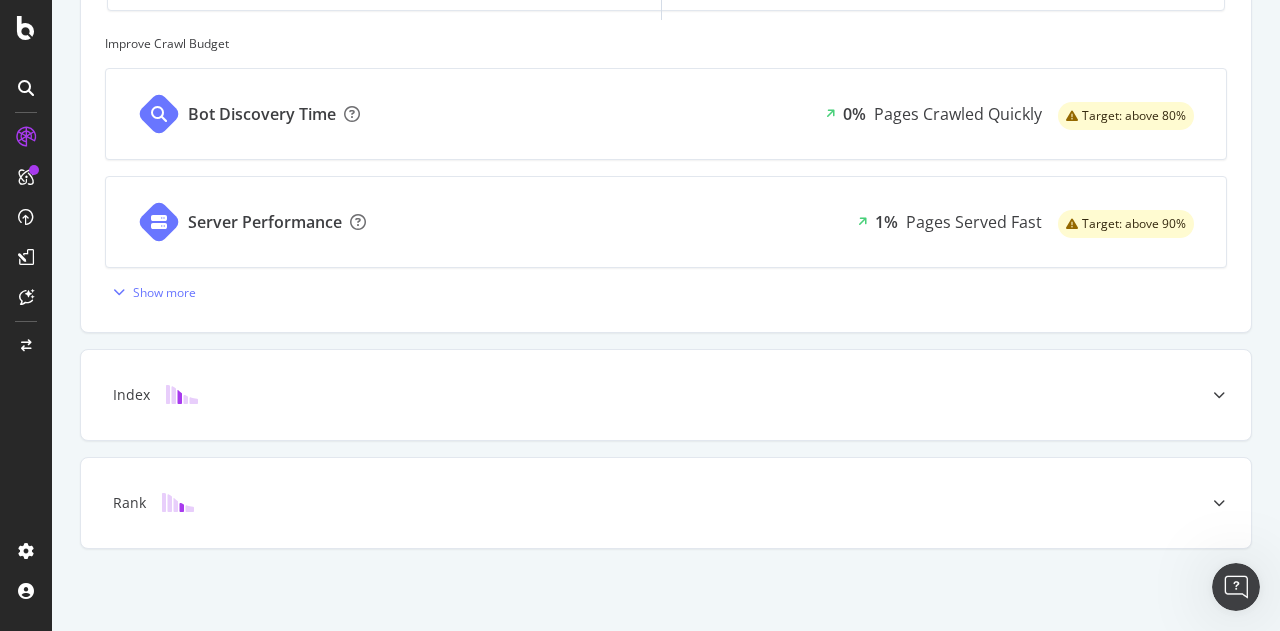 click 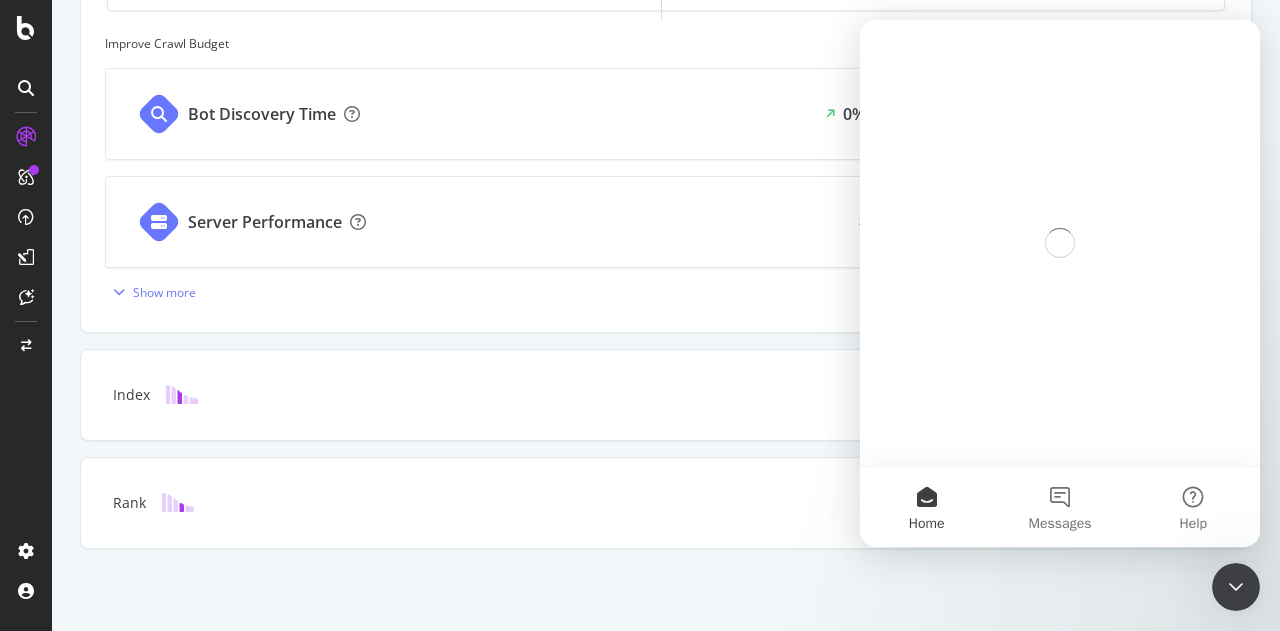 scroll, scrollTop: 0, scrollLeft: 0, axis: both 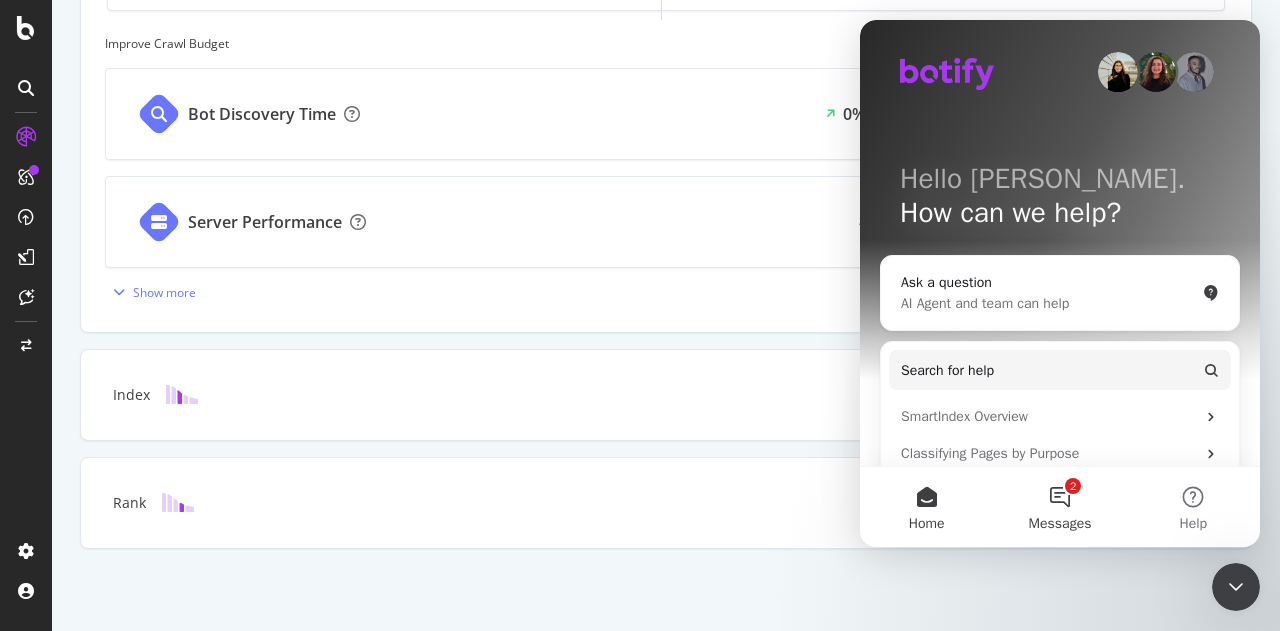 click on "2 Messages" at bounding box center (1059, 507) 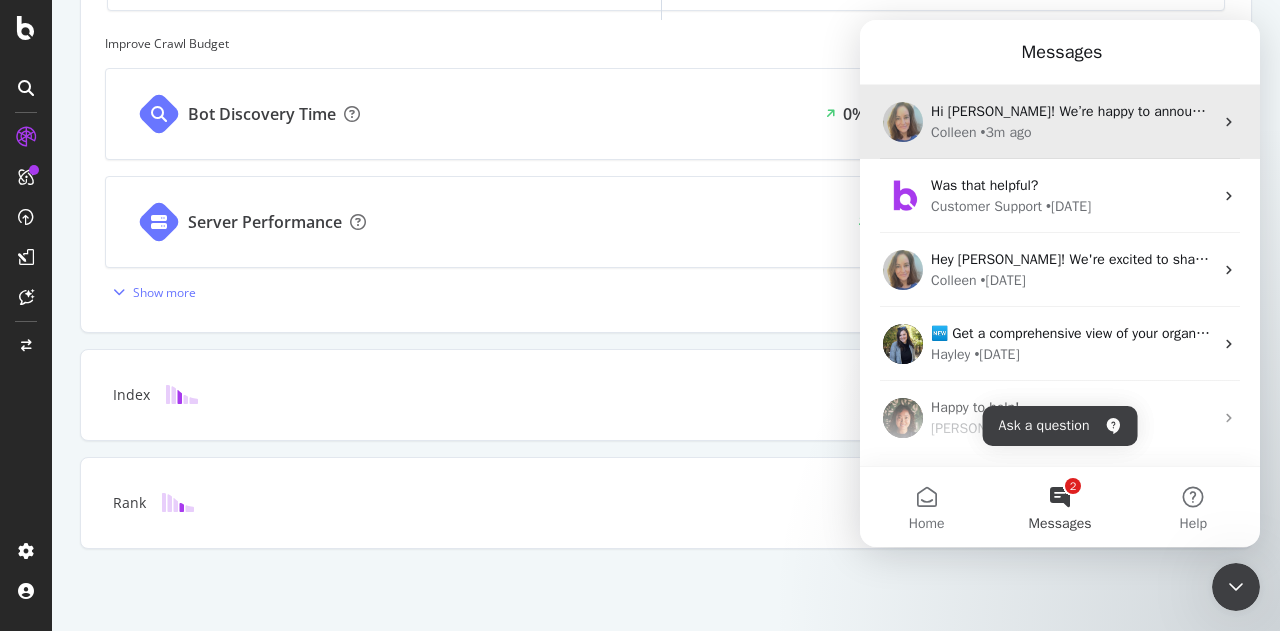 click on "Hi Danai! We’re happy to announce our latest release, chock-full of new solutions to help your brand move at the speed of AI. Take a sneak peek: 💬 Botify Assist: New agents, workflows, and streamlined user experience 🔎 SmartIndex: Improvements to automated indexation 🔗 SmartLink: Intelligent internal linking to help bots navigate your website Colleen •  3m ago" at bounding box center (1060, 122) 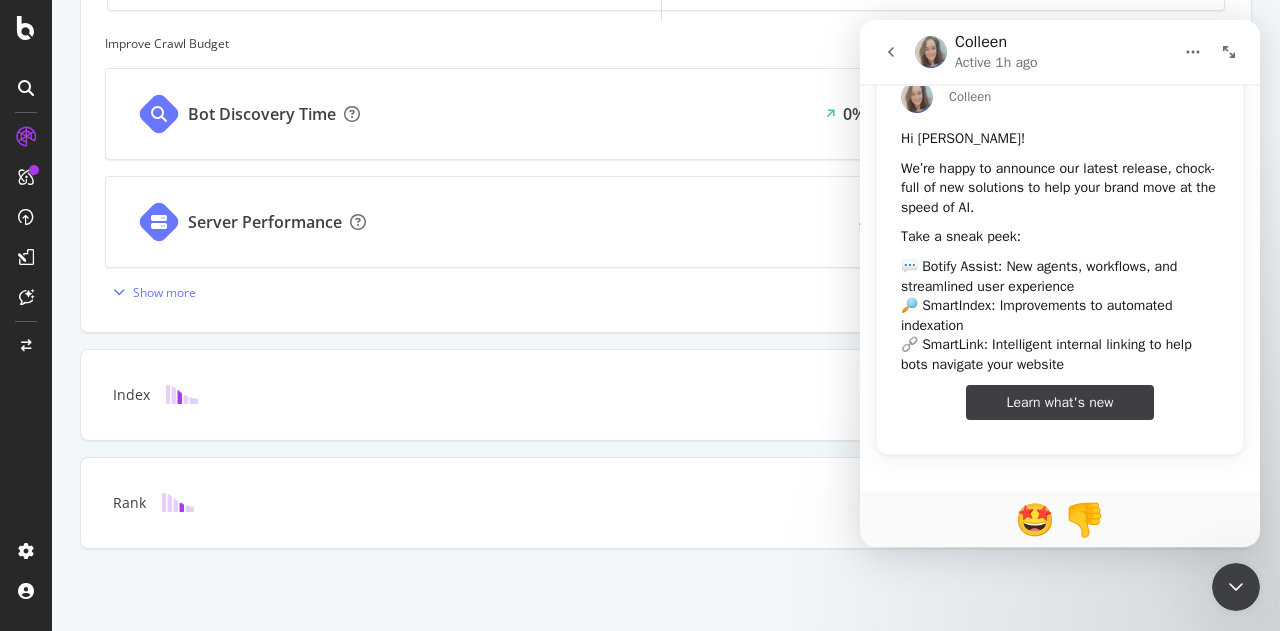 scroll, scrollTop: 134, scrollLeft: 0, axis: vertical 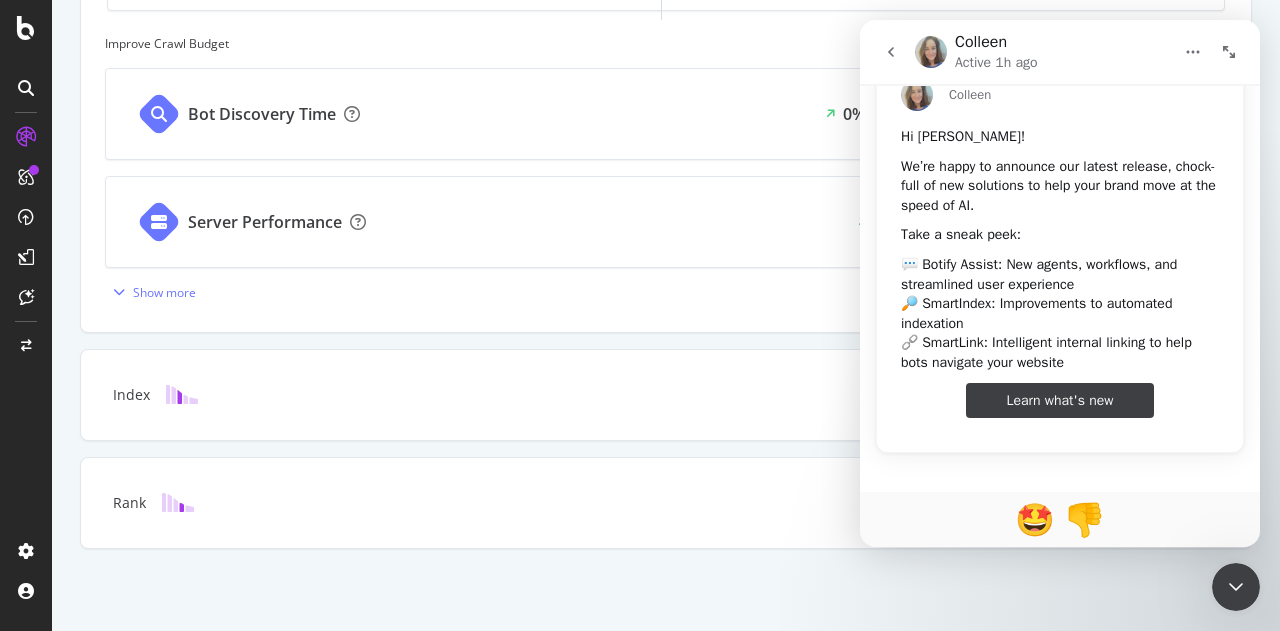 click on "Learn what's new" at bounding box center [1059, 400] 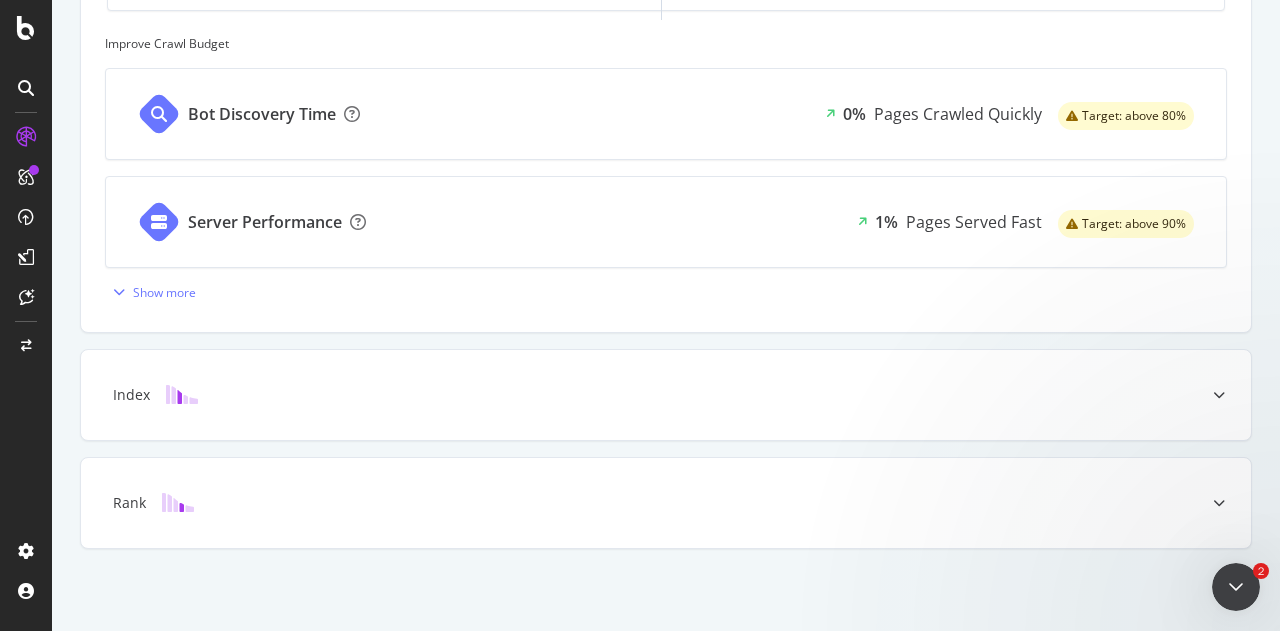 scroll, scrollTop: 0, scrollLeft: 0, axis: both 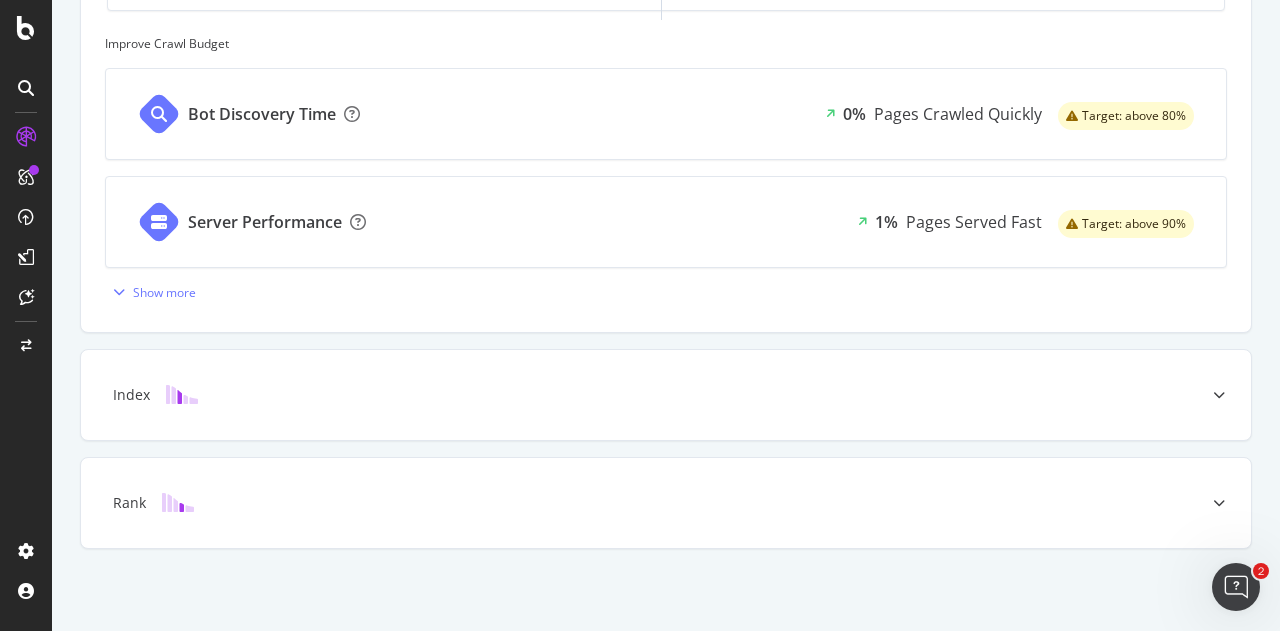 click 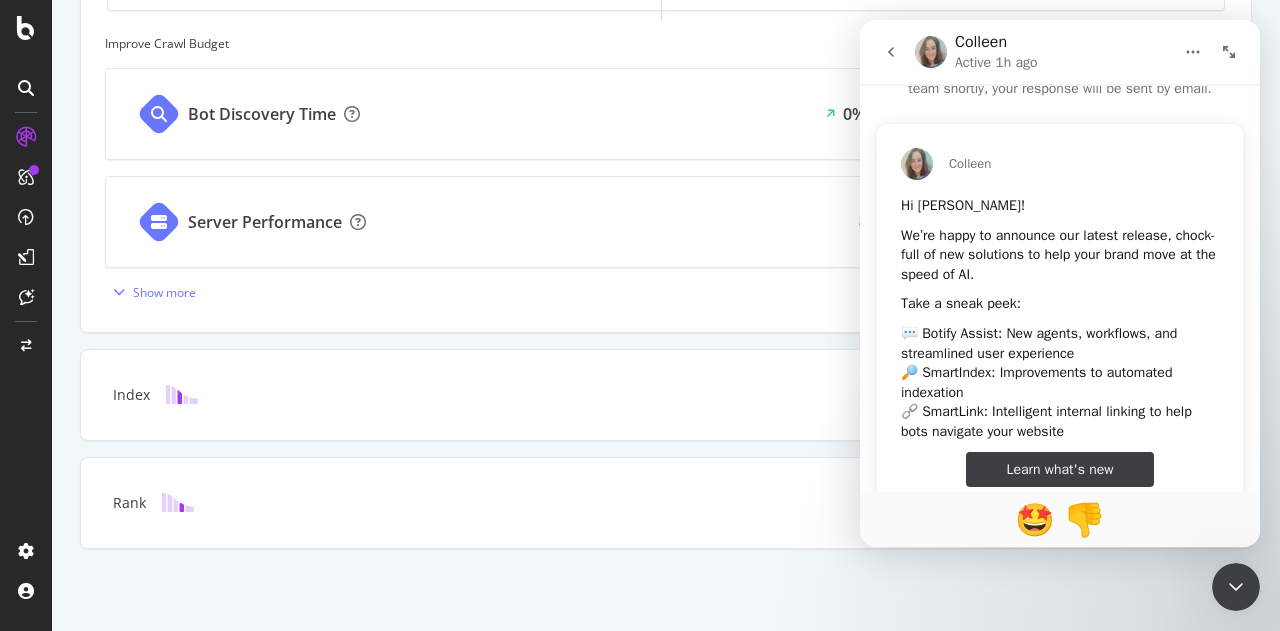 scroll, scrollTop: 134, scrollLeft: 0, axis: vertical 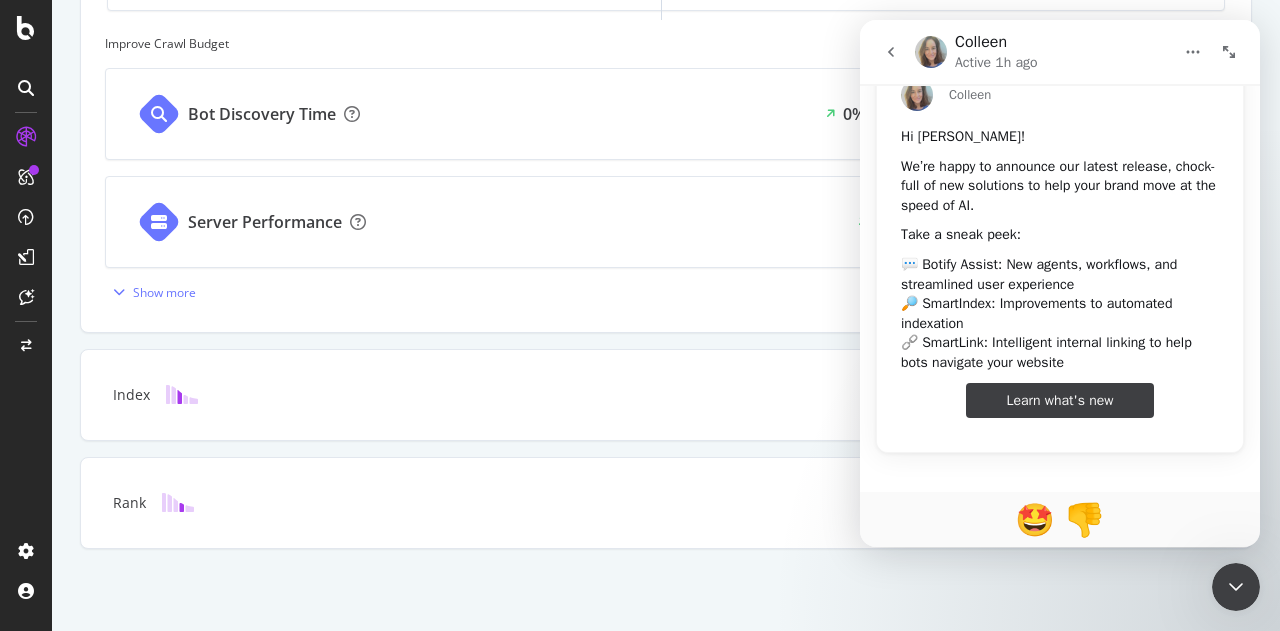click at bounding box center [891, 52] 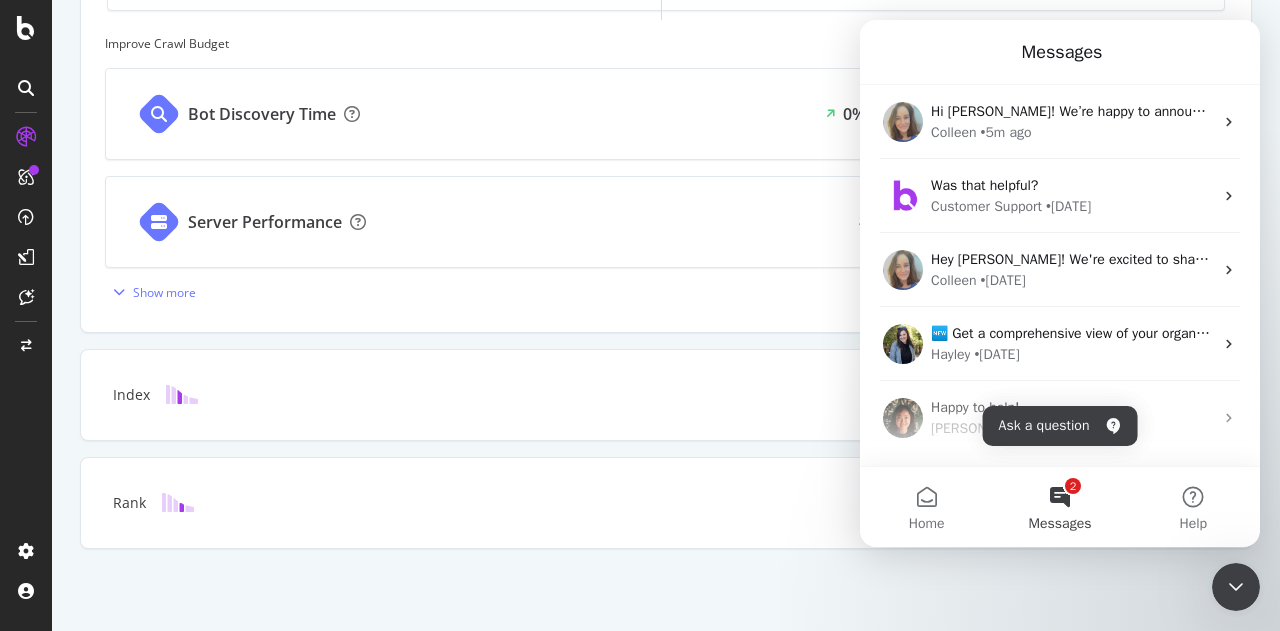 scroll, scrollTop: 0, scrollLeft: 0, axis: both 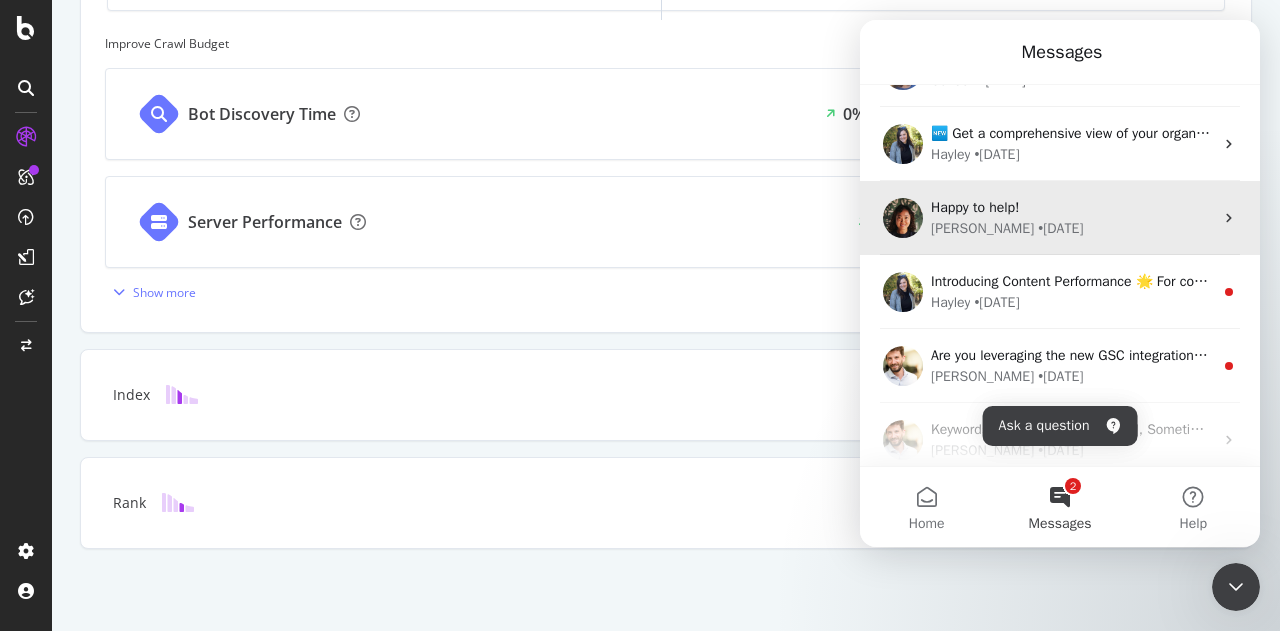click on "Jenny •  44w ago" at bounding box center [1072, 228] 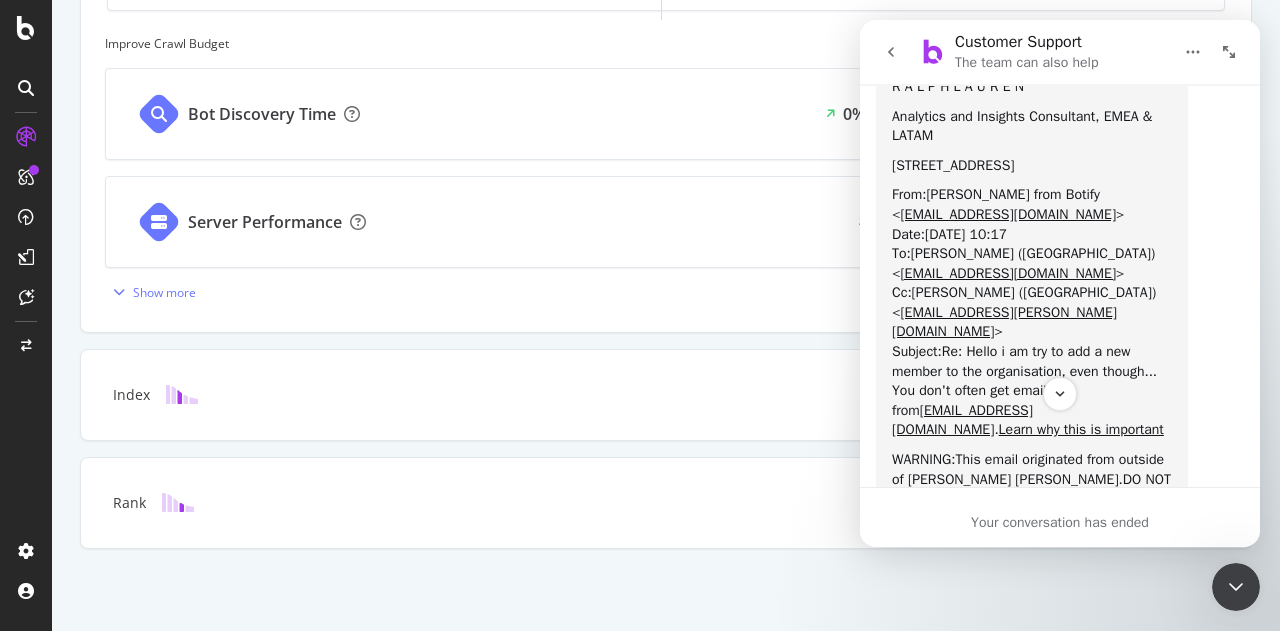scroll, scrollTop: 5400, scrollLeft: 0, axis: vertical 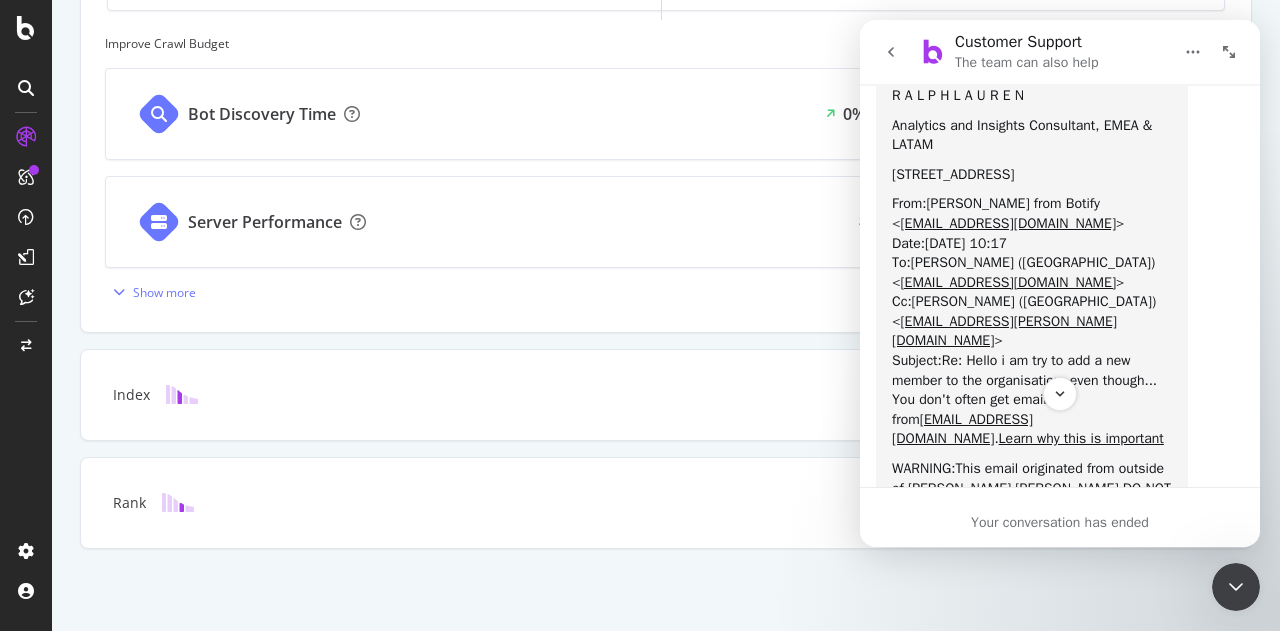 click at bounding box center [891, 52] 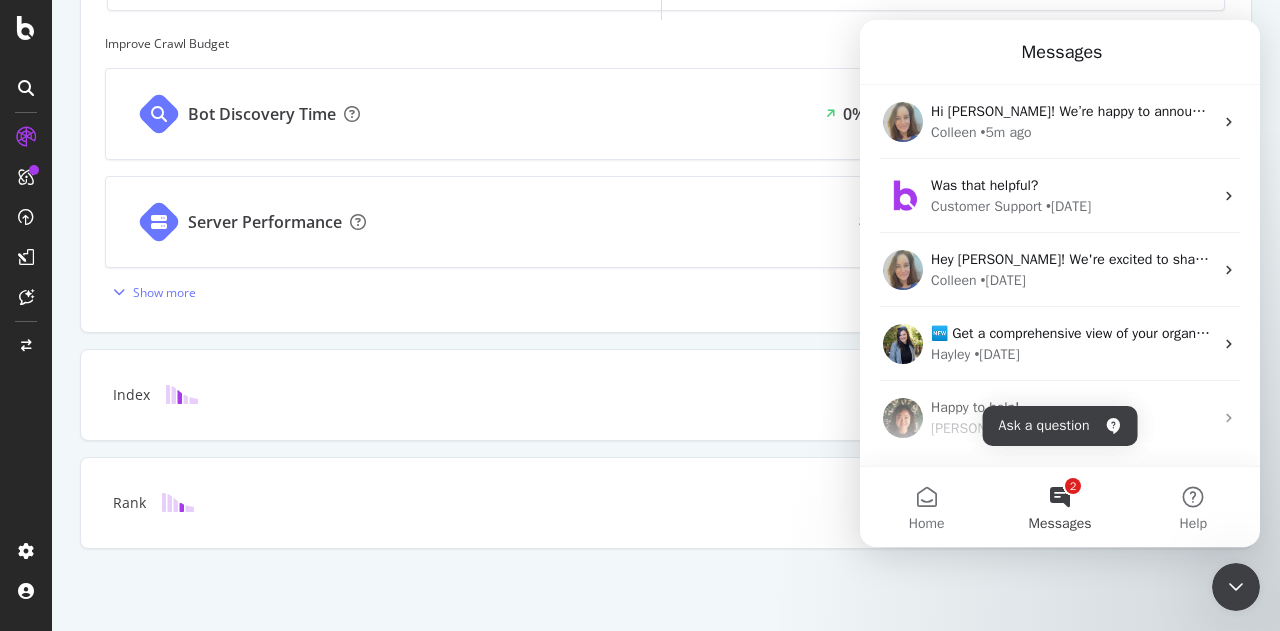scroll, scrollTop: 0, scrollLeft: 0, axis: both 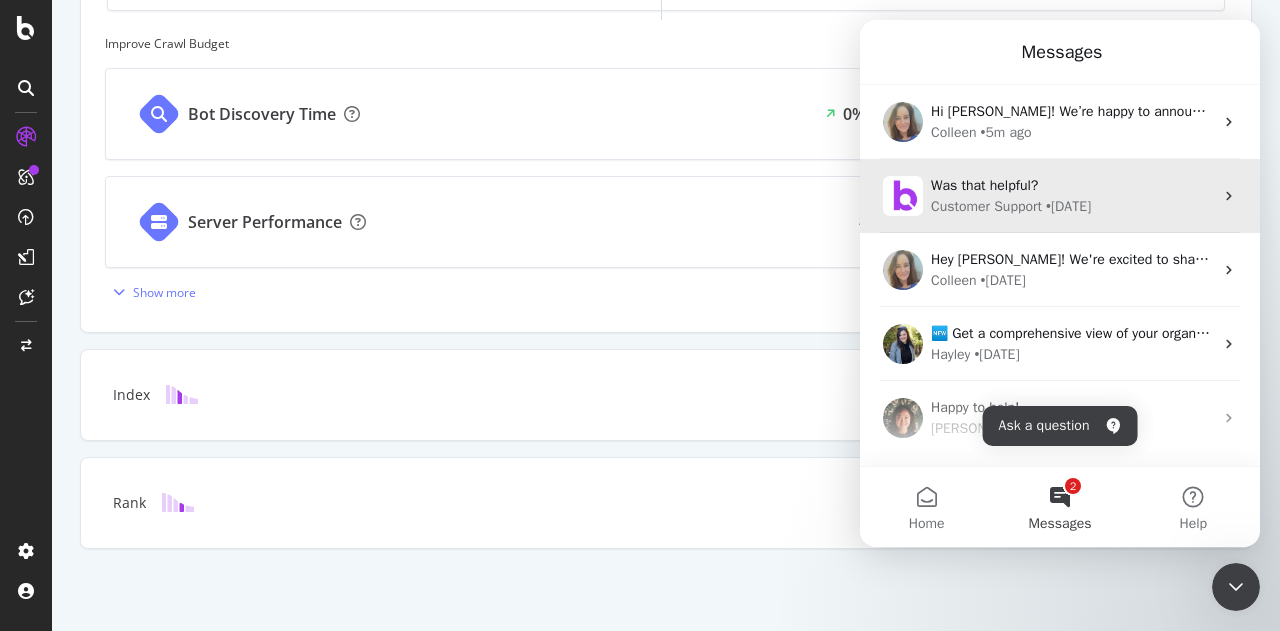 click on "Customer Support •  9w ago" at bounding box center [1072, 206] 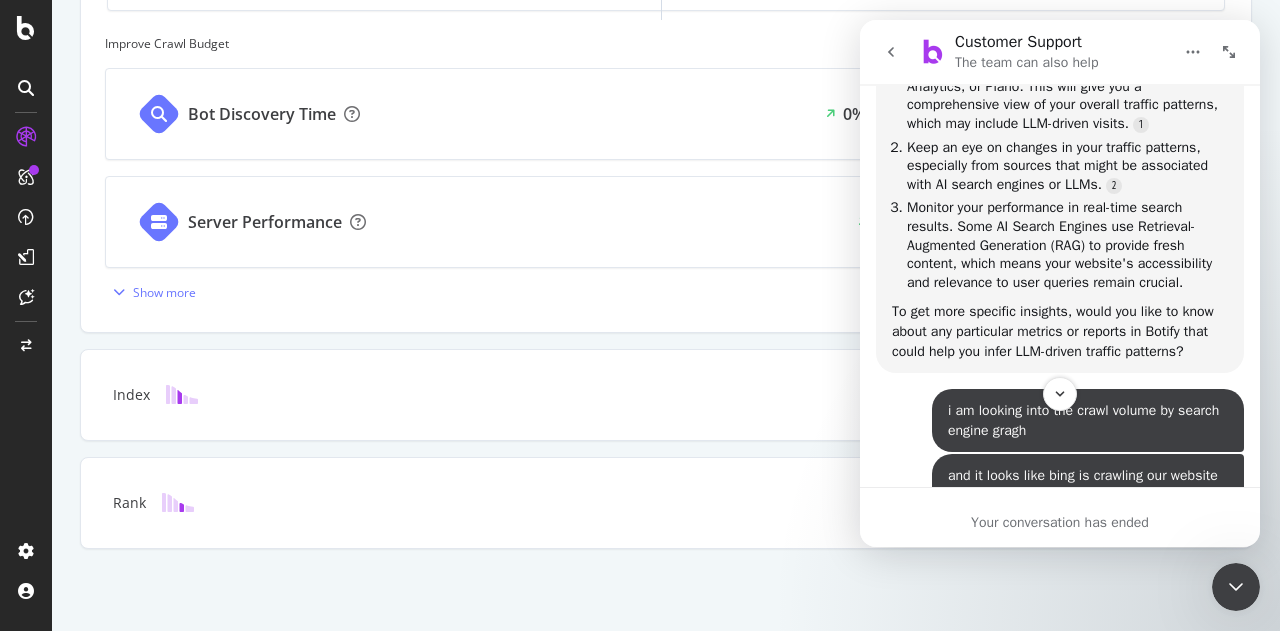 scroll, scrollTop: 600, scrollLeft: 0, axis: vertical 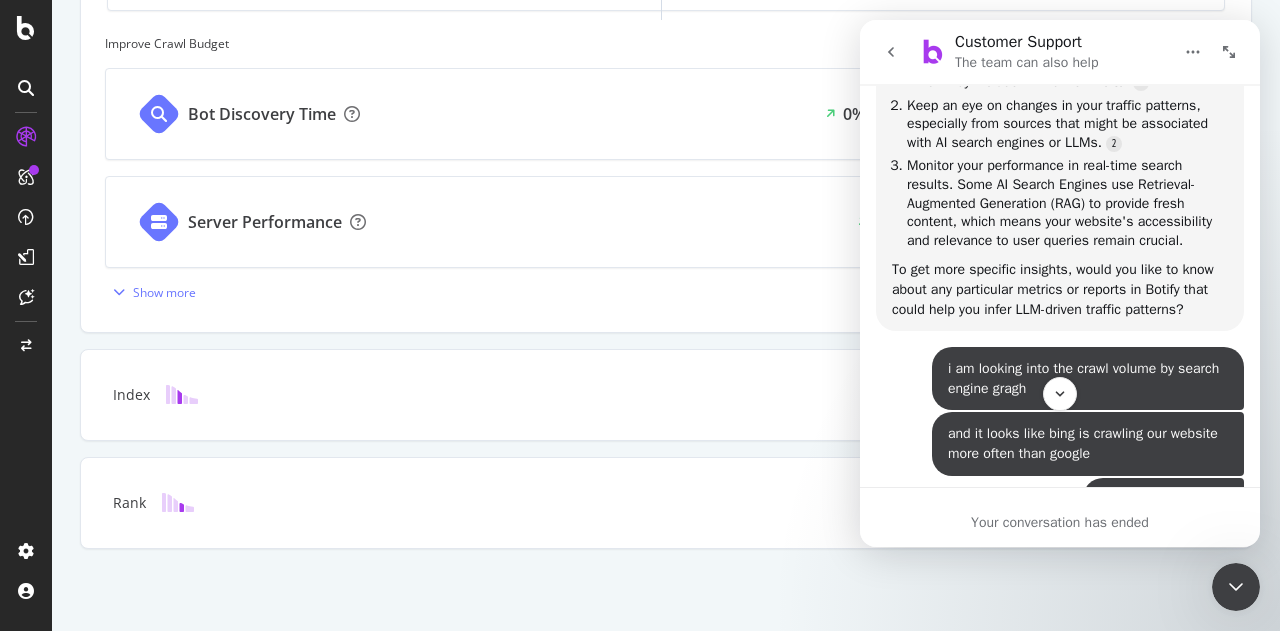 click on "Known Pages Pages crawled by Botify 43.5K Crawl & Render Known Pages crawled by Google 20.5K Index Indexable Pages crawled by Google 15.8K Rank Indexable Pages with Google Impressions 7.1K Organic Impressions 13.0M Convert Google Organic landing pages with Visits - Organic Visits  - Google Organic landing pages with revenue - Organic Revenue $ - 47% 77% 45% Crawl & Render Your crawl budget 47% Known Pages crawled by Google 1pt Crawled by Botify only Crawled by Google and Botify Crawled by Google only Improve Crawl Budget Bot Discovery Time 0% Pages Crawled Quickly Target: above 80% Server Performance 1% Pages Served Fast Target: above 90% Show more Index Rank" at bounding box center [666, -38] 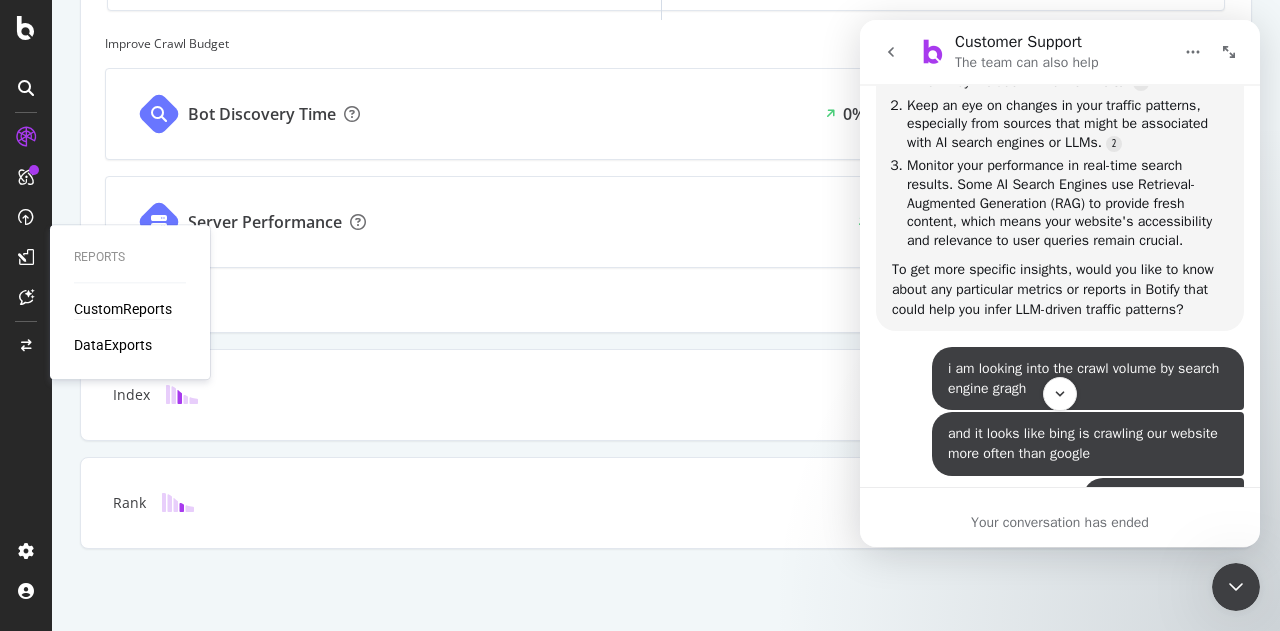 click on "CustomReports" at bounding box center [123, 309] 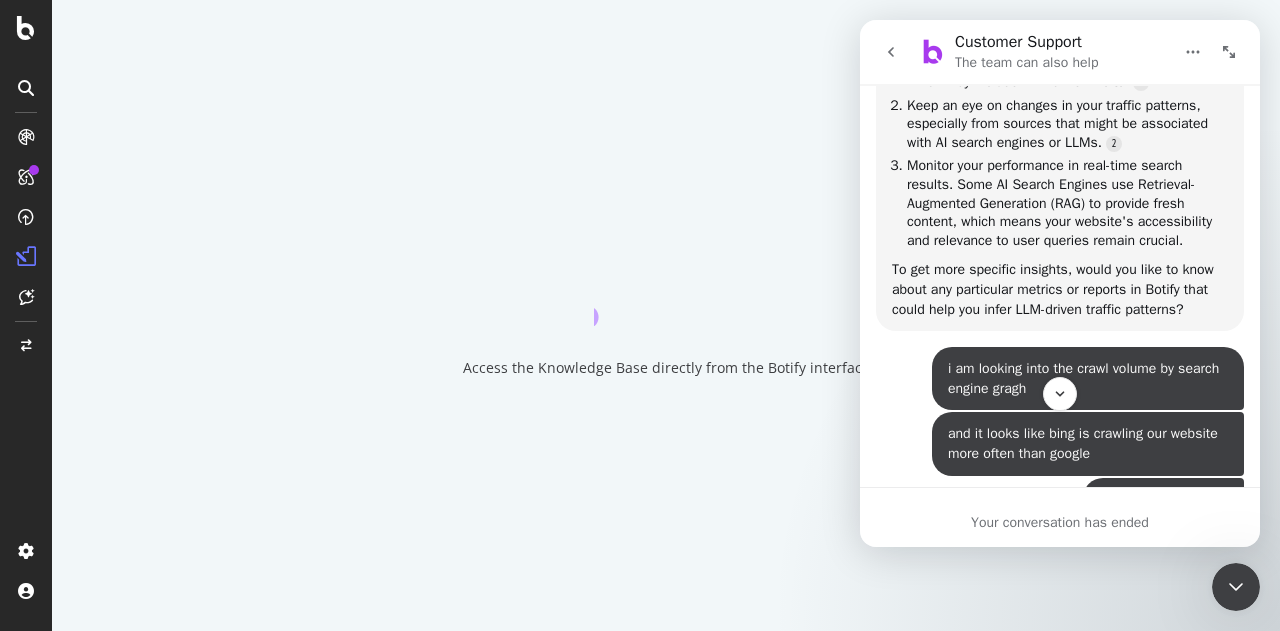 click at bounding box center [1229, 52] 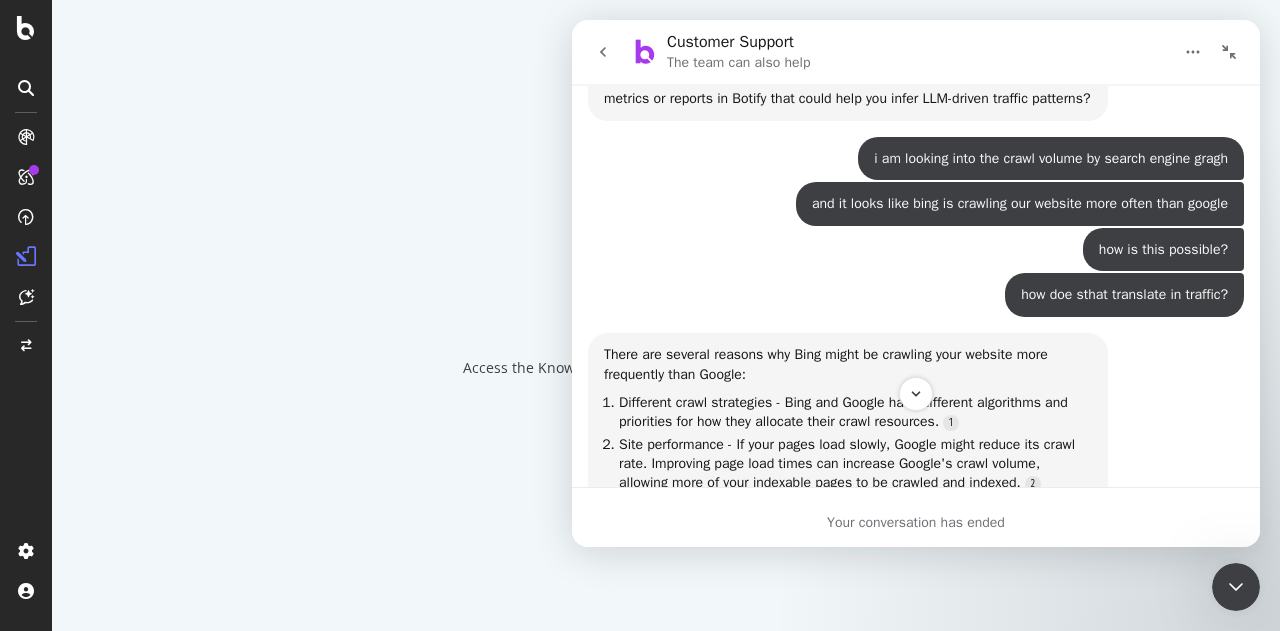 click 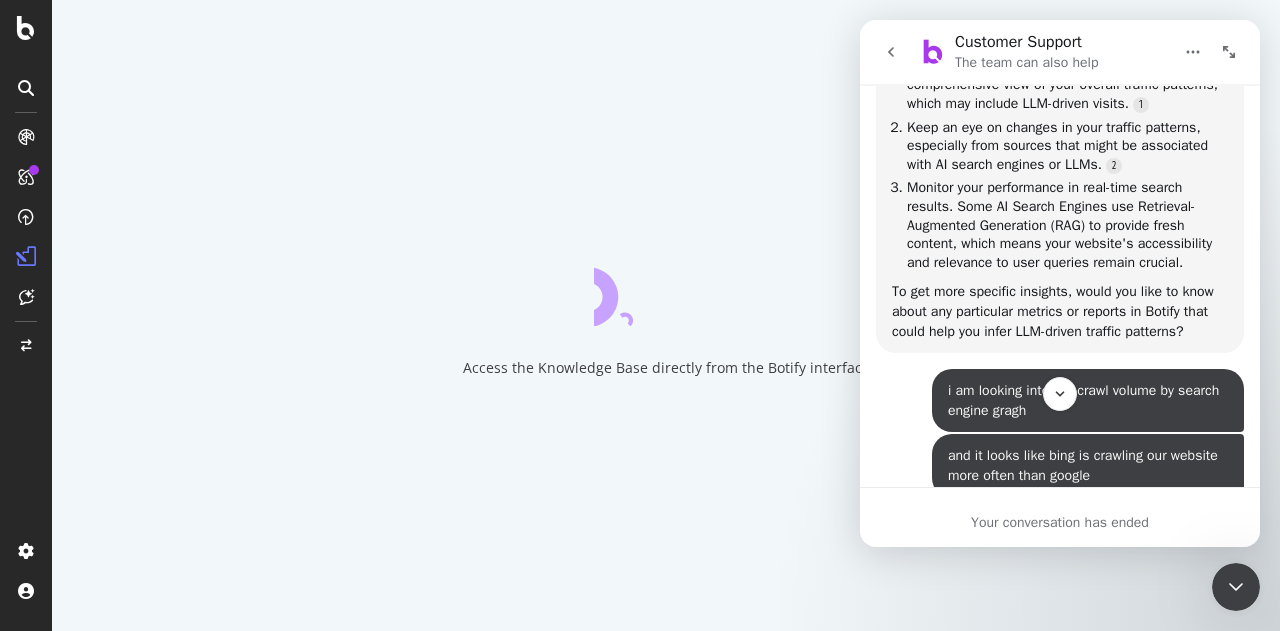 scroll, scrollTop: 600, scrollLeft: 0, axis: vertical 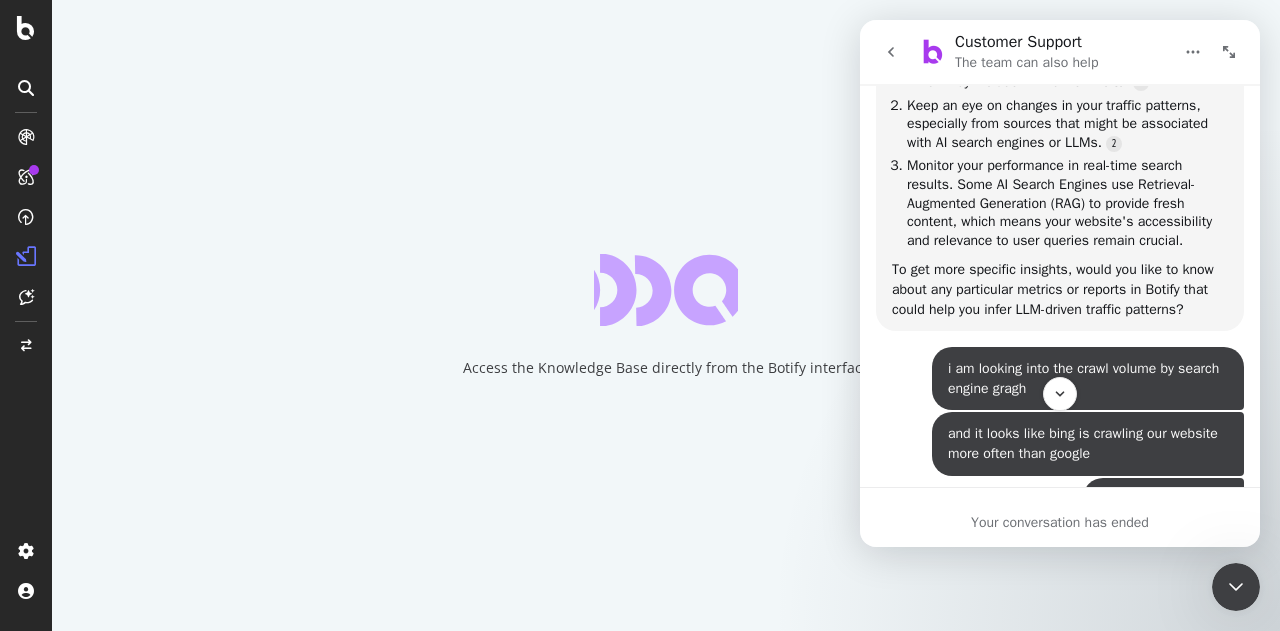 click on "Access the Knowledge Base directly from the Botify interface" at bounding box center [666, 315] 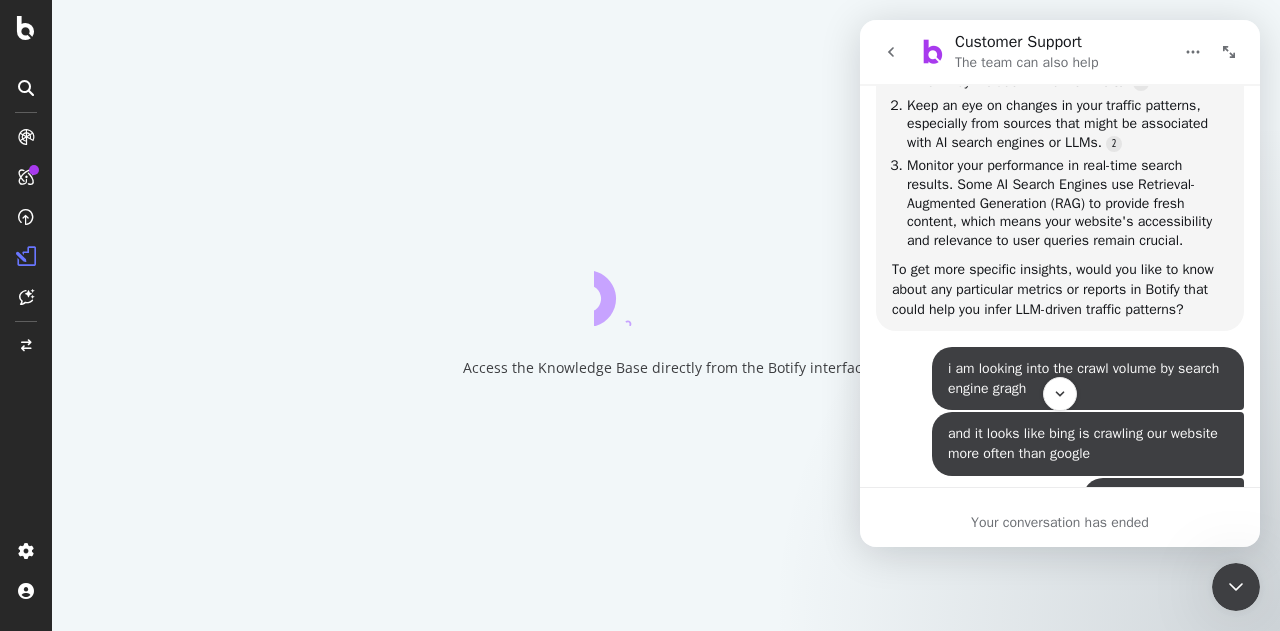 click 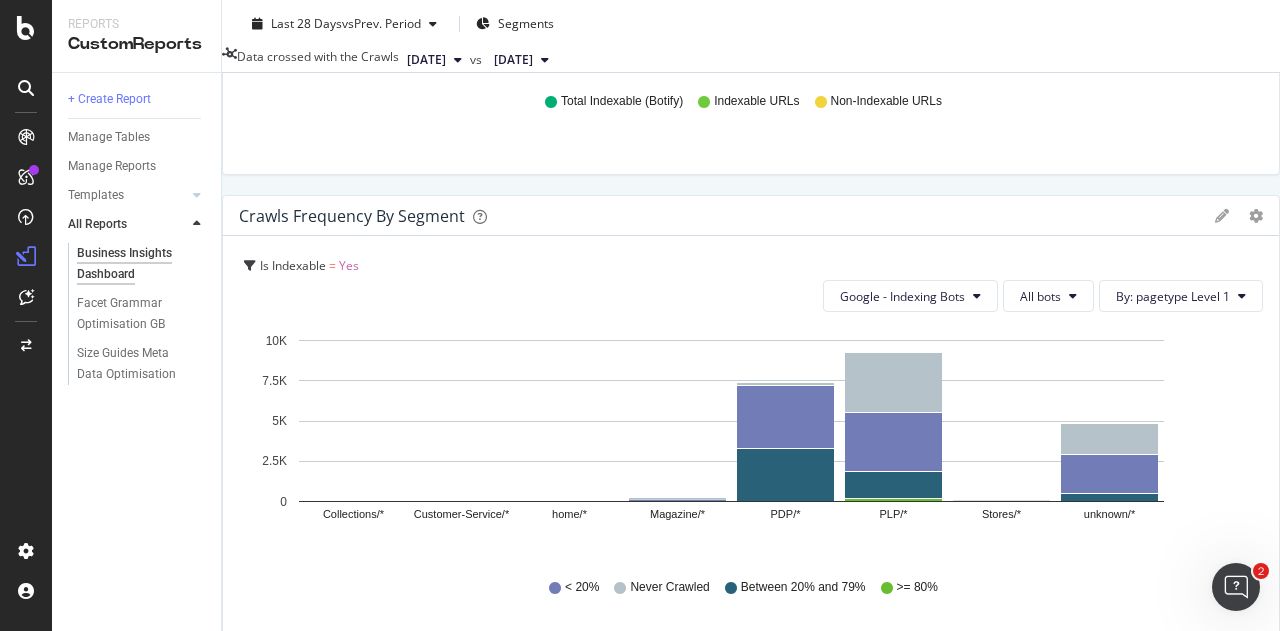 scroll, scrollTop: 2800, scrollLeft: 0, axis: vertical 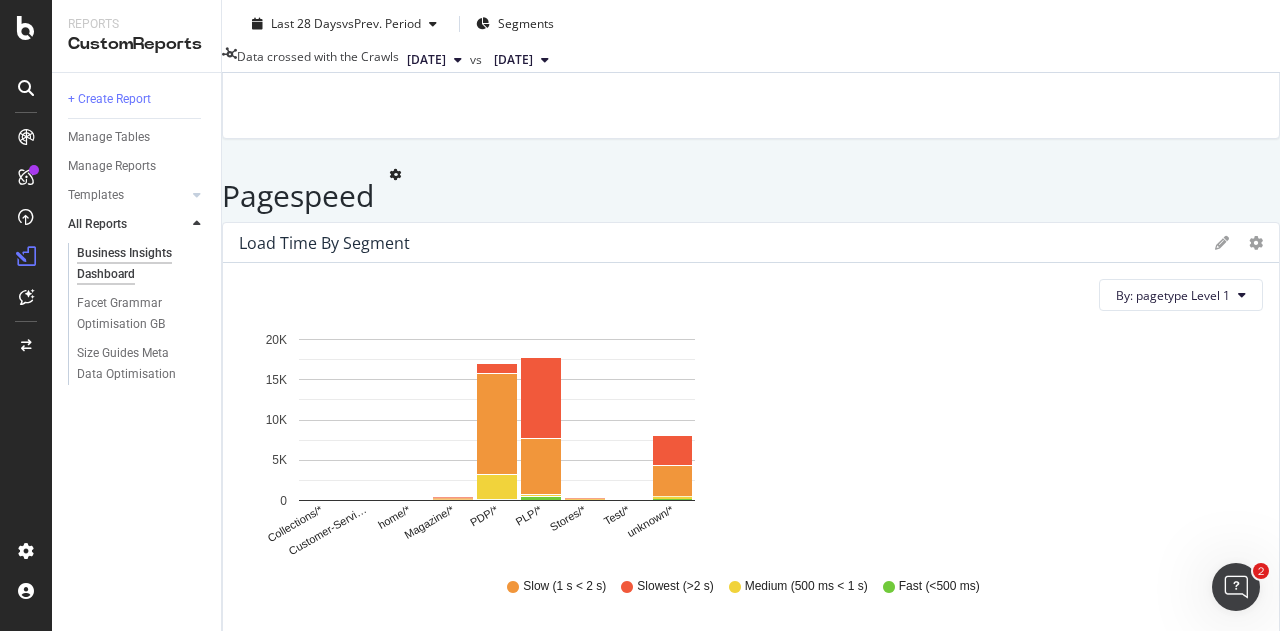 click on "All bots" at bounding box center (1040, -226) 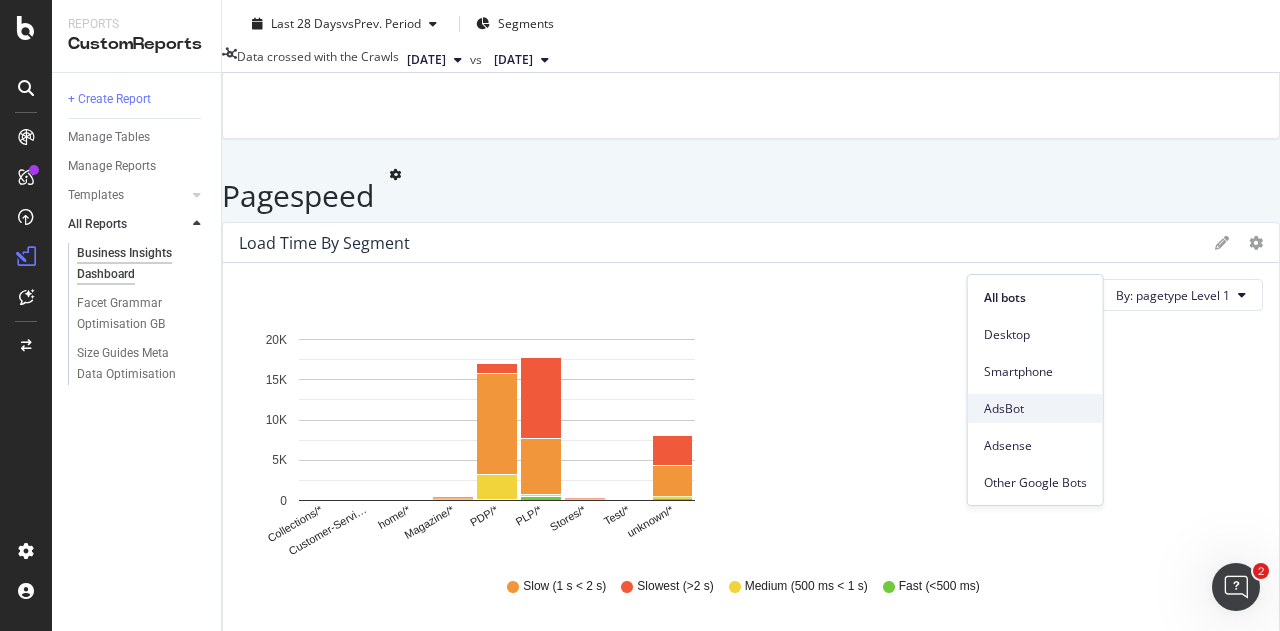 click on "AdsBot" at bounding box center (1035, 409) 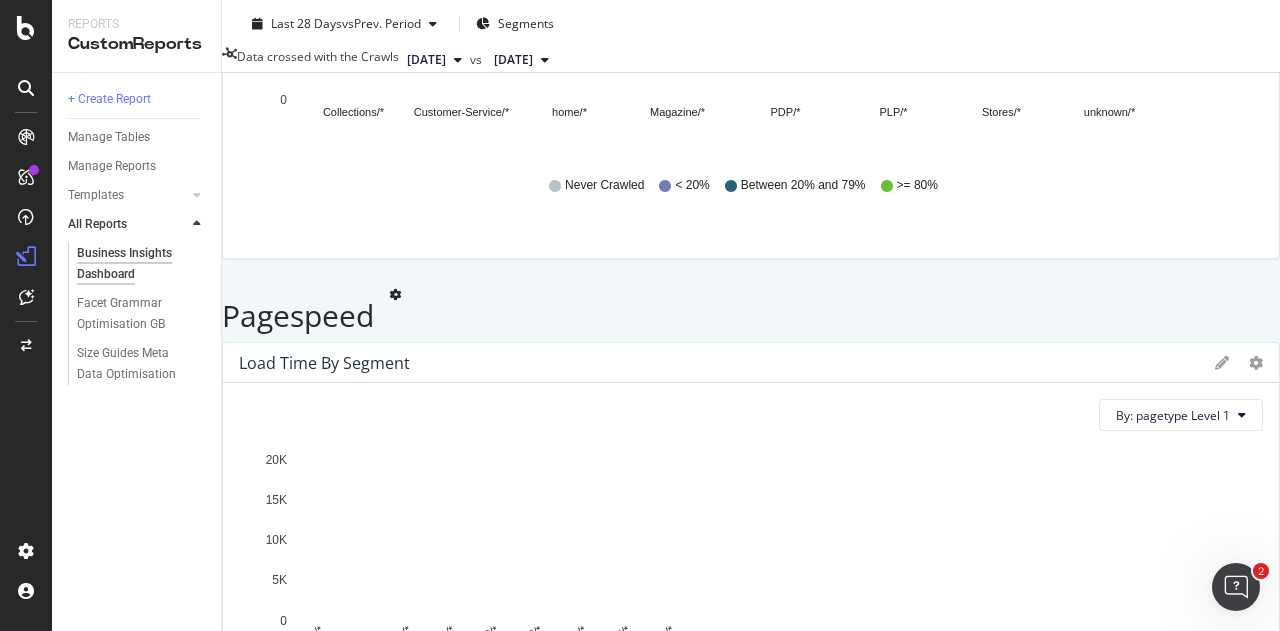 scroll, scrollTop: 3070, scrollLeft: 0, axis: vertical 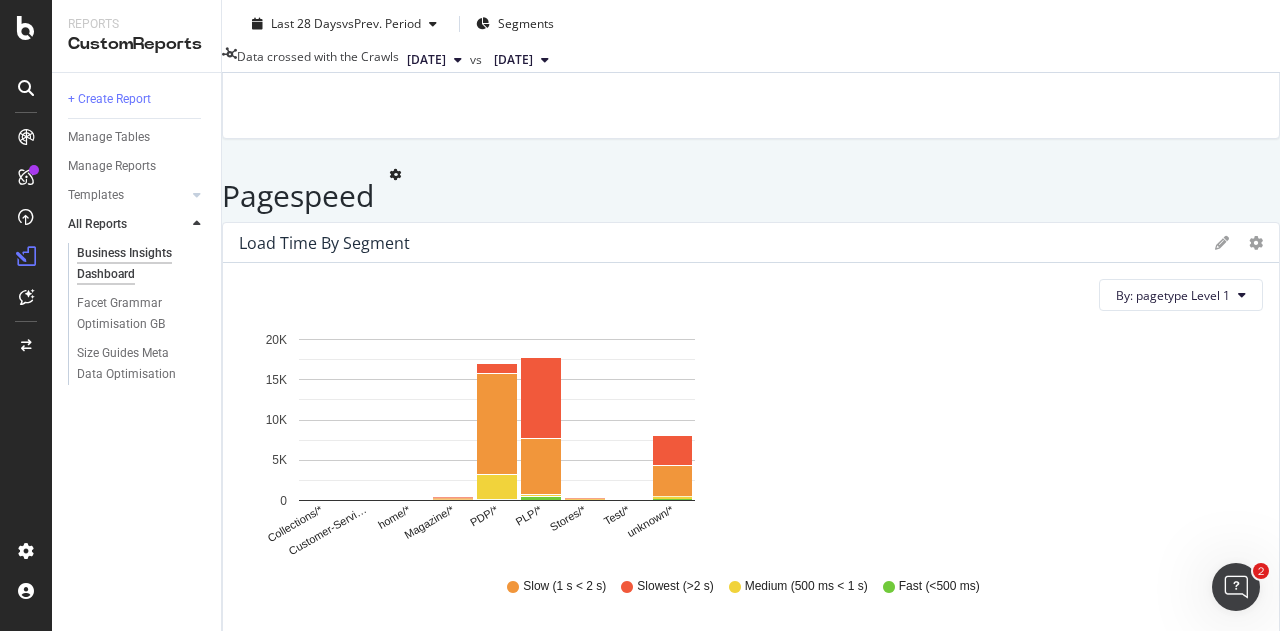 click on "AdsBot" at bounding box center (1041, -226) 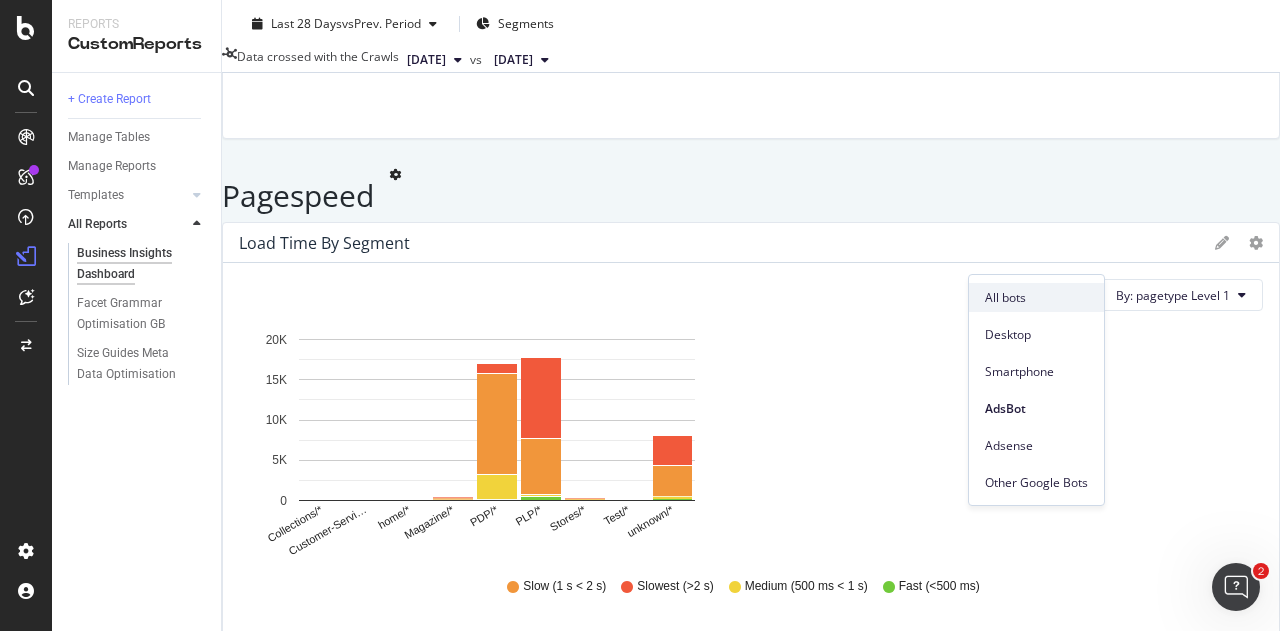 click on "All bots" at bounding box center (1036, 298) 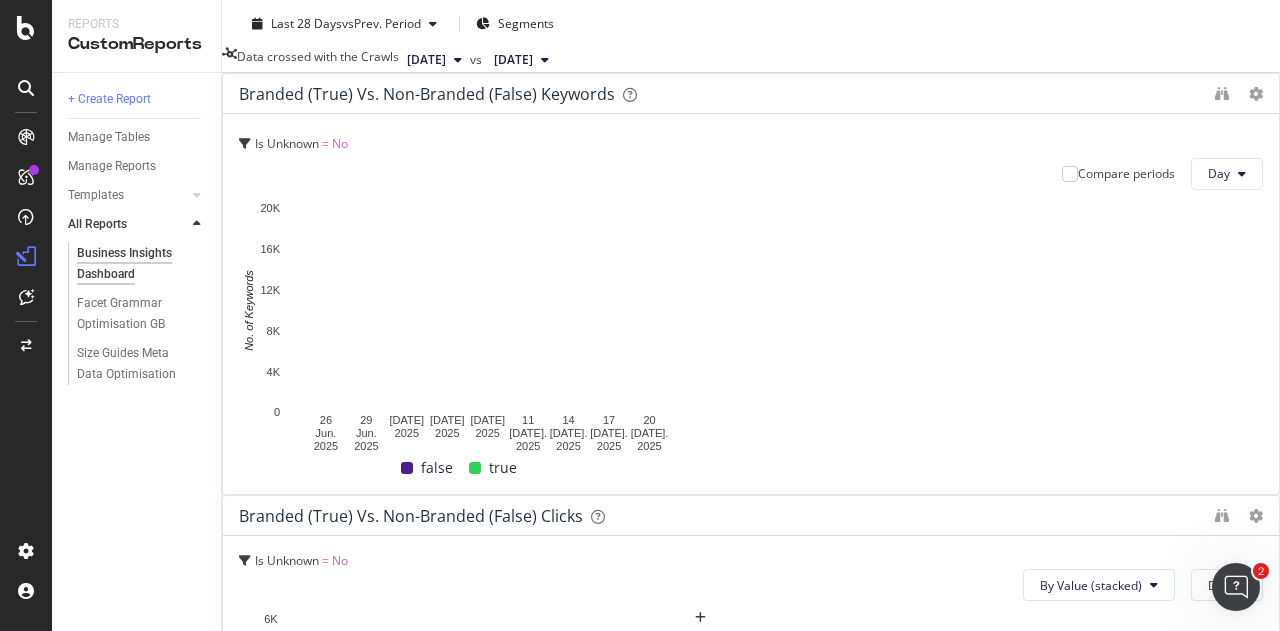 scroll, scrollTop: 0, scrollLeft: 0, axis: both 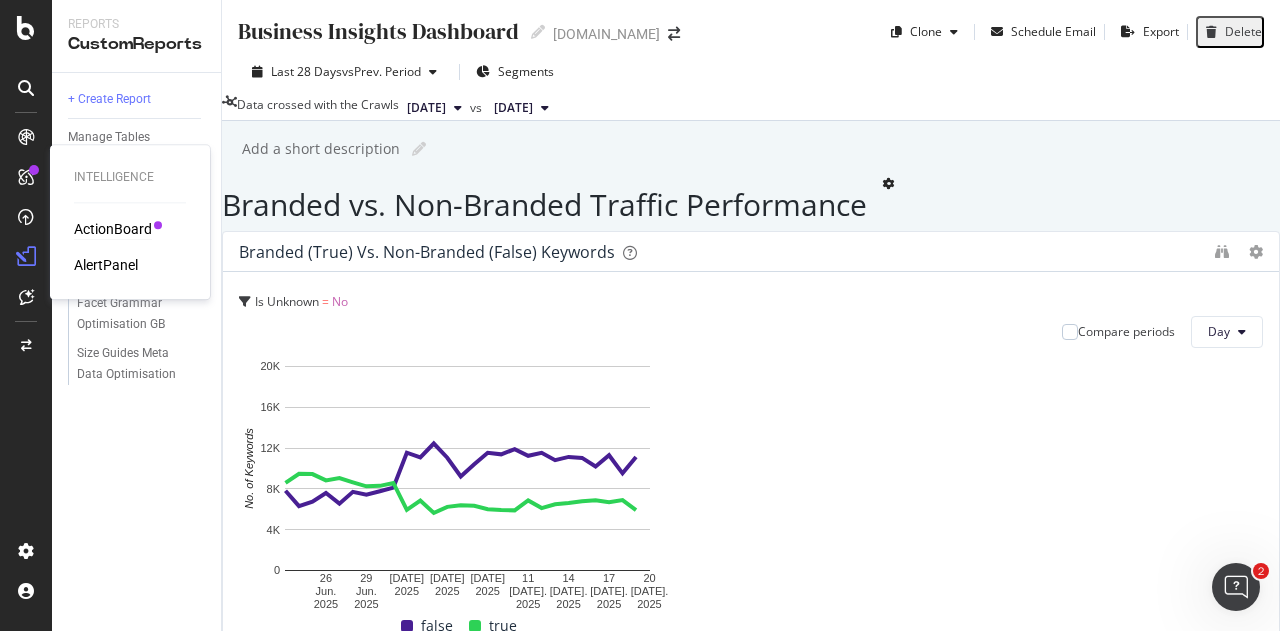 click on "ActionBoard" at bounding box center [113, 229] 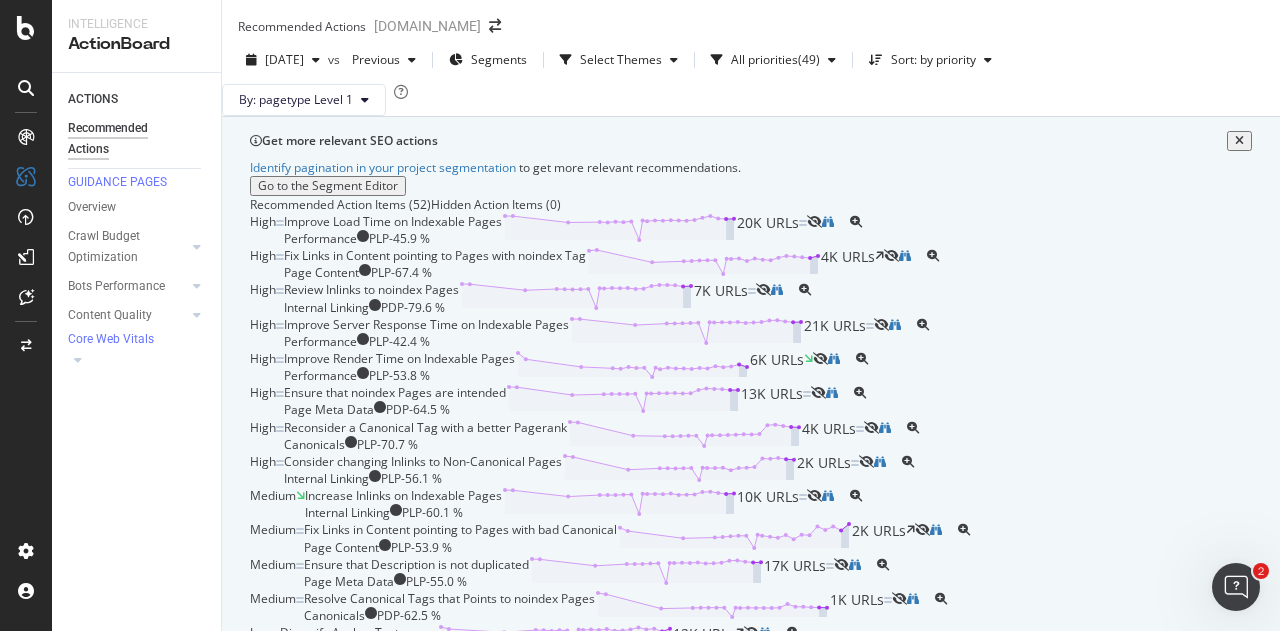 scroll, scrollTop: 3600, scrollLeft: 0, axis: vertical 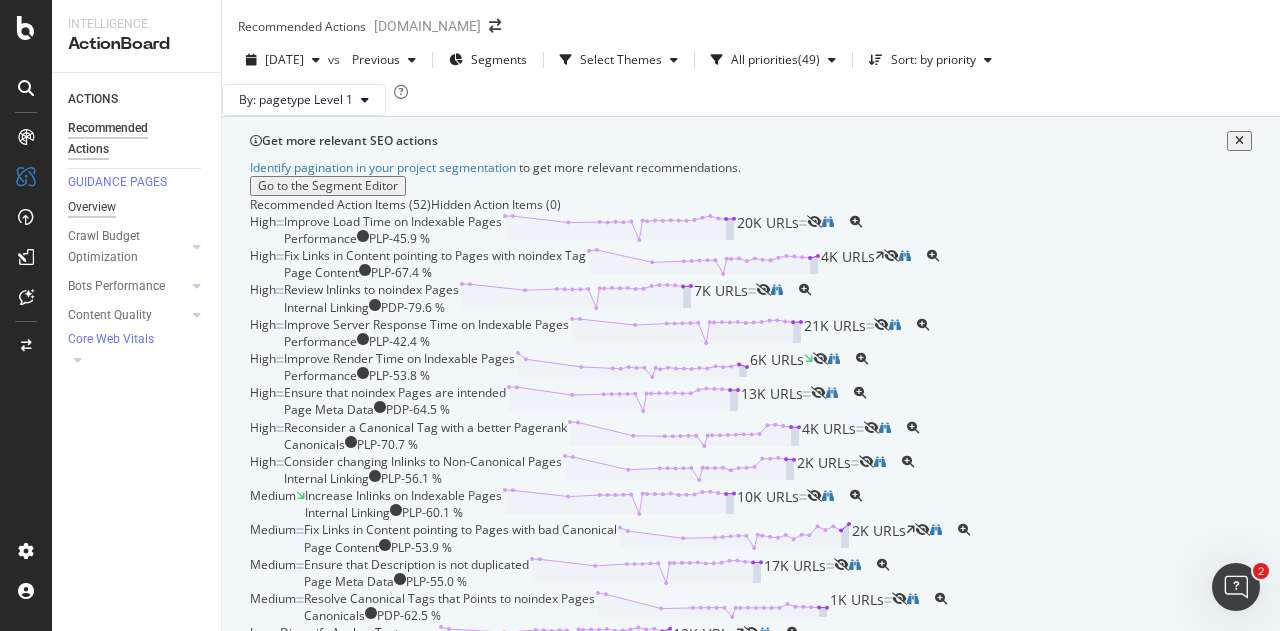 click on "Overview" at bounding box center (92, 207) 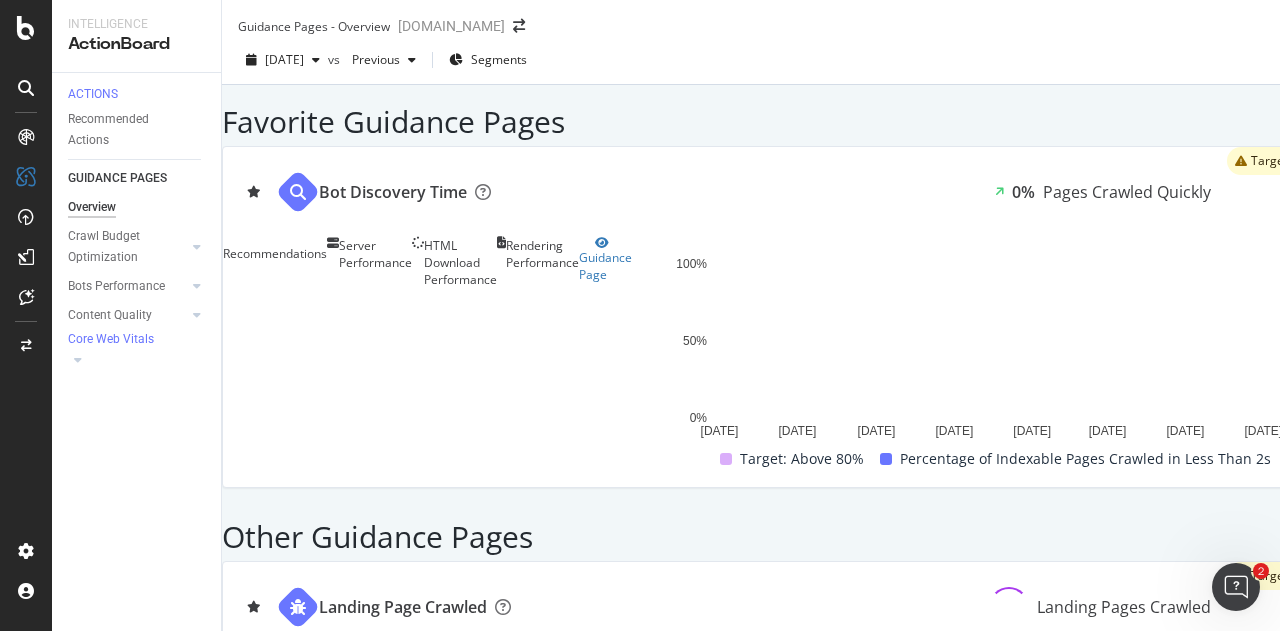 scroll, scrollTop: 1174, scrollLeft: 0, axis: vertical 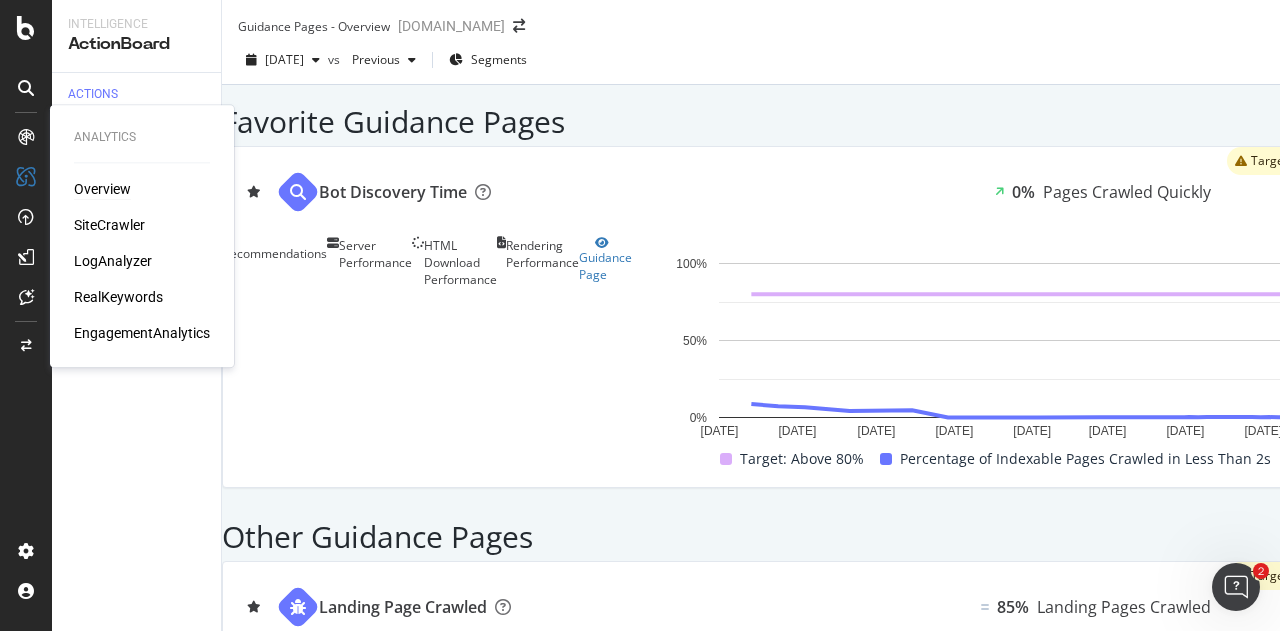 click on "Overview" at bounding box center (102, 189) 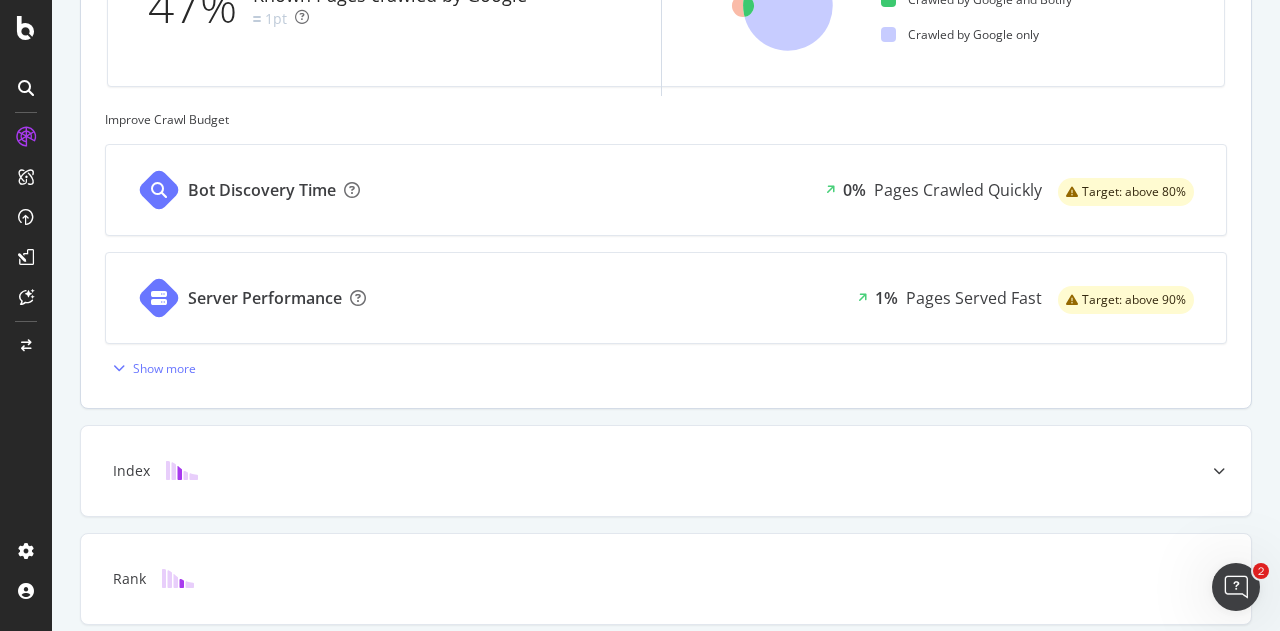 scroll, scrollTop: 810, scrollLeft: 0, axis: vertical 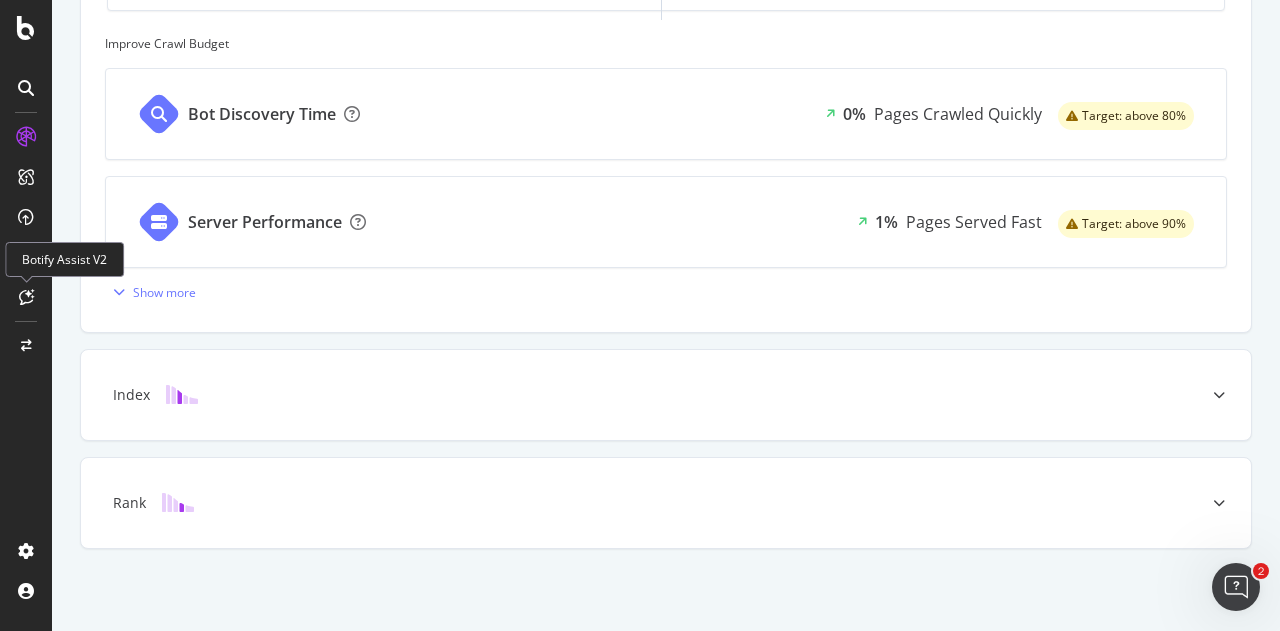 click at bounding box center [26, 297] 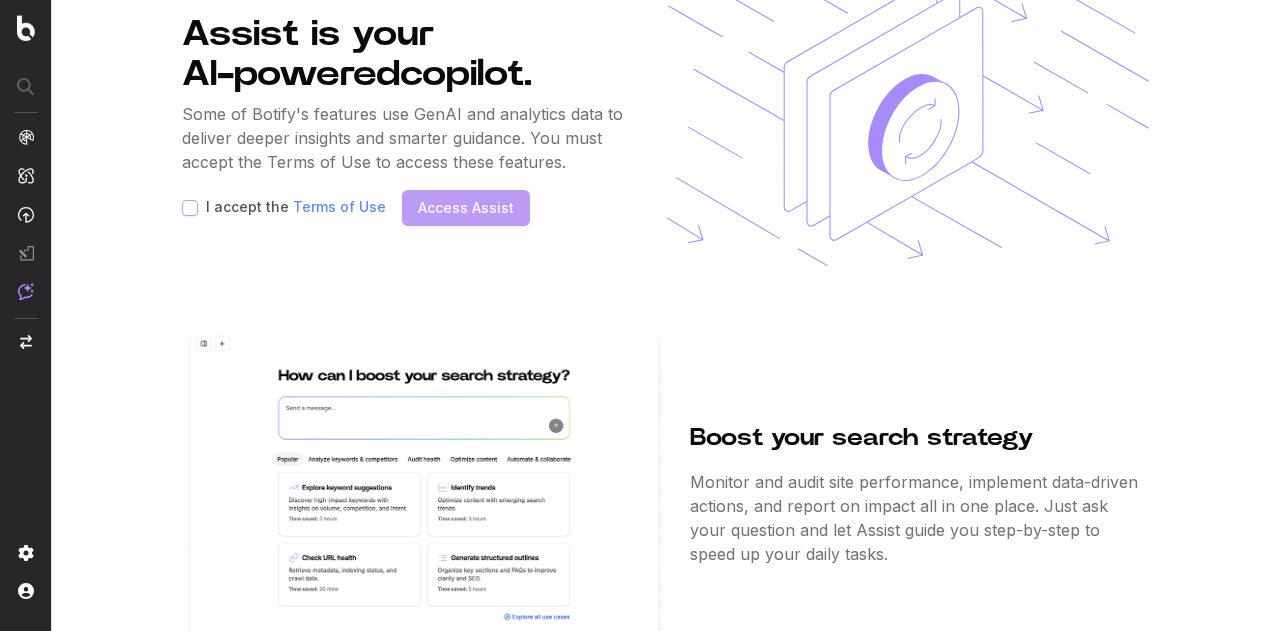 scroll, scrollTop: 0, scrollLeft: 0, axis: both 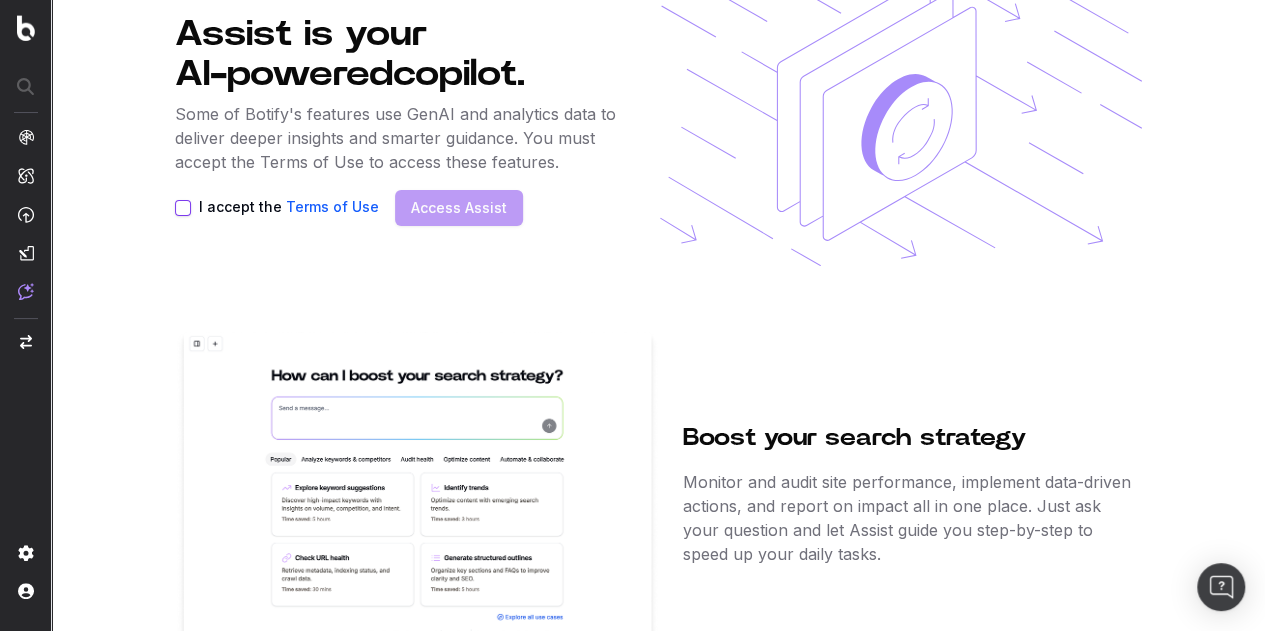 click on "I accept the   Terms of Use Access Assist" at bounding box center [399, 208] 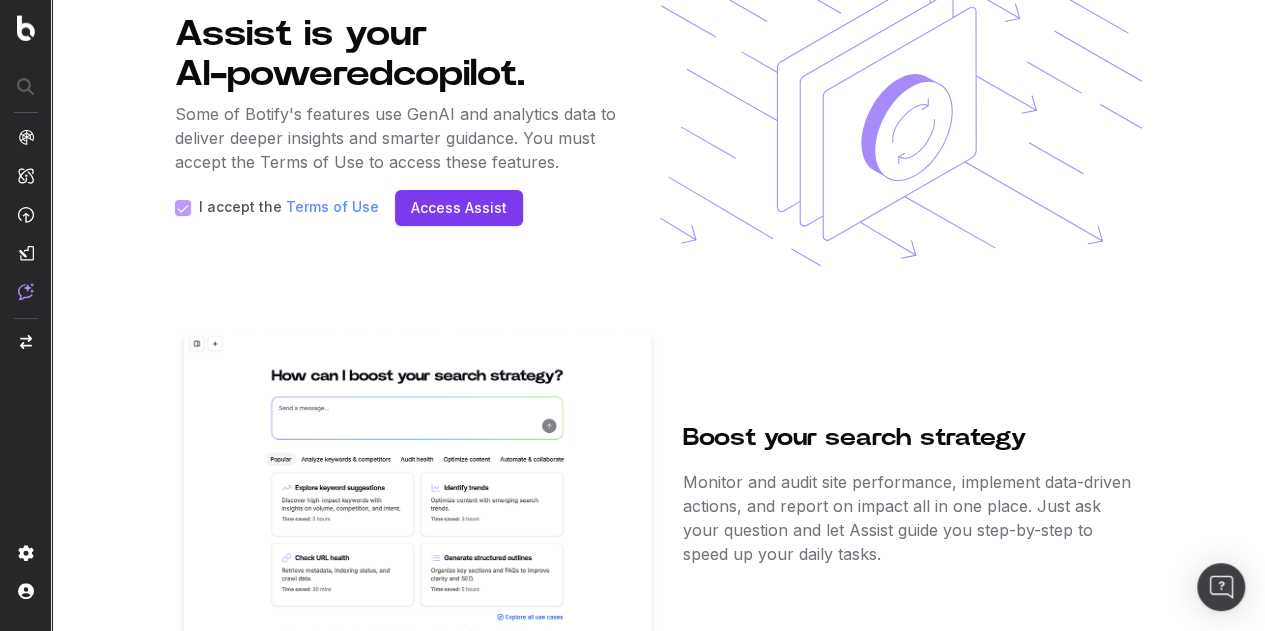 click on "Access Assist" at bounding box center [459, 208] 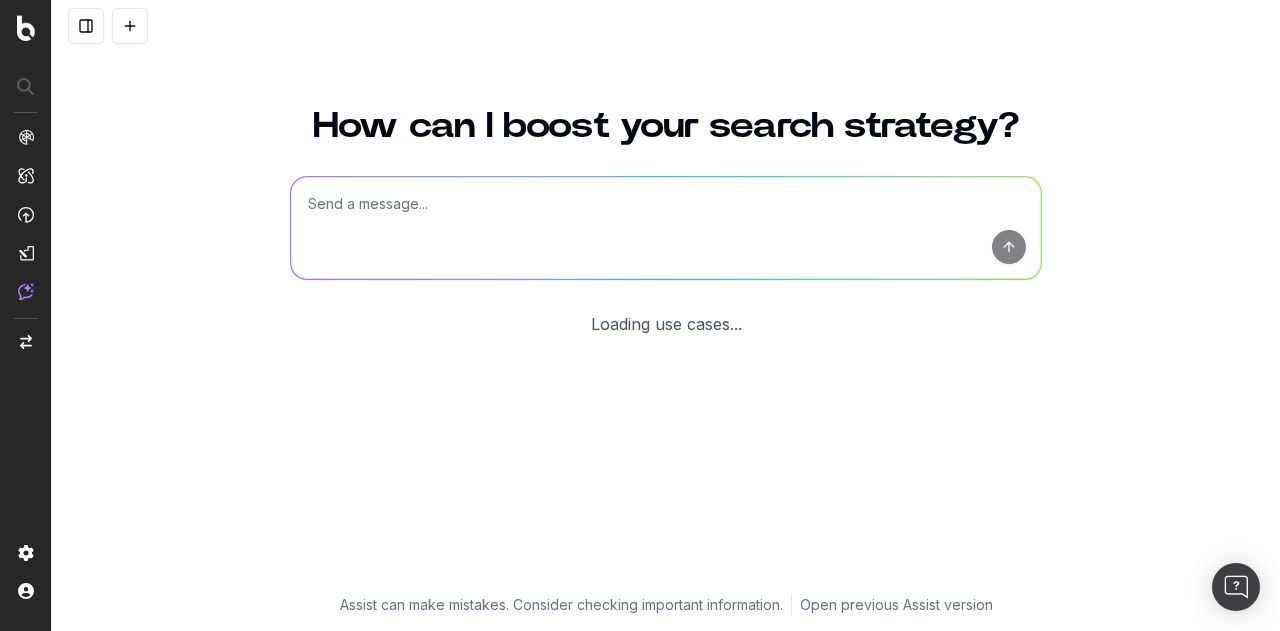 click at bounding box center [666, 228] 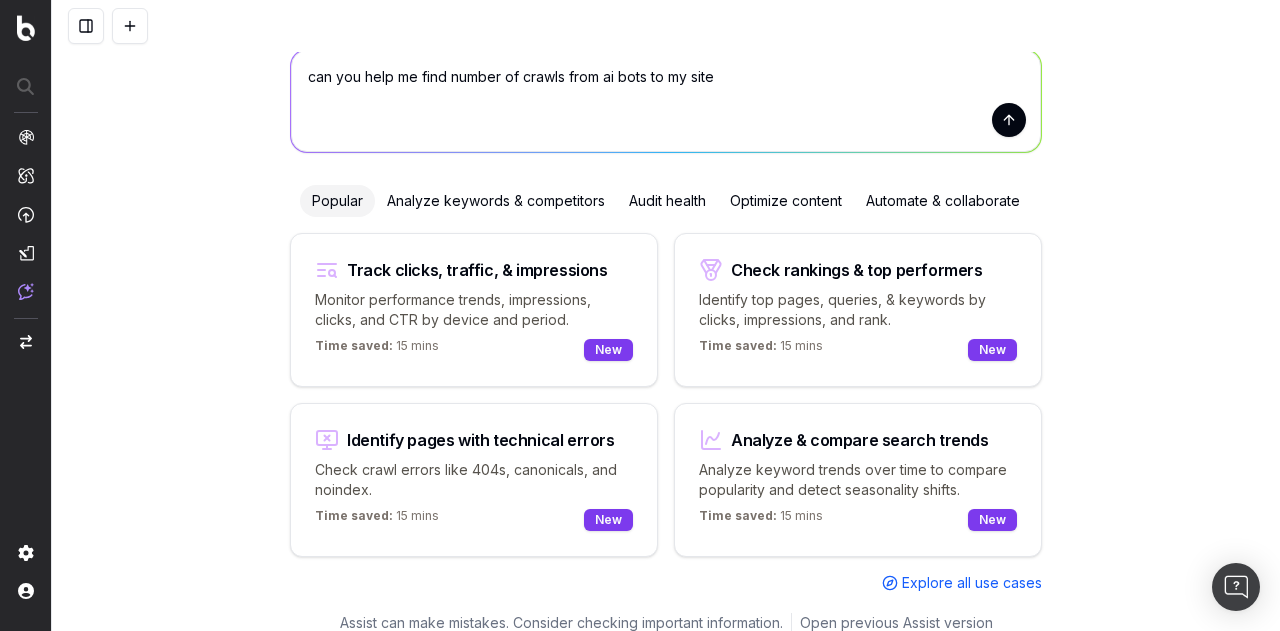 type on "can you help me find number of crawls from ai bots to my site?" 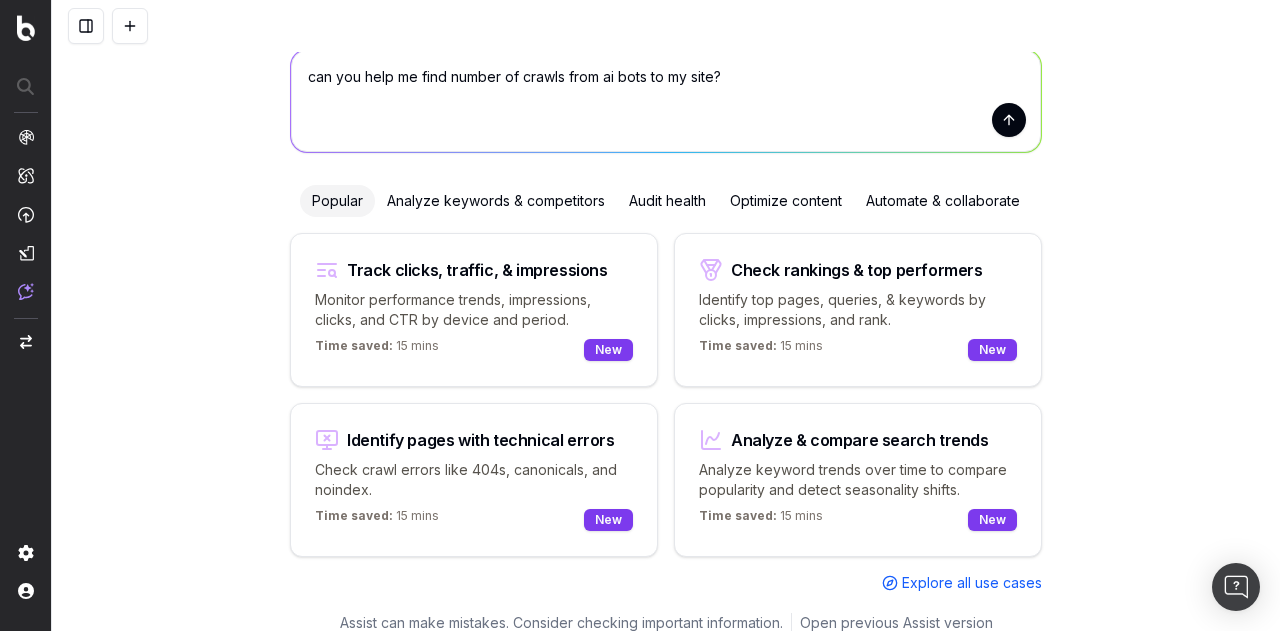type 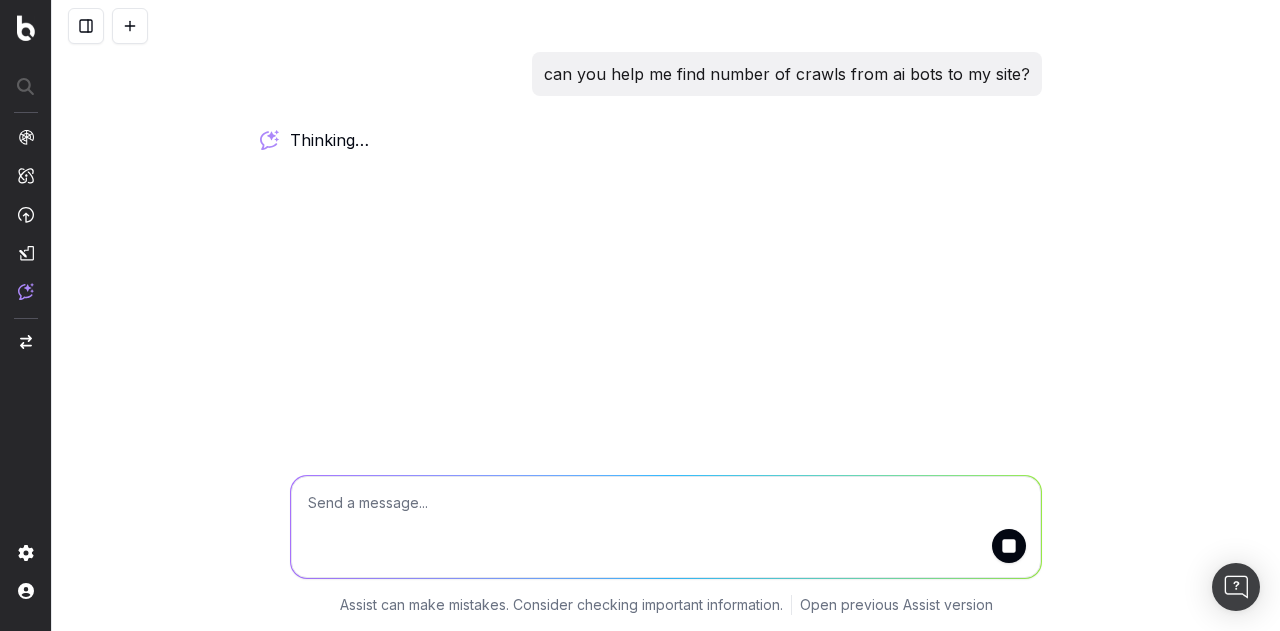 scroll, scrollTop: 0, scrollLeft: 0, axis: both 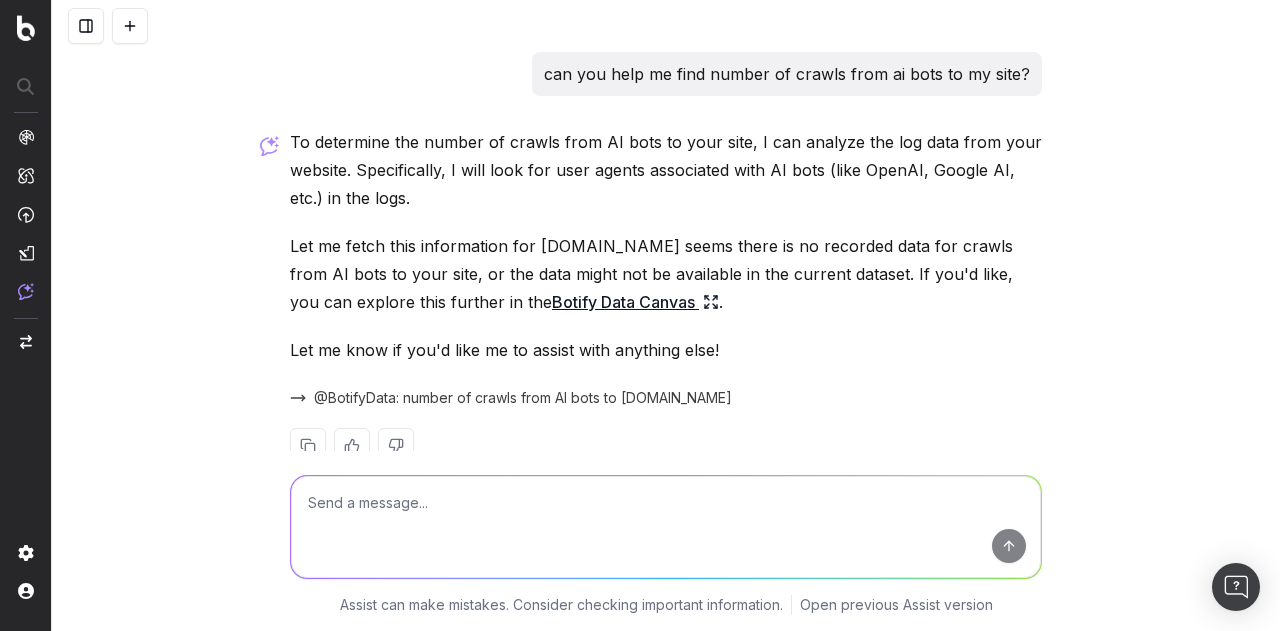 click at bounding box center (26, 28) 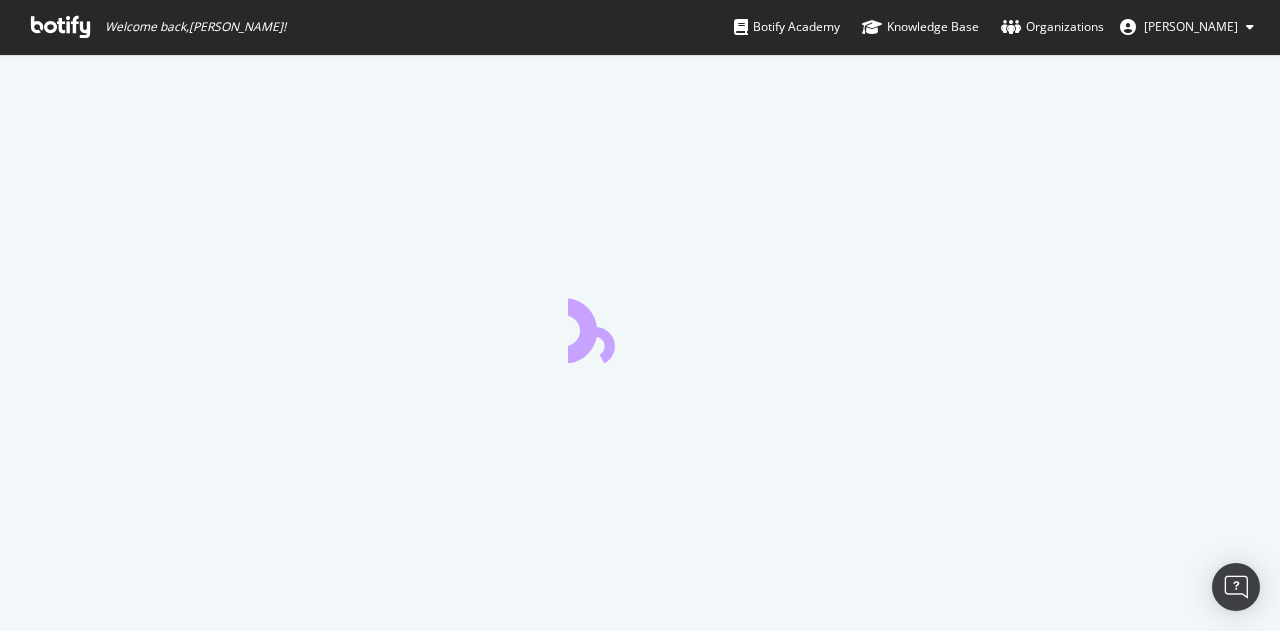 scroll, scrollTop: 0, scrollLeft: 0, axis: both 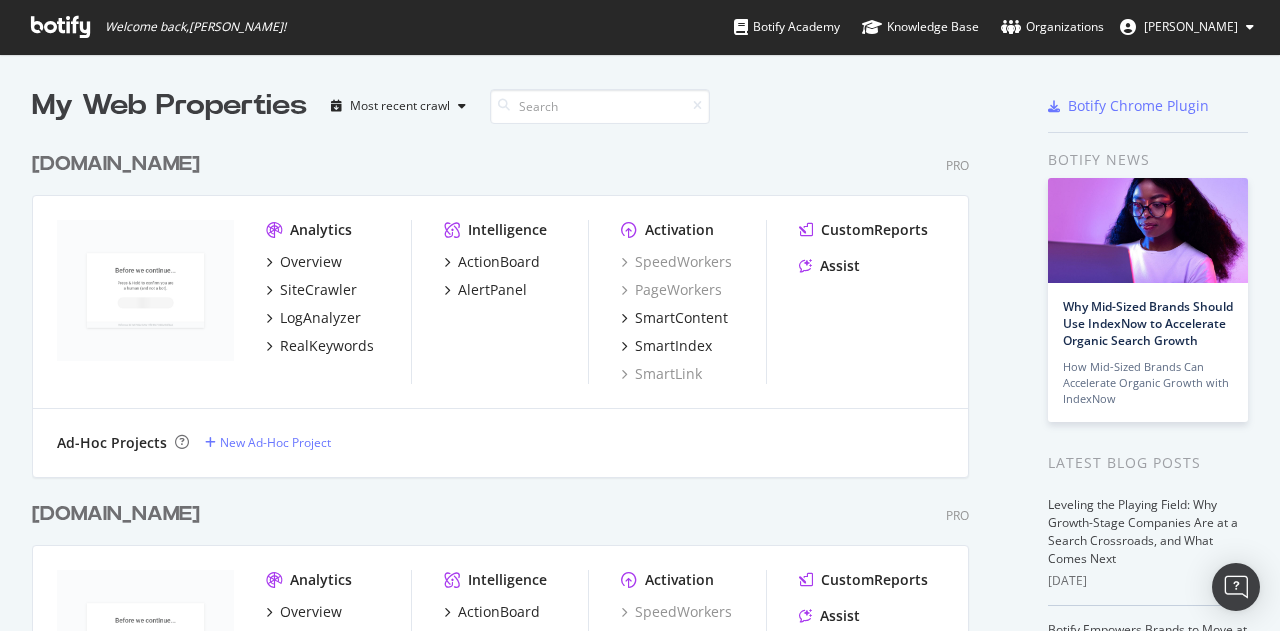 click on "[DOMAIN_NAME]" at bounding box center [116, 164] 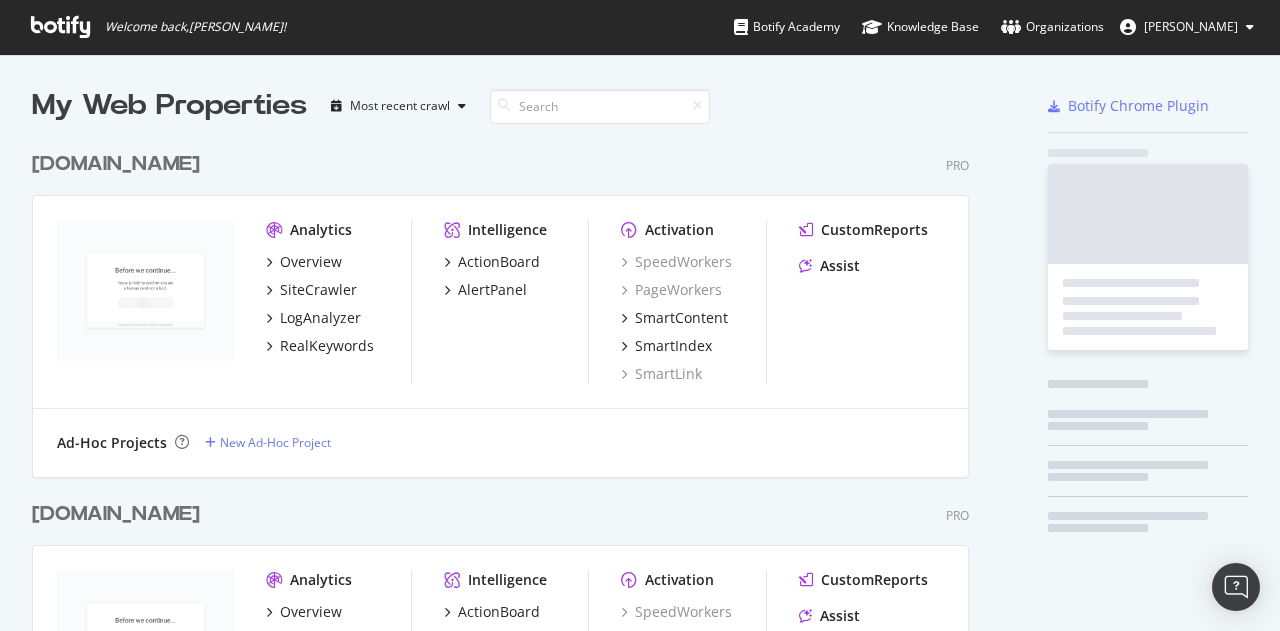 scroll, scrollTop: 16, scrollLeft: 16, axis: both 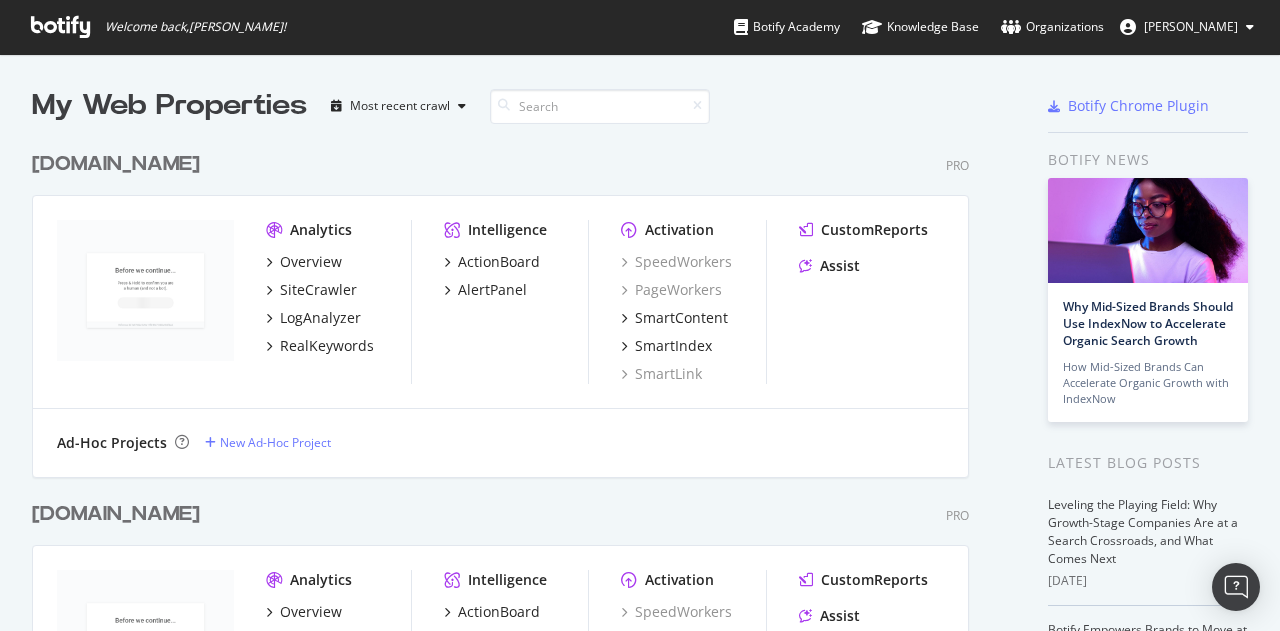 click at bounding box center [60, 27] 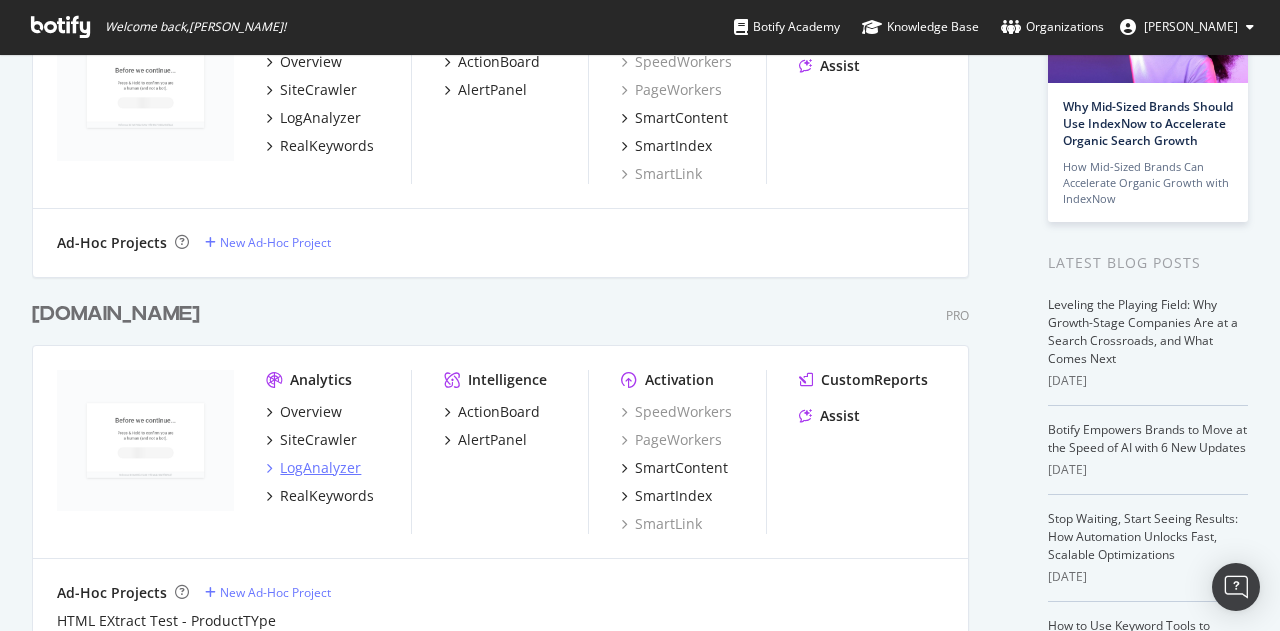 click on "LogAnalyzer" at bounding box center [320, 468] 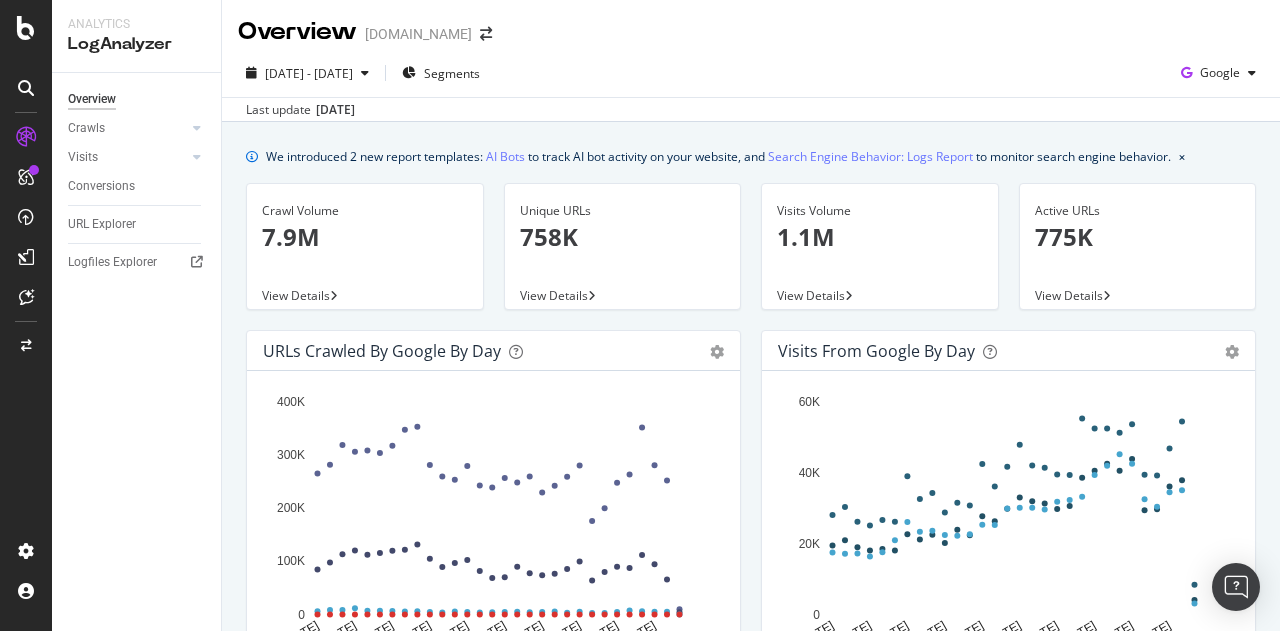 scroll, scrollTop: 0, scrollLeft: 0, axis: both 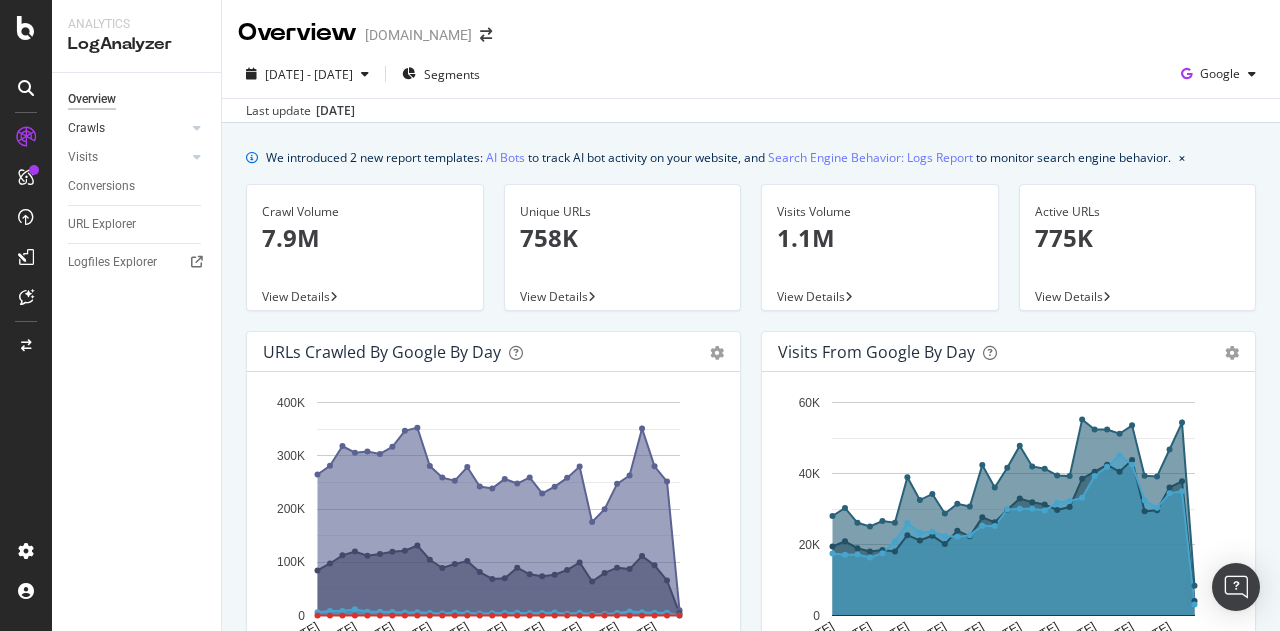 click on "Crawls" at bounding box center [127, 128] 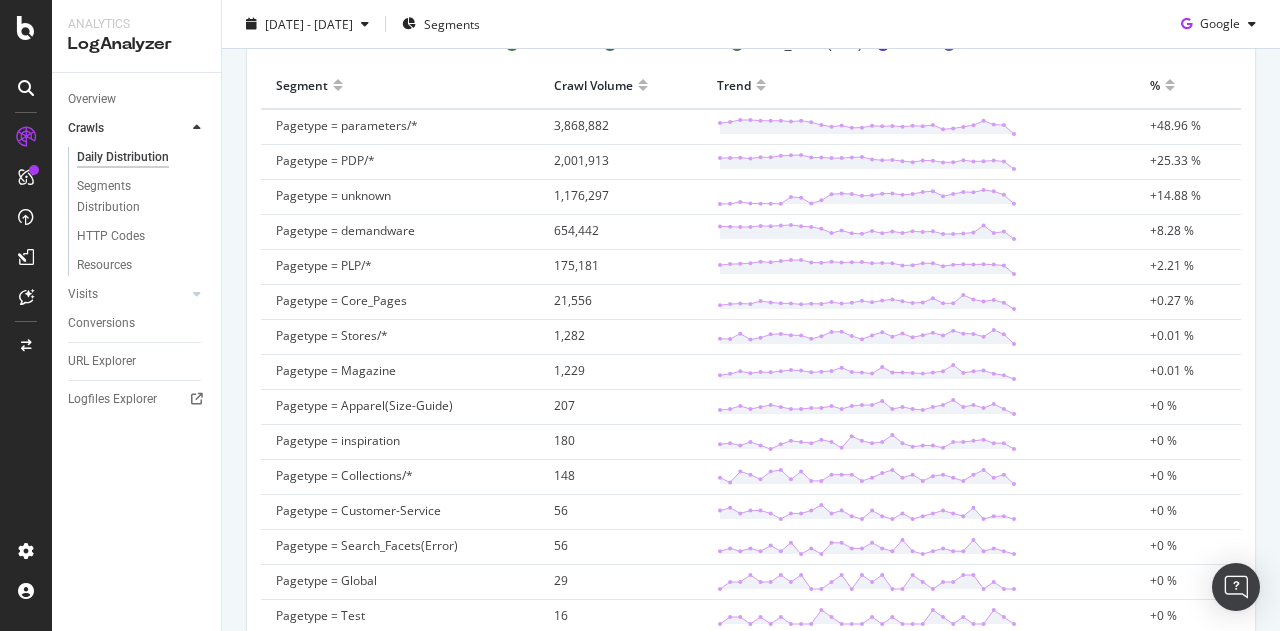 scroll, scrollTop: 526, scrollLeft: 0, axis: vertical 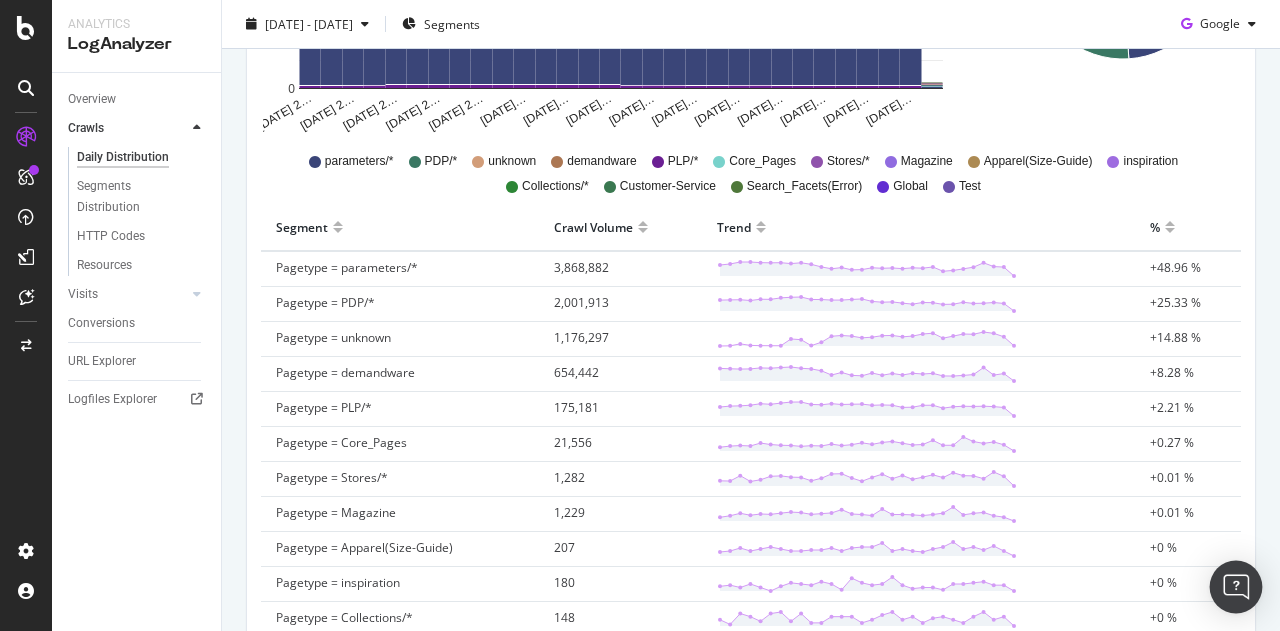 click at bounding box center (1236, 587) 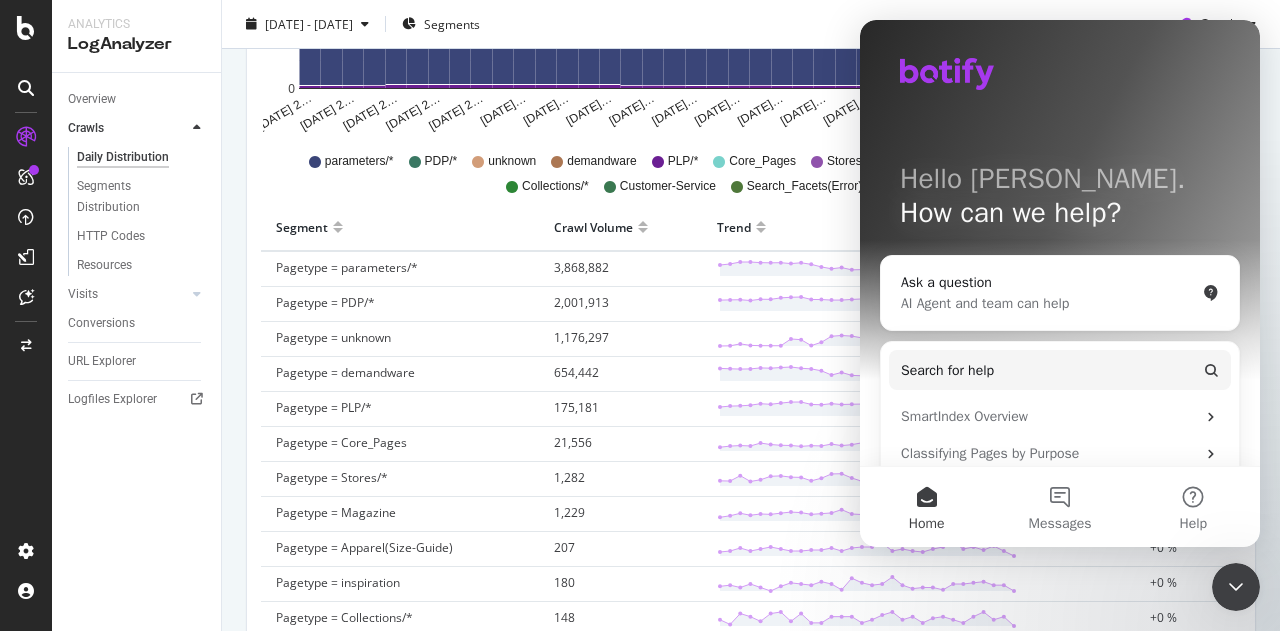 scroll, scrollTop: 0, scrollLeft: 0, axis: both 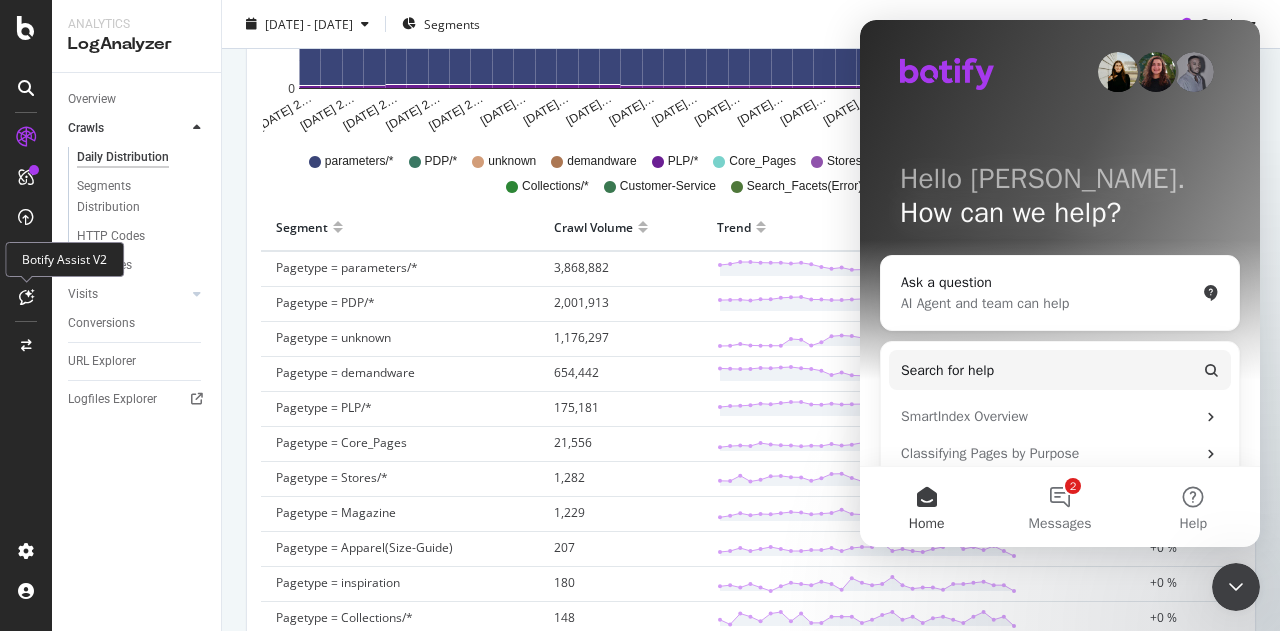 click at bounding box center (26, 297) 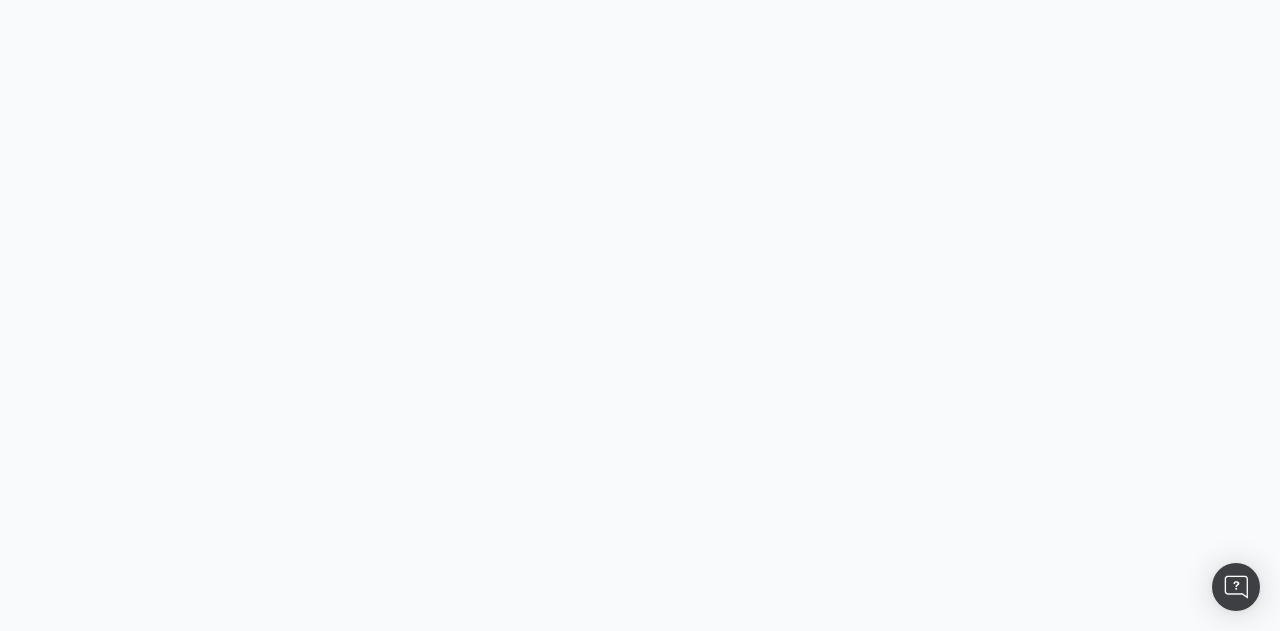 scroll, scrollTop: 0, scrollLeft: 0, axis: both 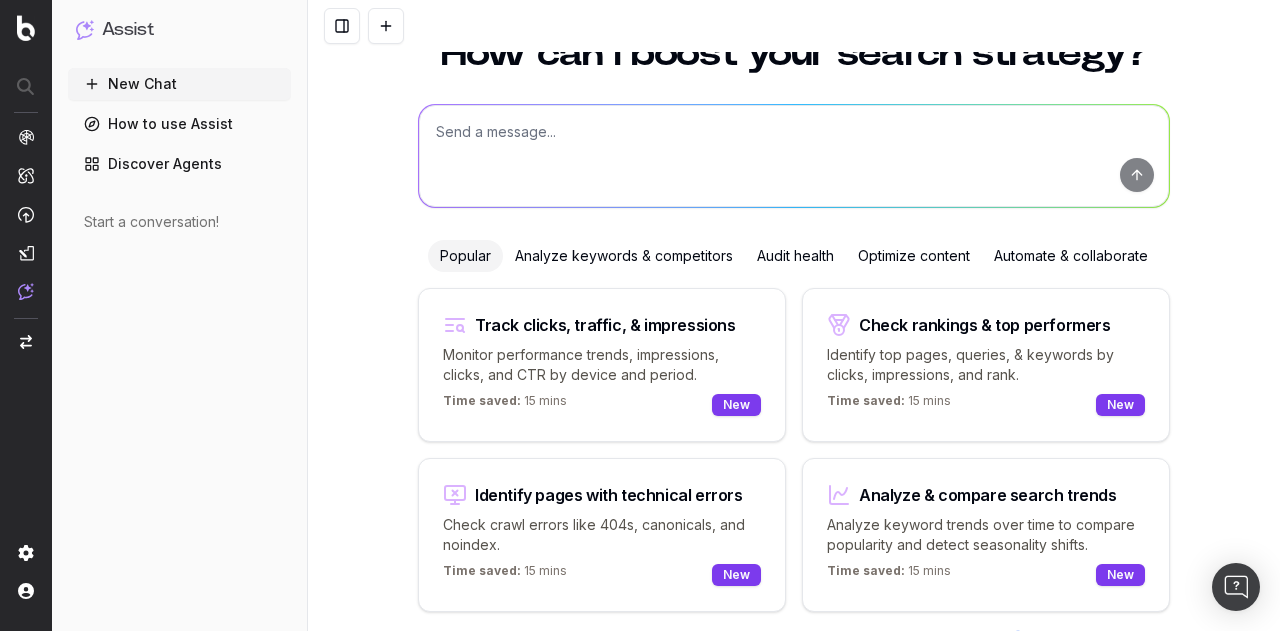 click at bounding box center (794, 156) 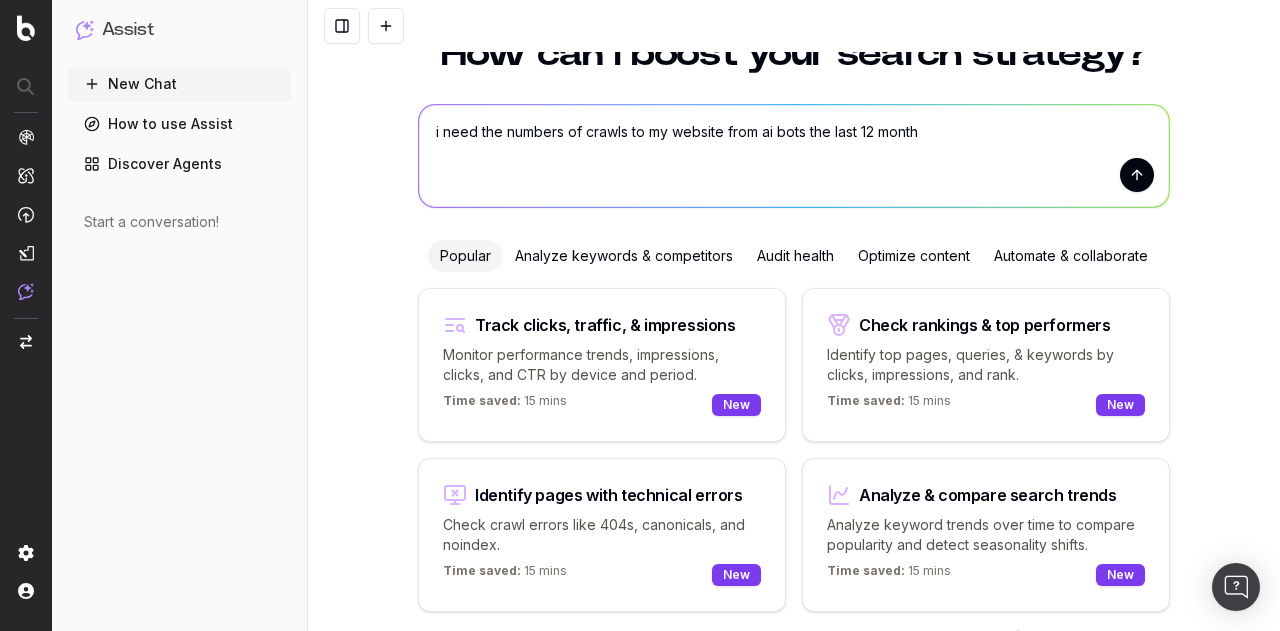 type on "i need the numbers of crawls to my website from ai bots the last 12 months" 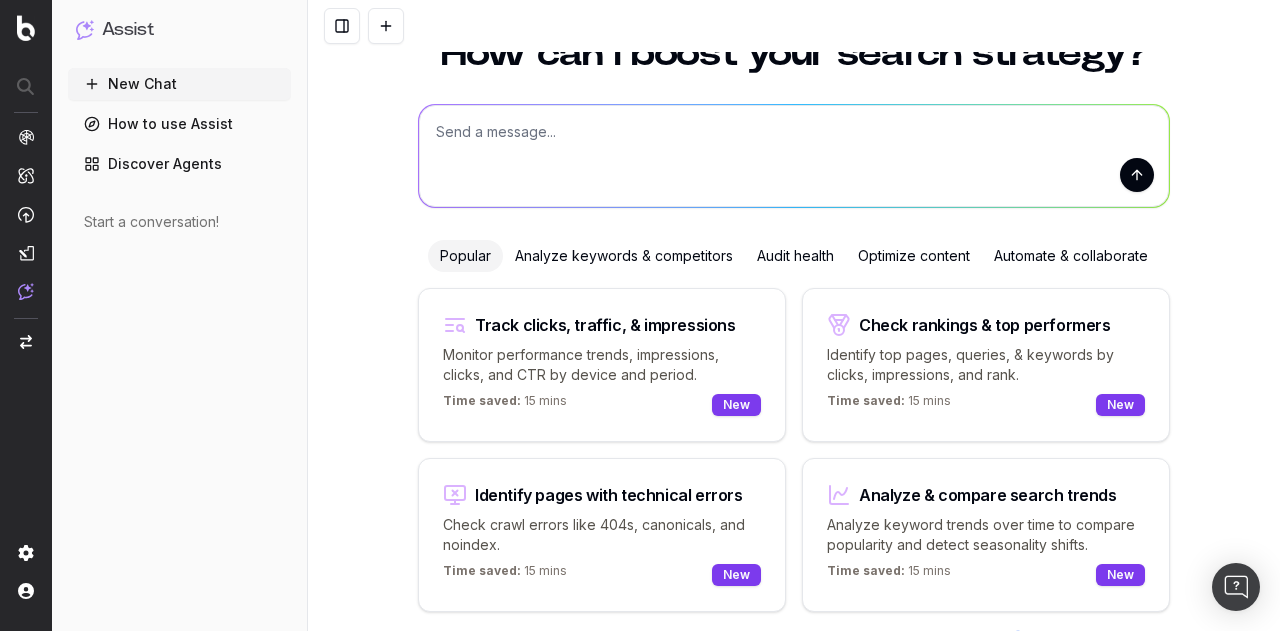 scroll, scrollTop: 0, scrollLeft: 0, axis: both 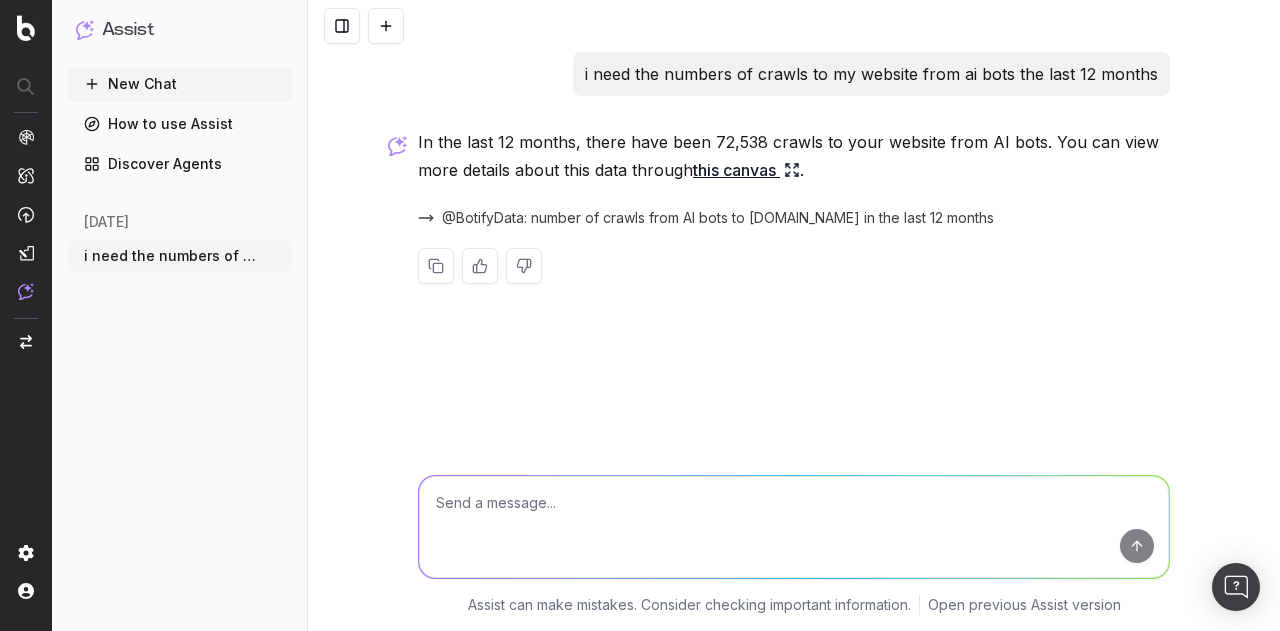 click on "this canvas" at bounding box center (746, 170) 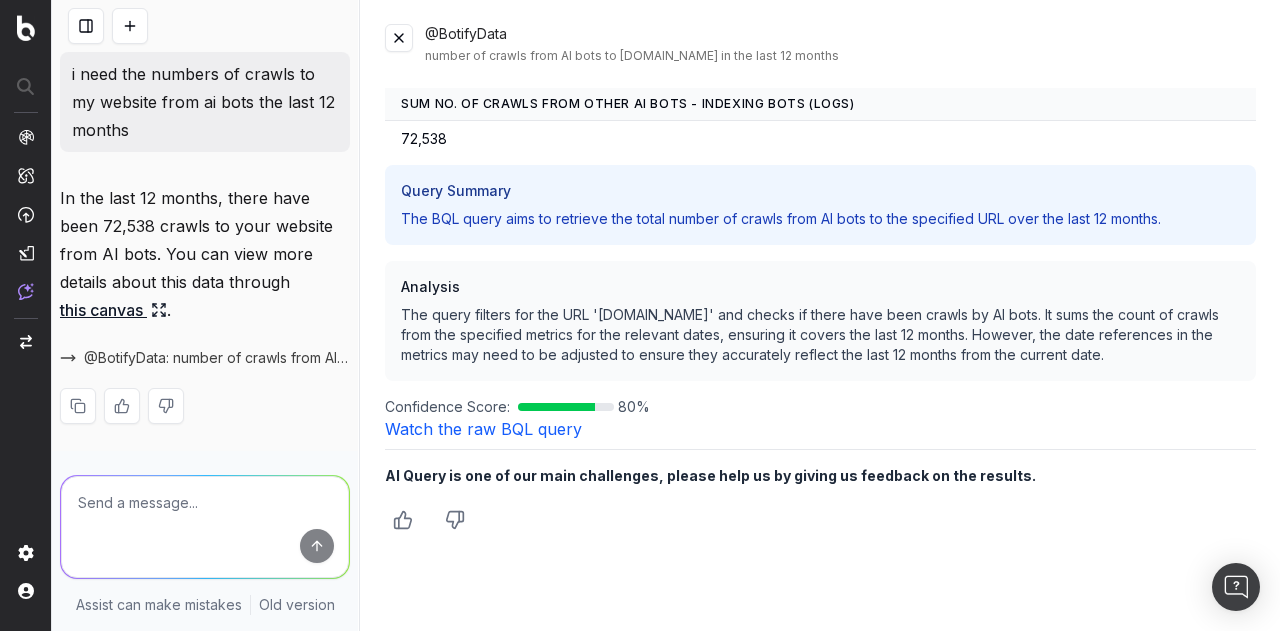 click at bounding box center (205, 527) 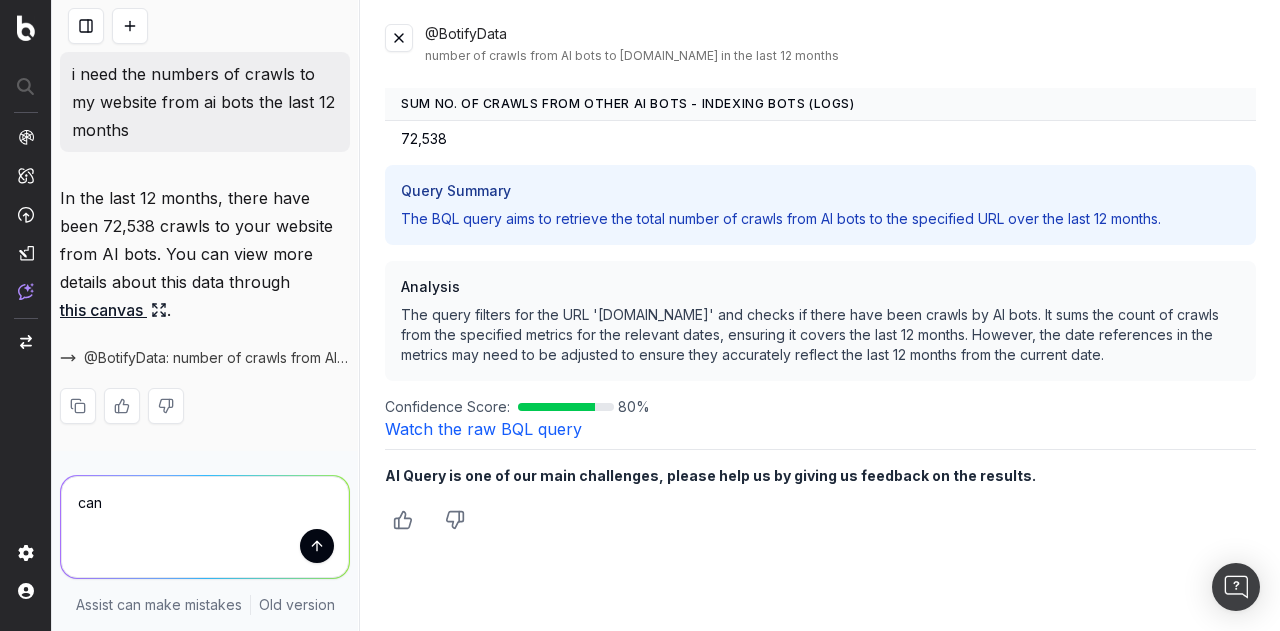 scroll, scrollTop: 4, scrollLeft: 0, axis: vertical 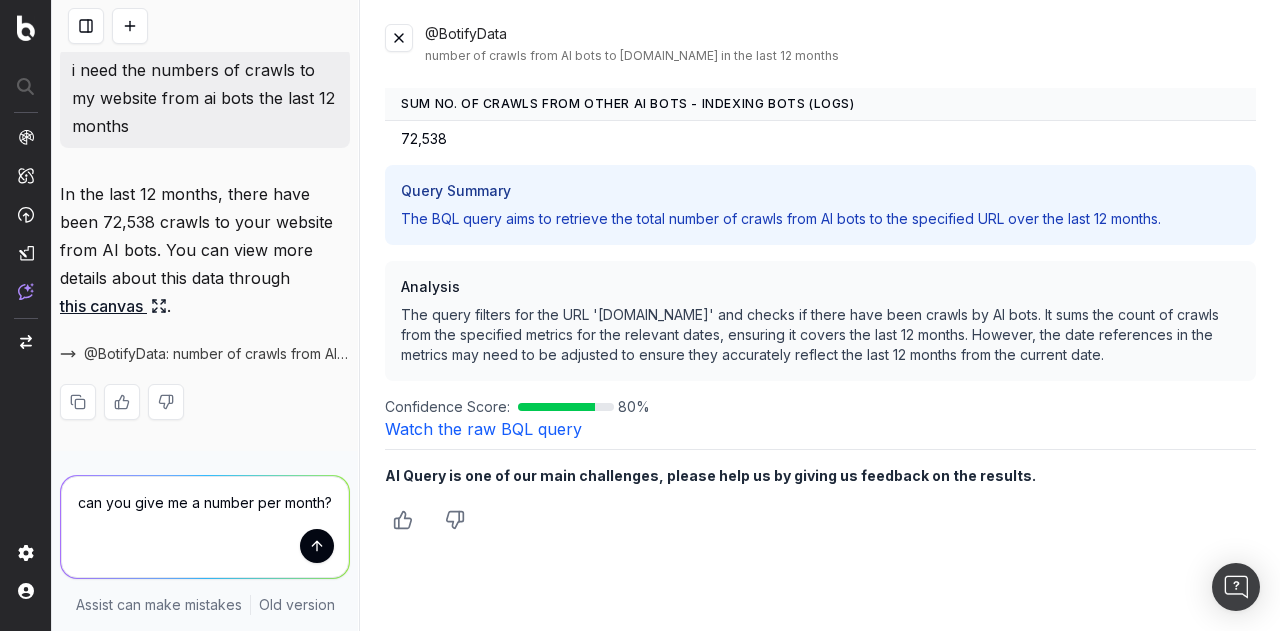 type on "can you give me a number per month?" 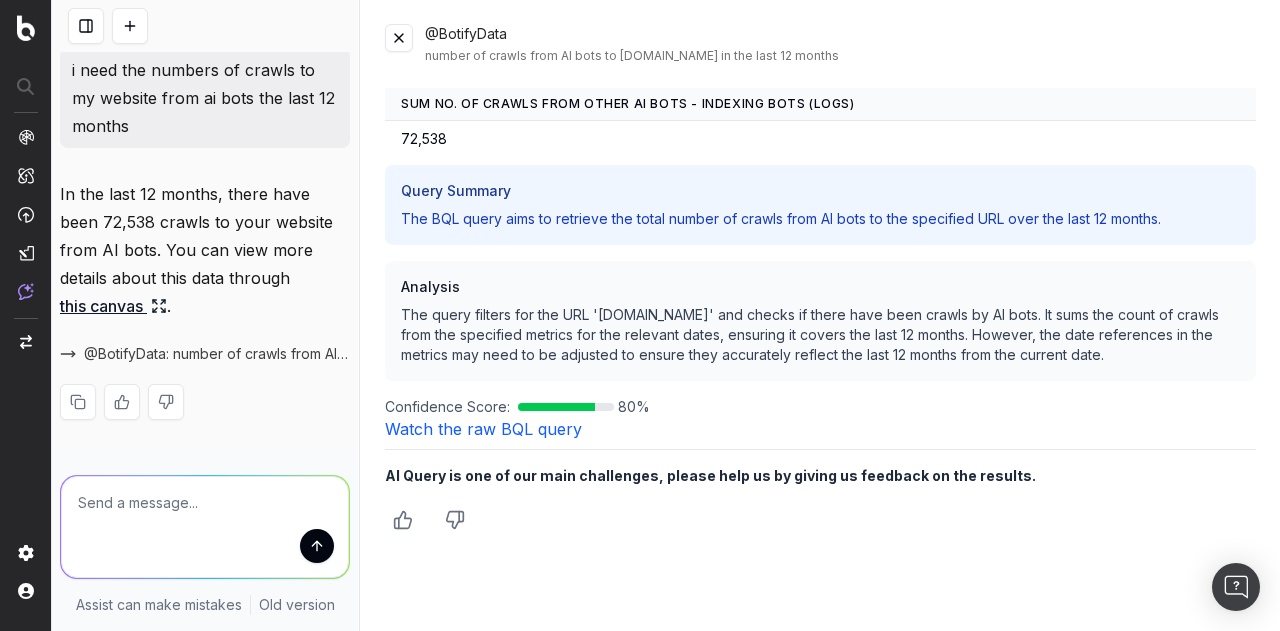 scroll, scrollTop: 0, scrollLeft: 0, axis: both 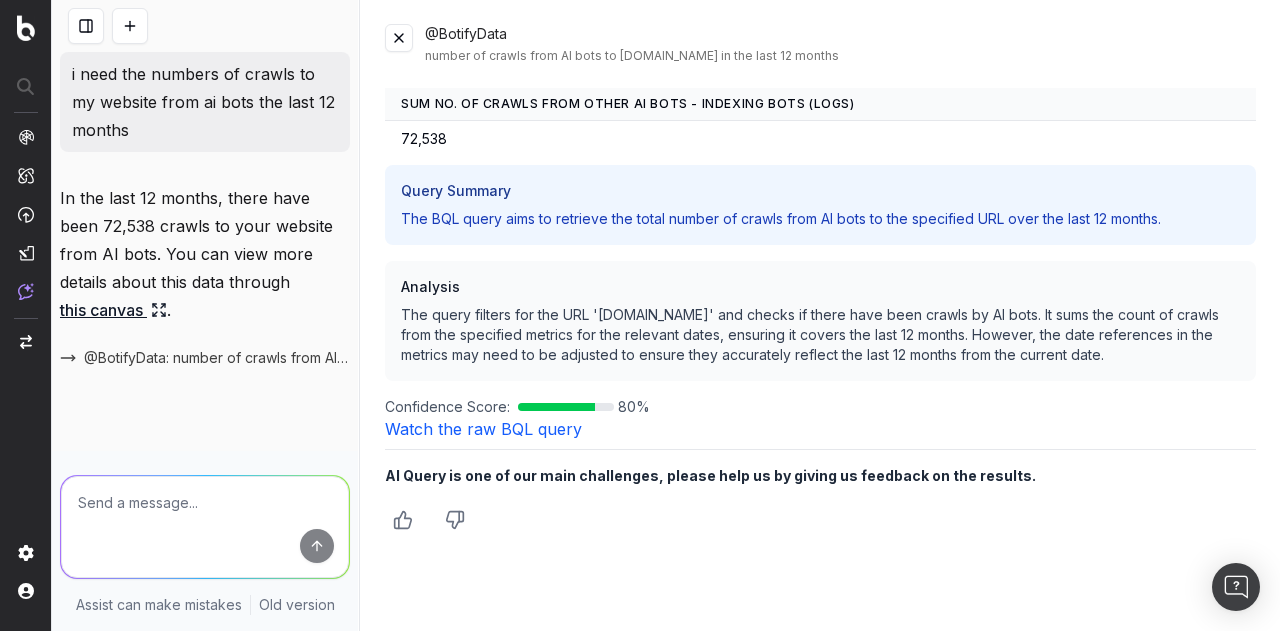 click on "The BQL query aims to retrieve the total number of crawls from AI bots to the specified URL over the last 12 months." at bounding box center [820, 219] 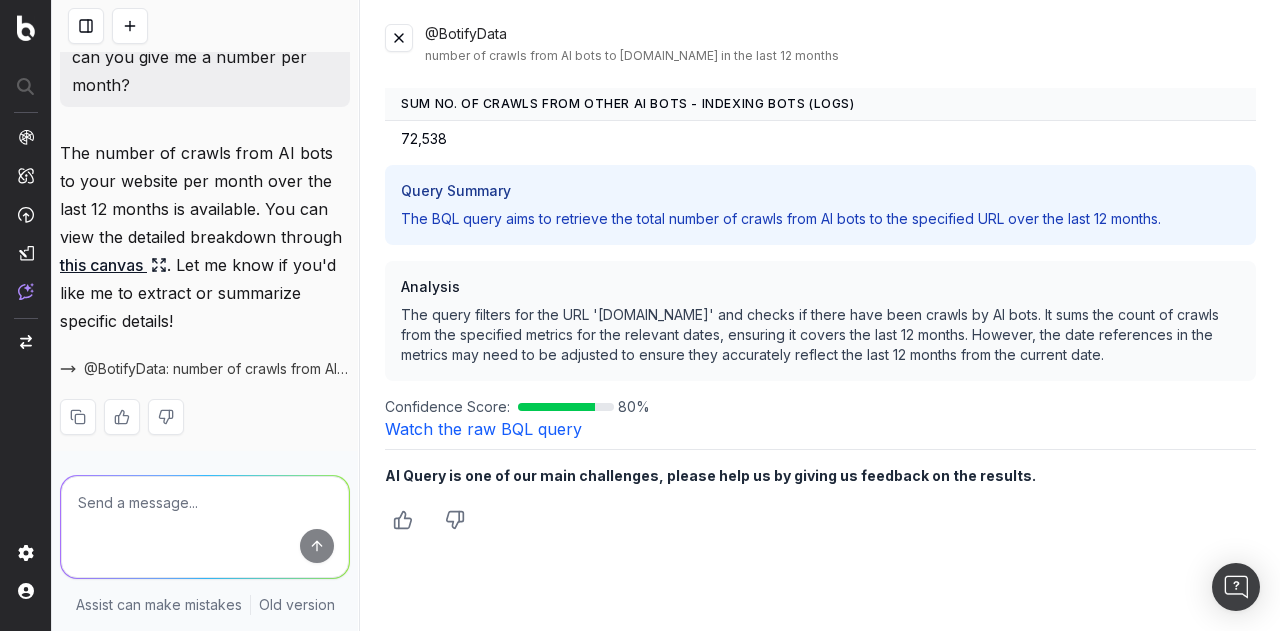 scroll, scrollTop: 436, scrollLeft: 0, axis: vertical 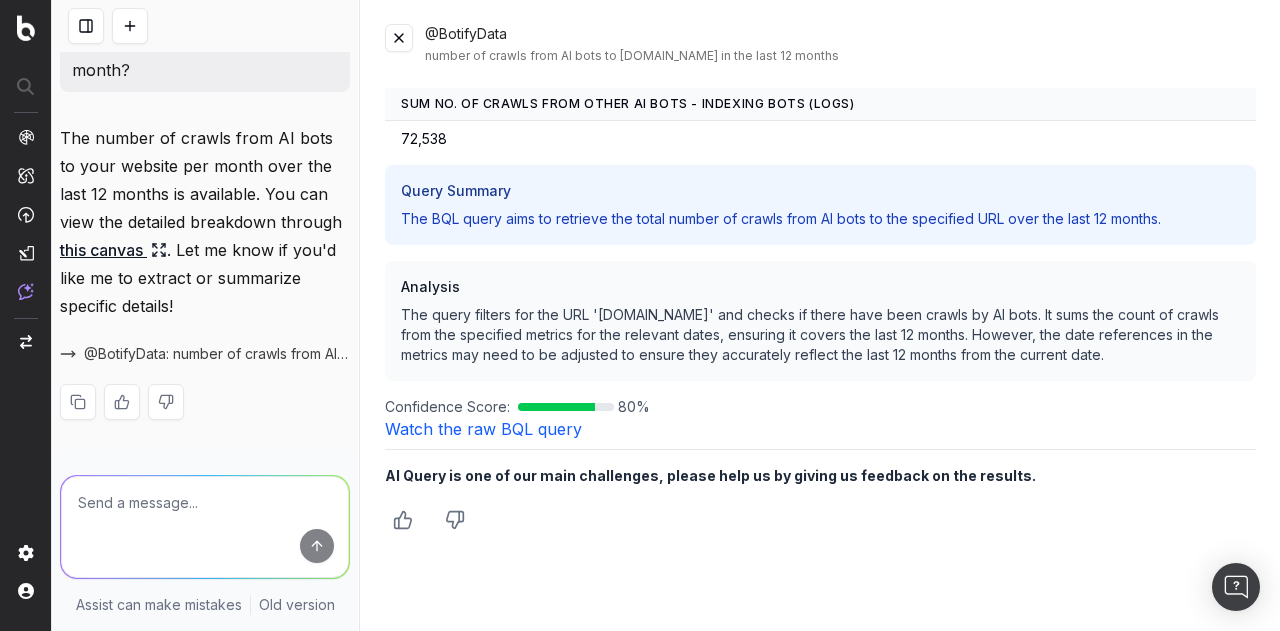 click on "this canvas" at bounding box center (113, 250) 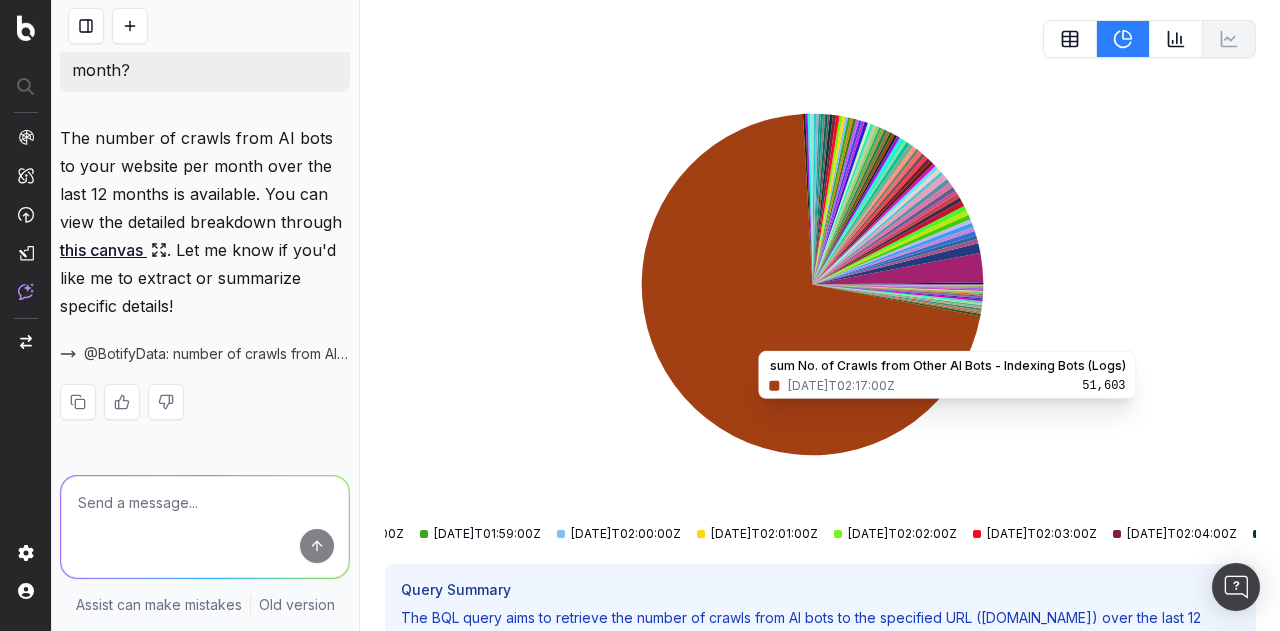 scroll, scrollTop: 0, scrollLeft: 0, axis: both 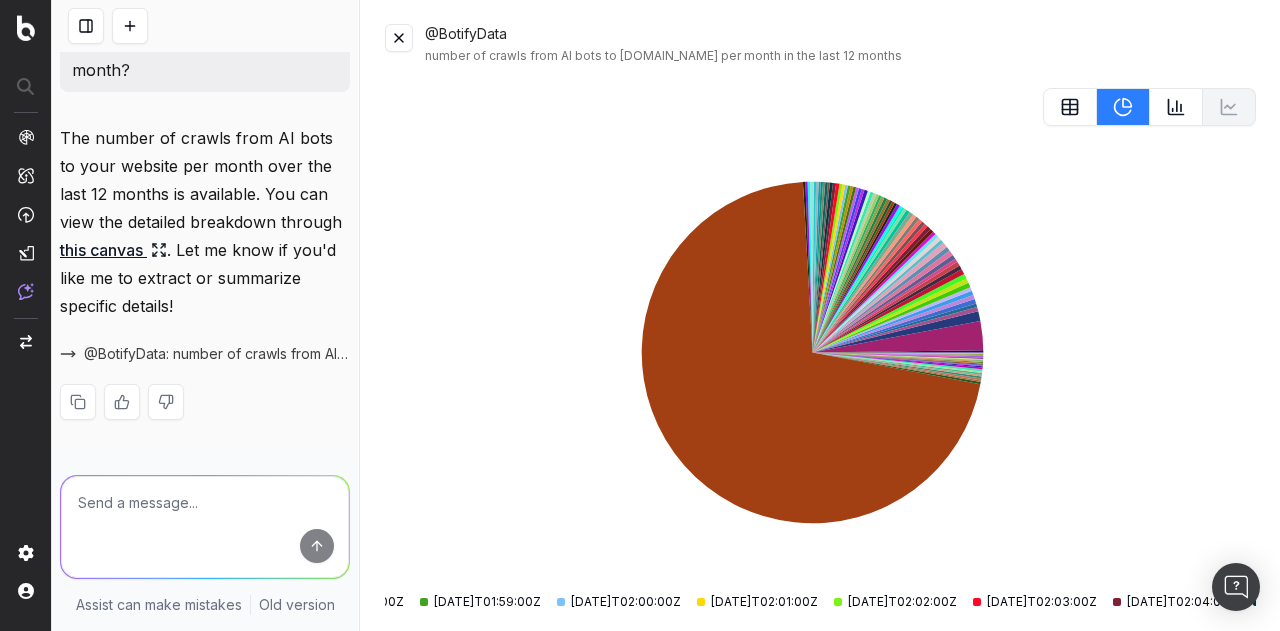 click 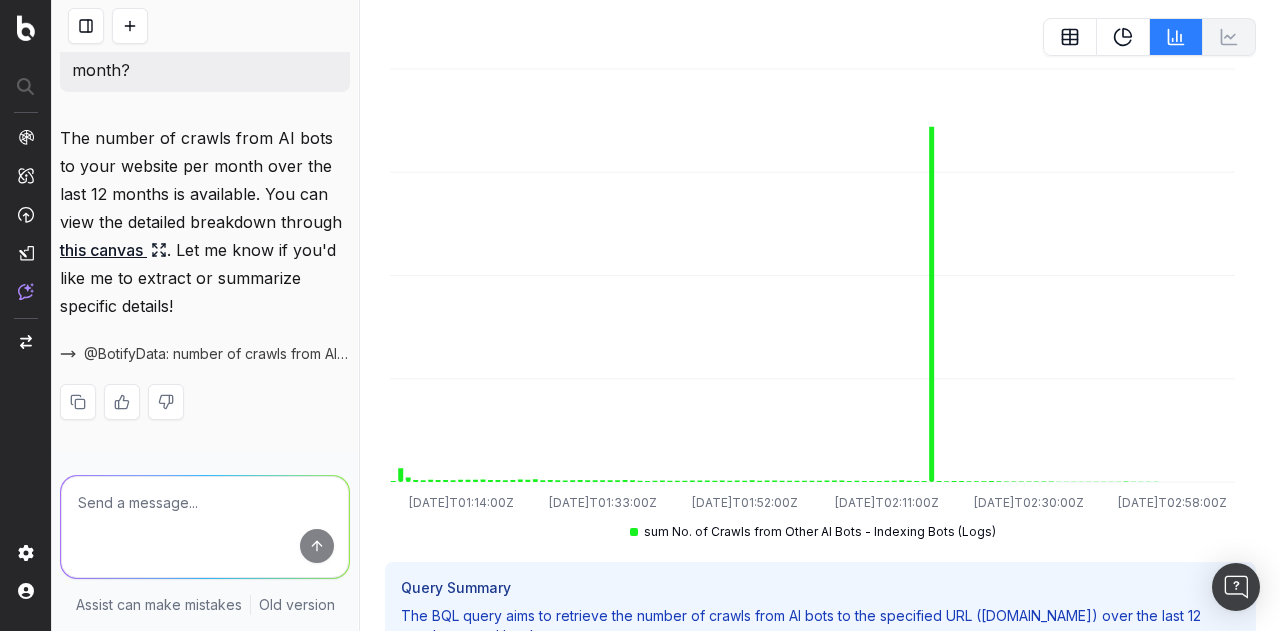 scroll, scrollTop: 0, scrollLeft: 0, axis: both 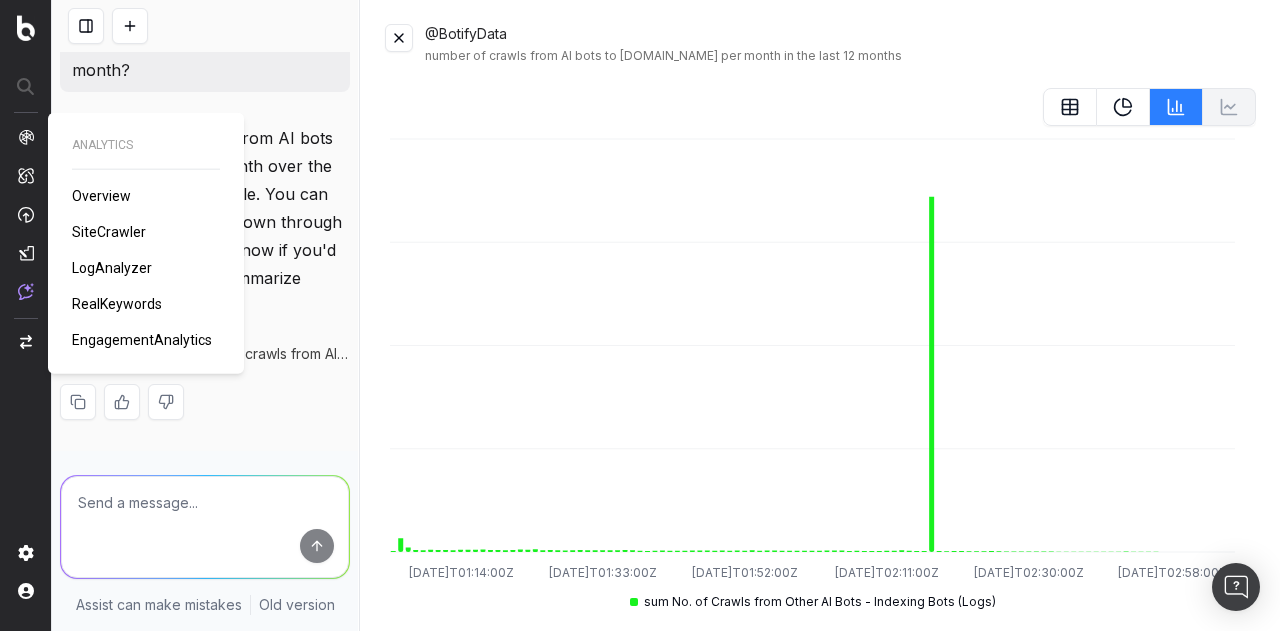 click on "LogAnalyzer" at bounding box center [112, 268] 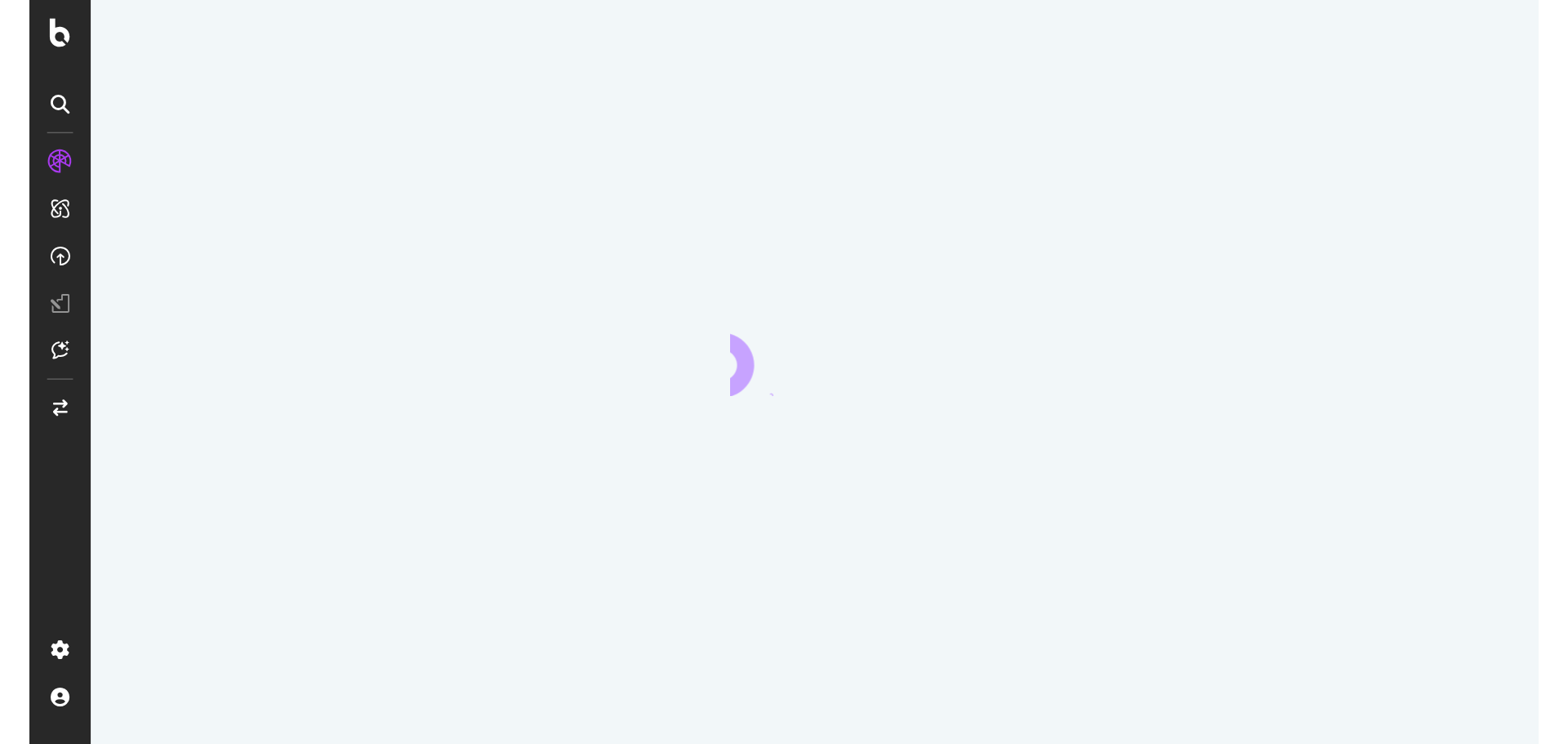 scroll, scrollTop: 0, scrollLeft: 0, axis: both 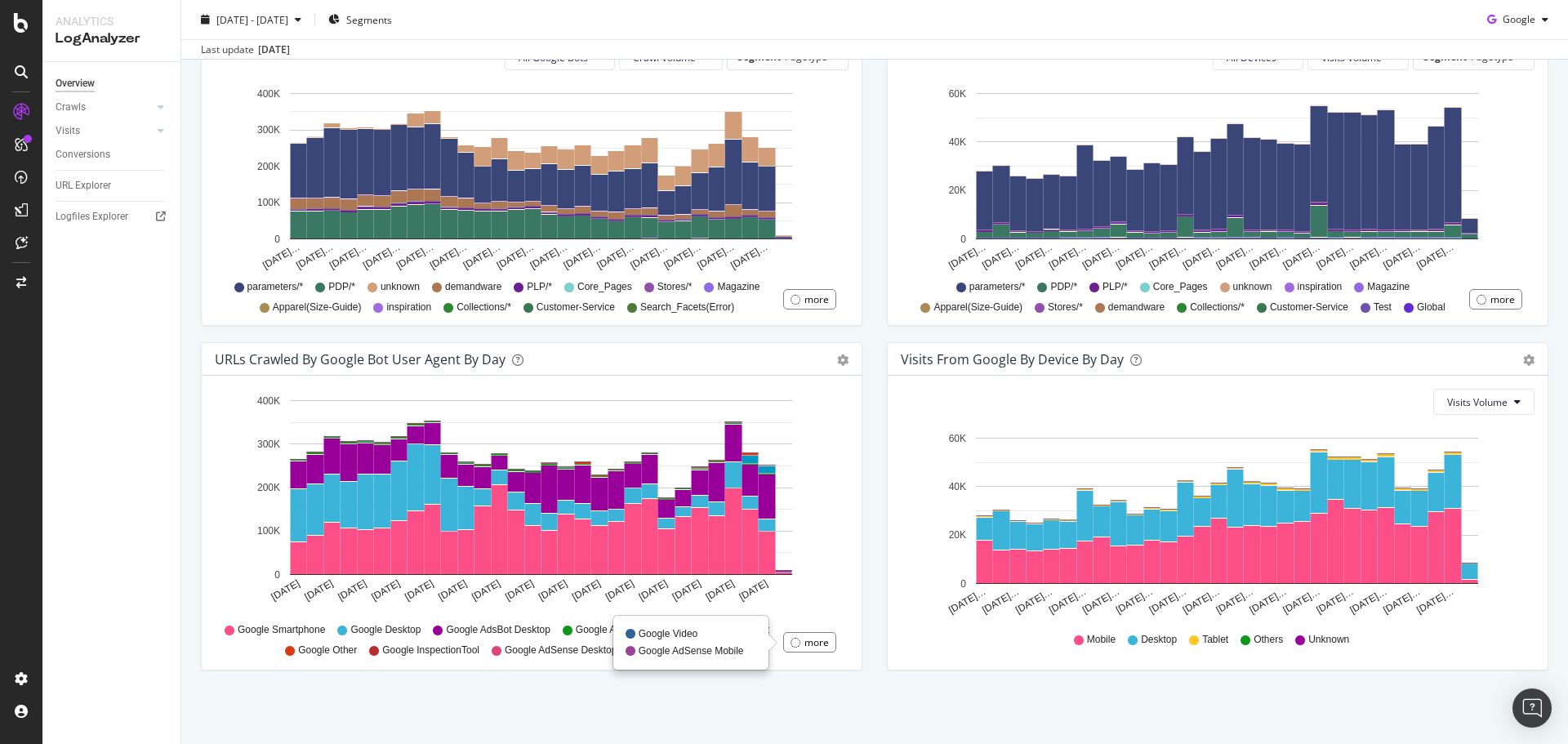 click on "more" at bounding box center [817, 642] 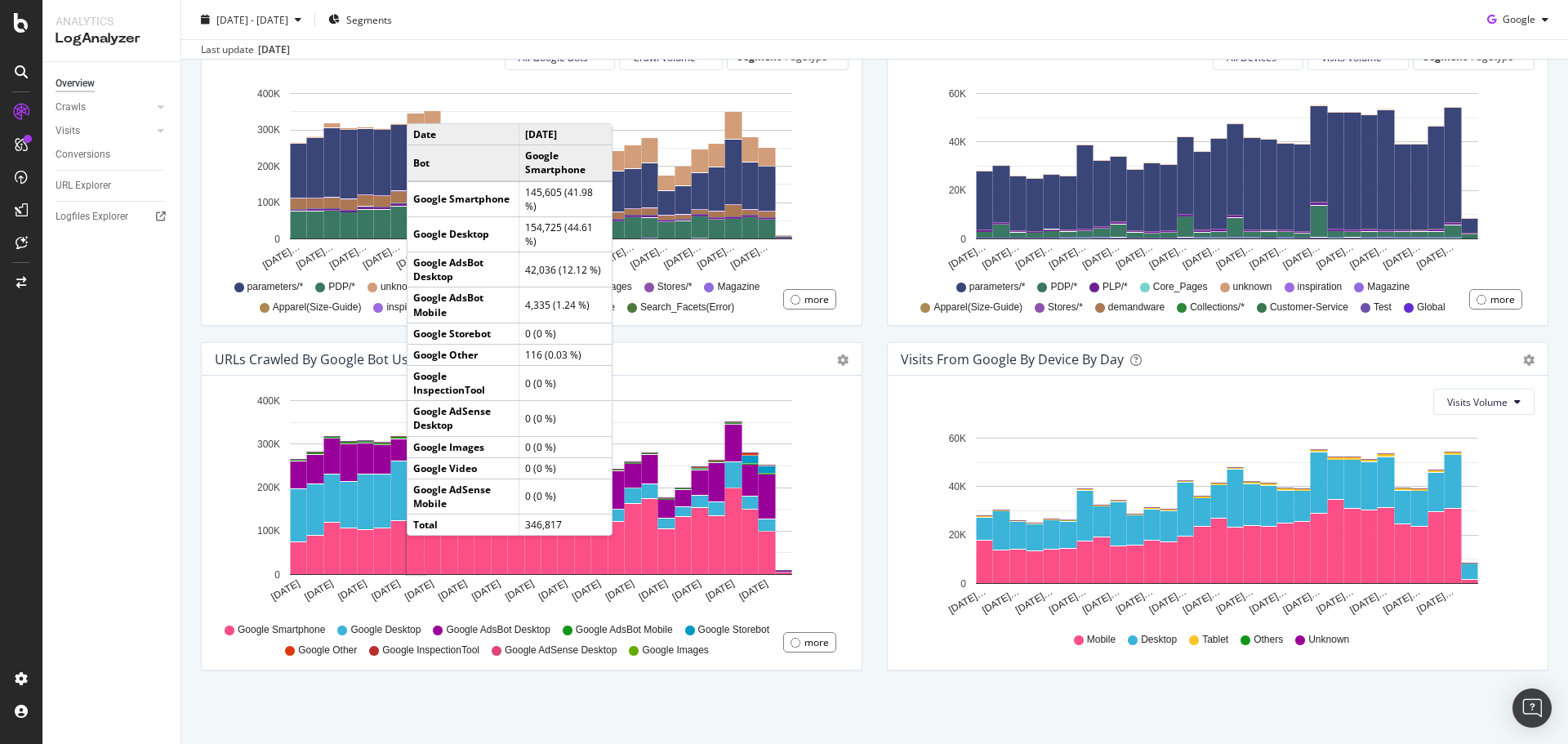 scroll, scrollTop: 127, scrollLeft: 0, axis: vertical 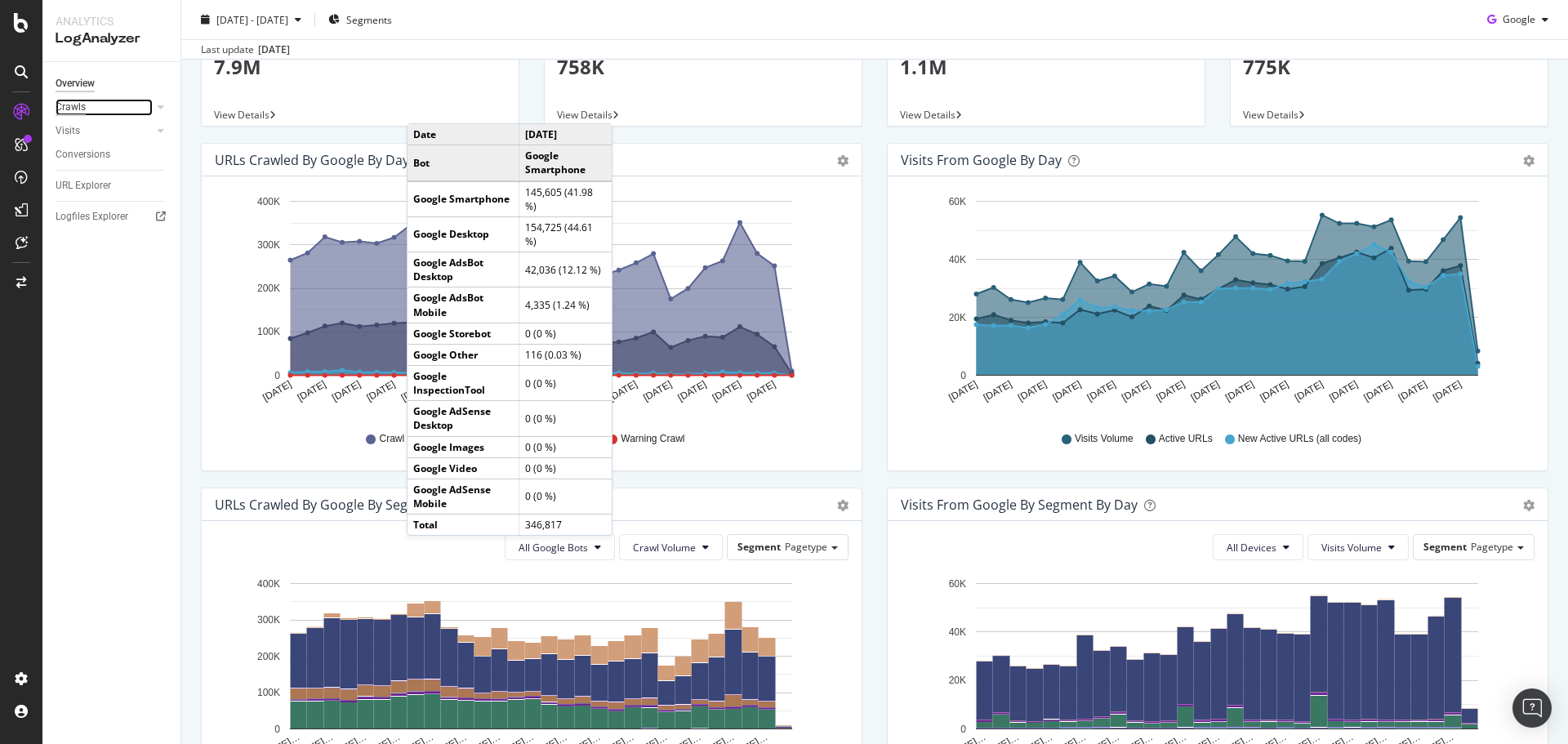 click on "Crawls" at bounding box center (70, 107) 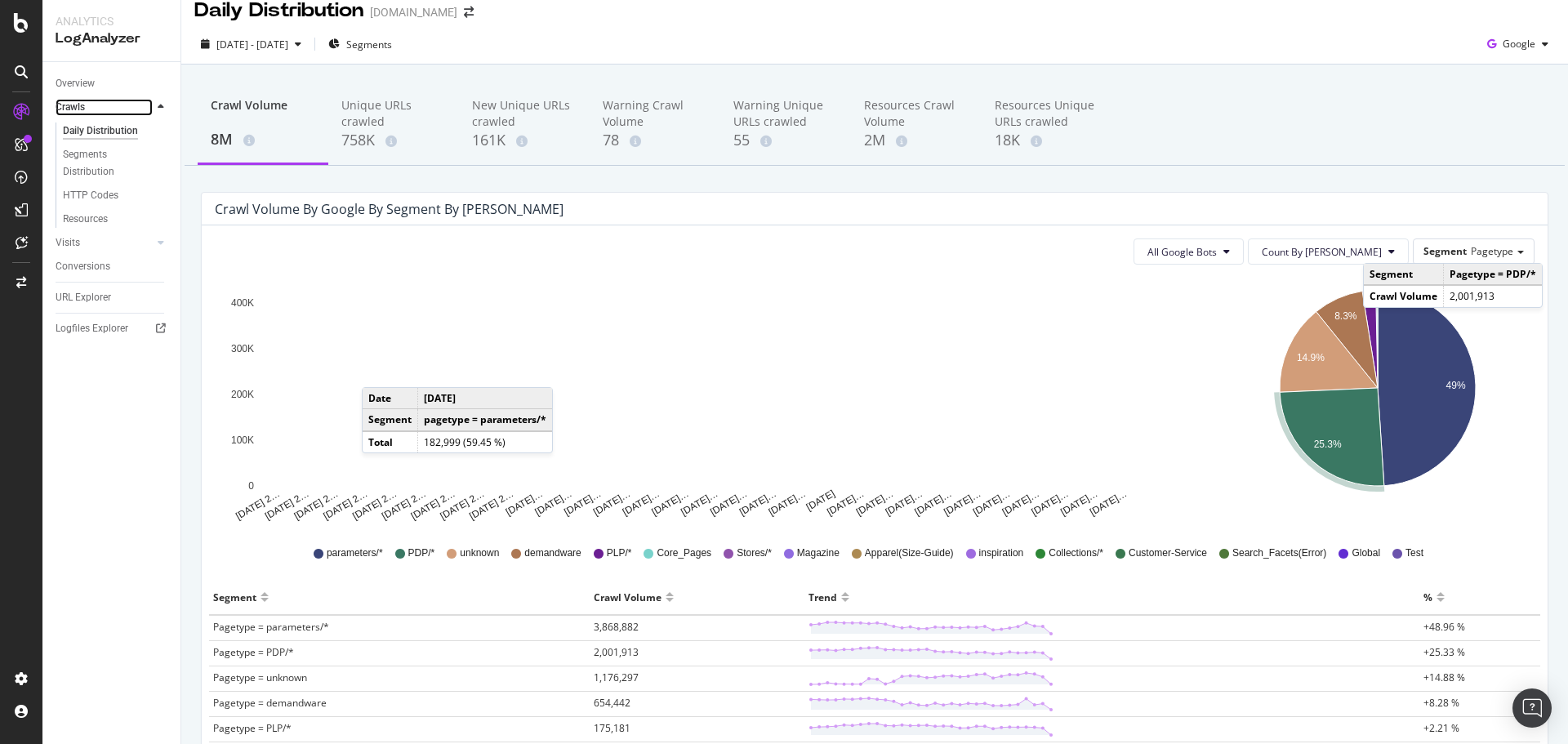 scroll, scrollTop: 0, scrollLeft: 0, axis: both 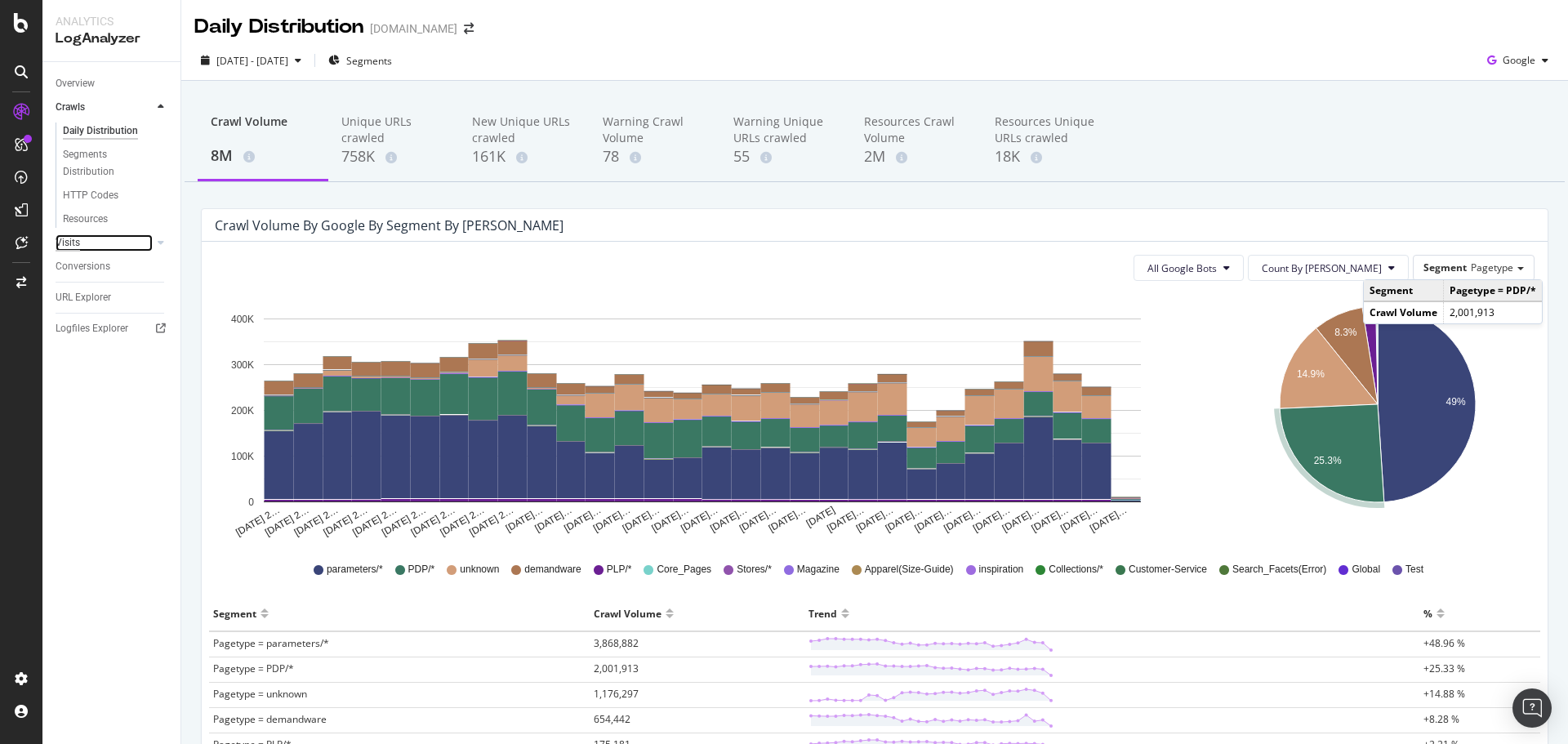 click on "Visits" at bounding box center (68, 243) 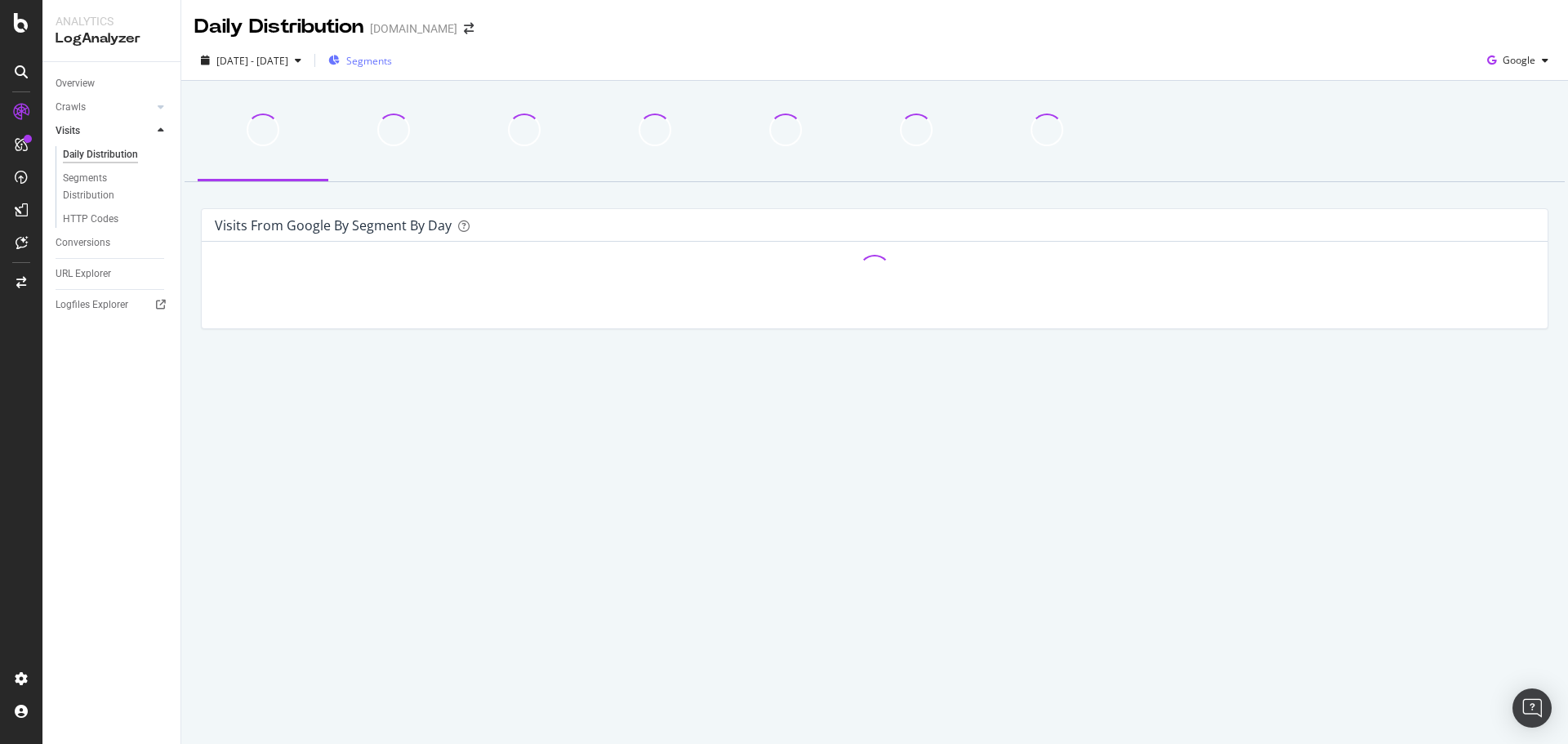 click on "Segments" at bounding box center [369, 60] 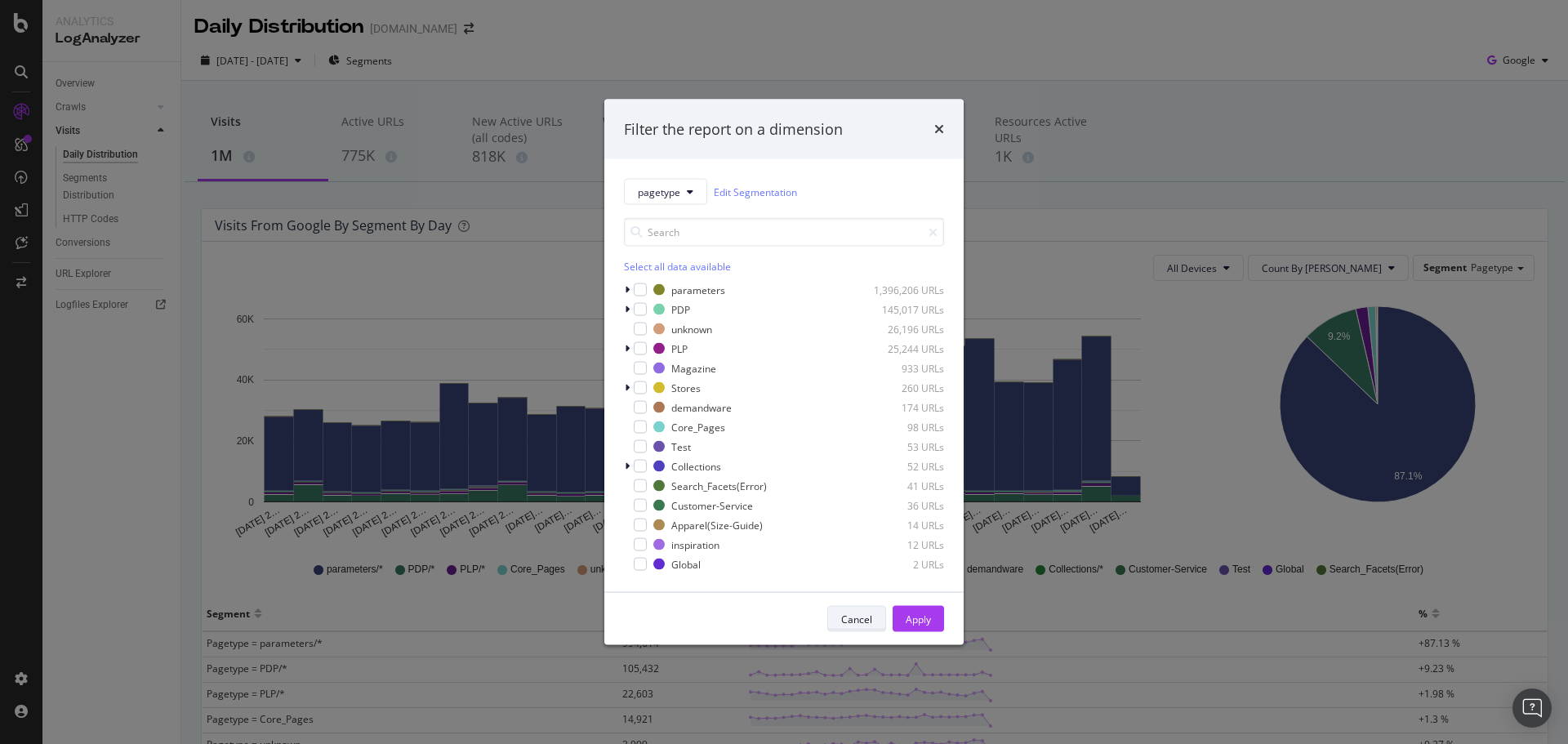 click on "Cancel" at bounding box center [857, 618] 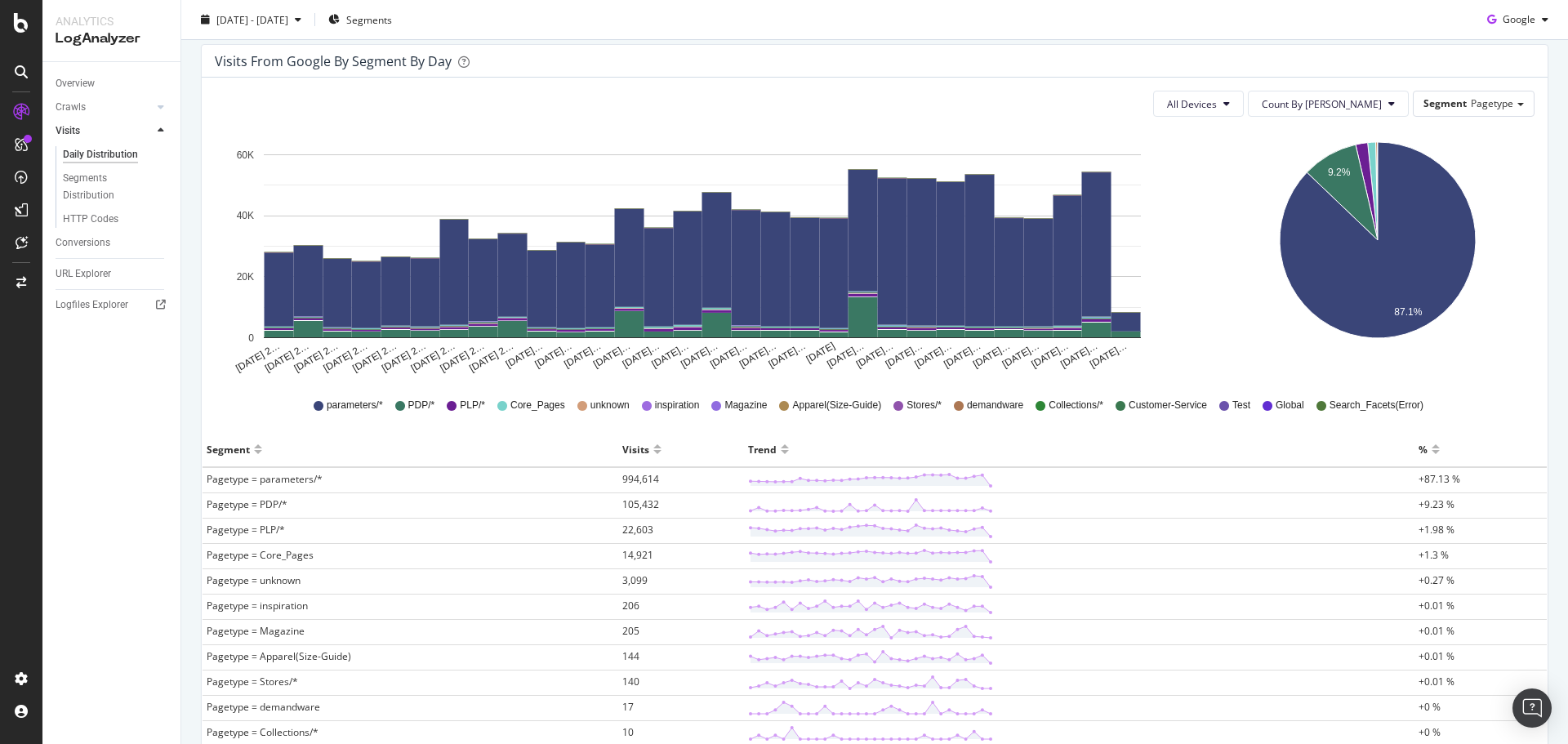 scroll, scrollTop: 0, scrollLeft: 0, axis: both 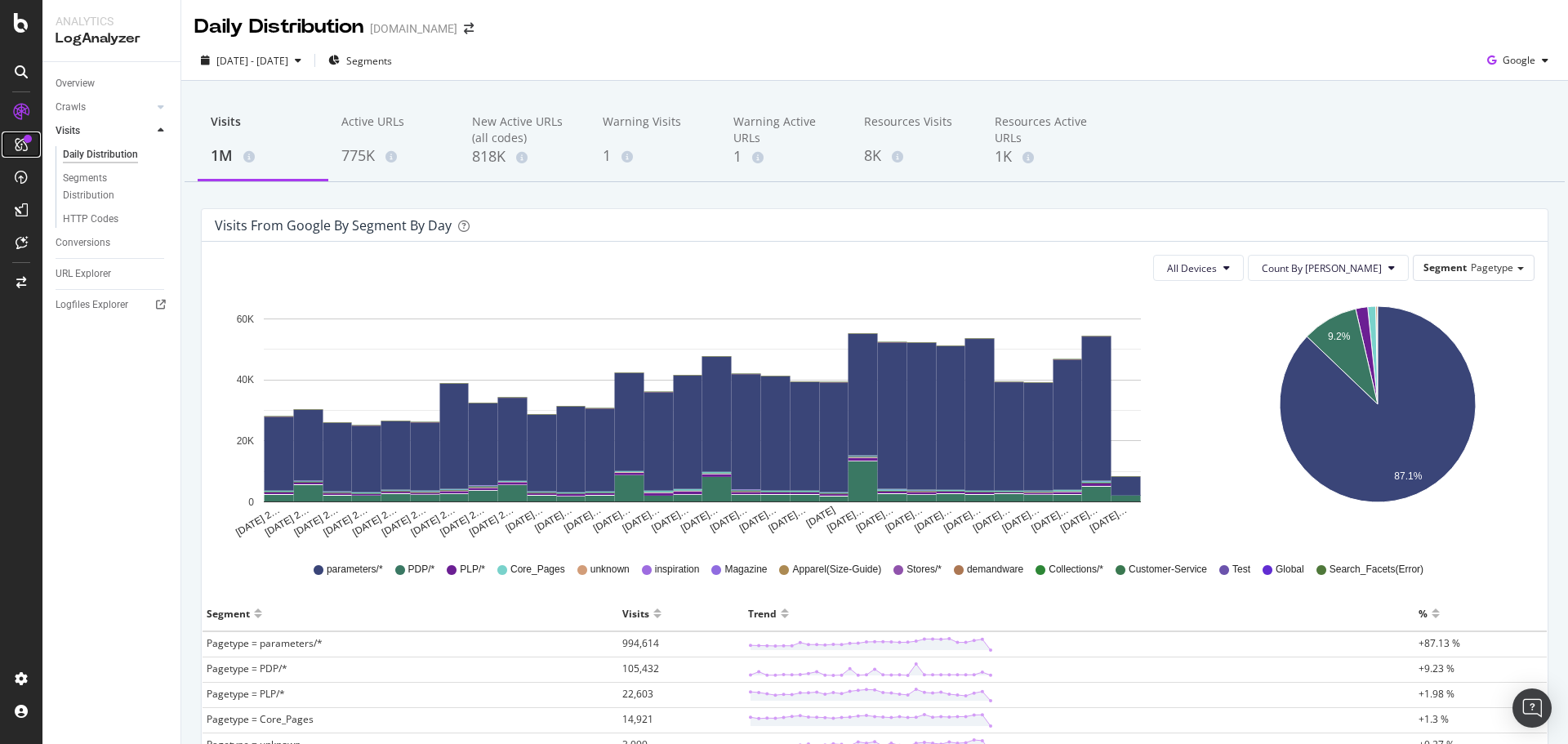 click at bounding box center [21, 145] 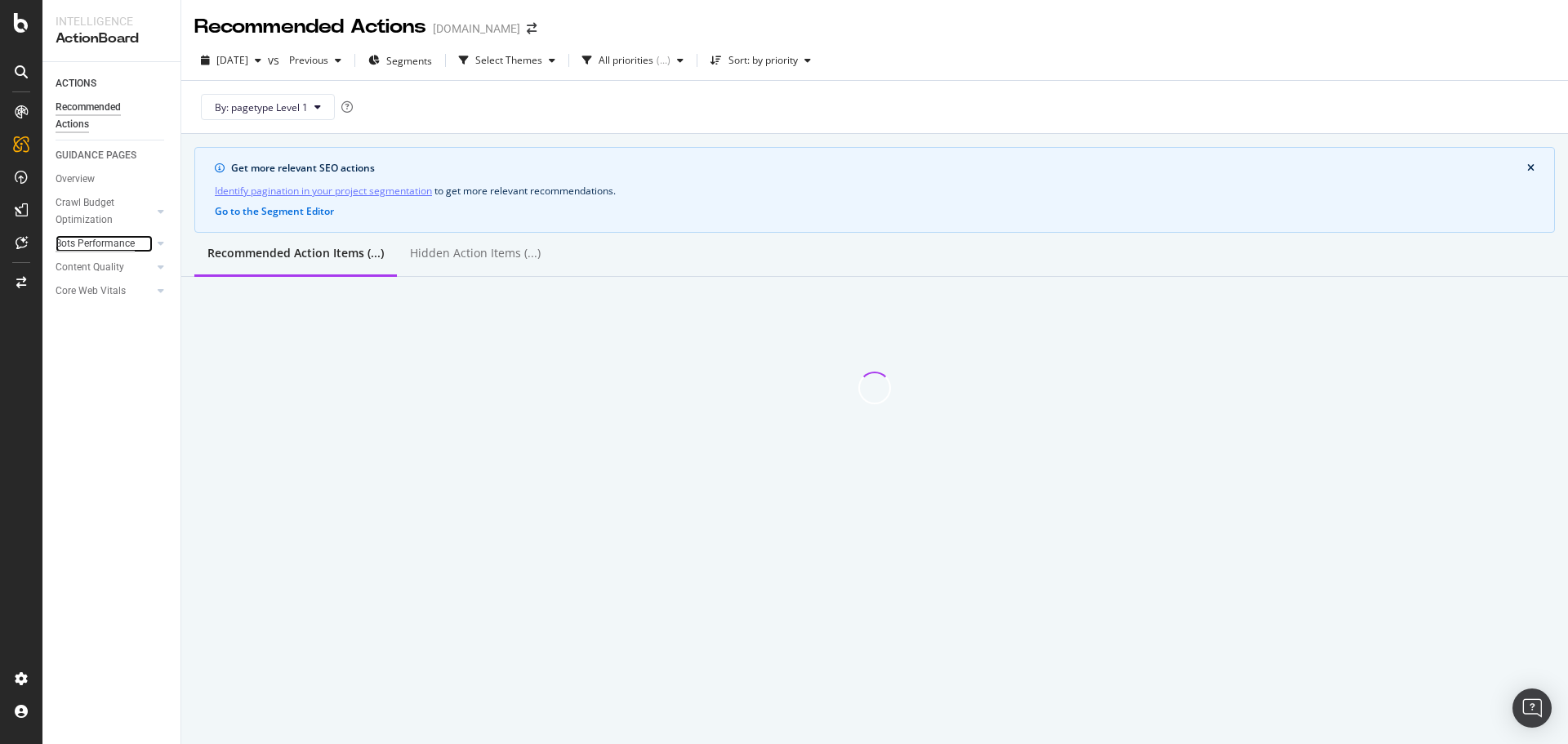 click on "Bots Performance" at bounding box center (95, 243) 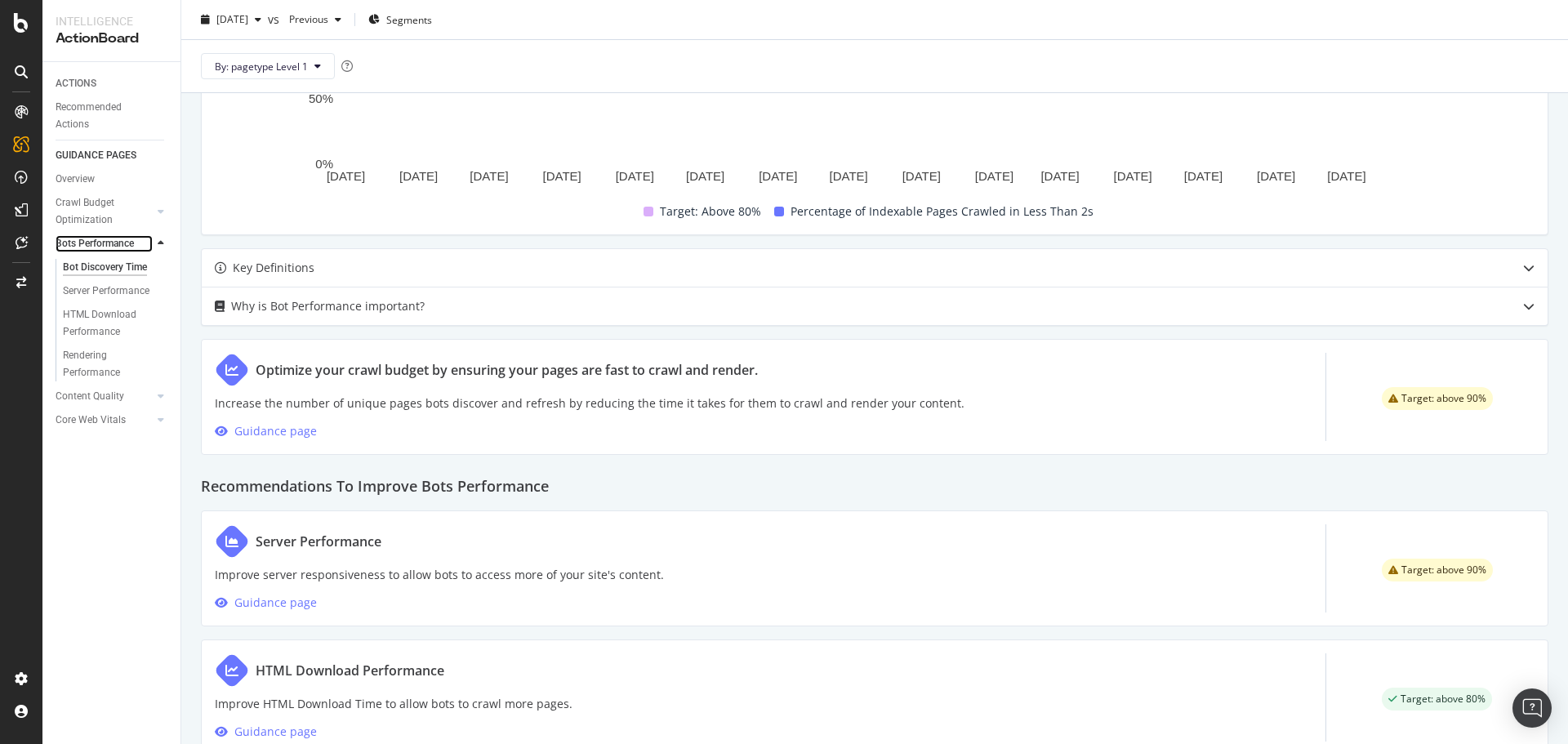 scroll, scrollTop: 745, scrollLeft: 0, axis: vertical 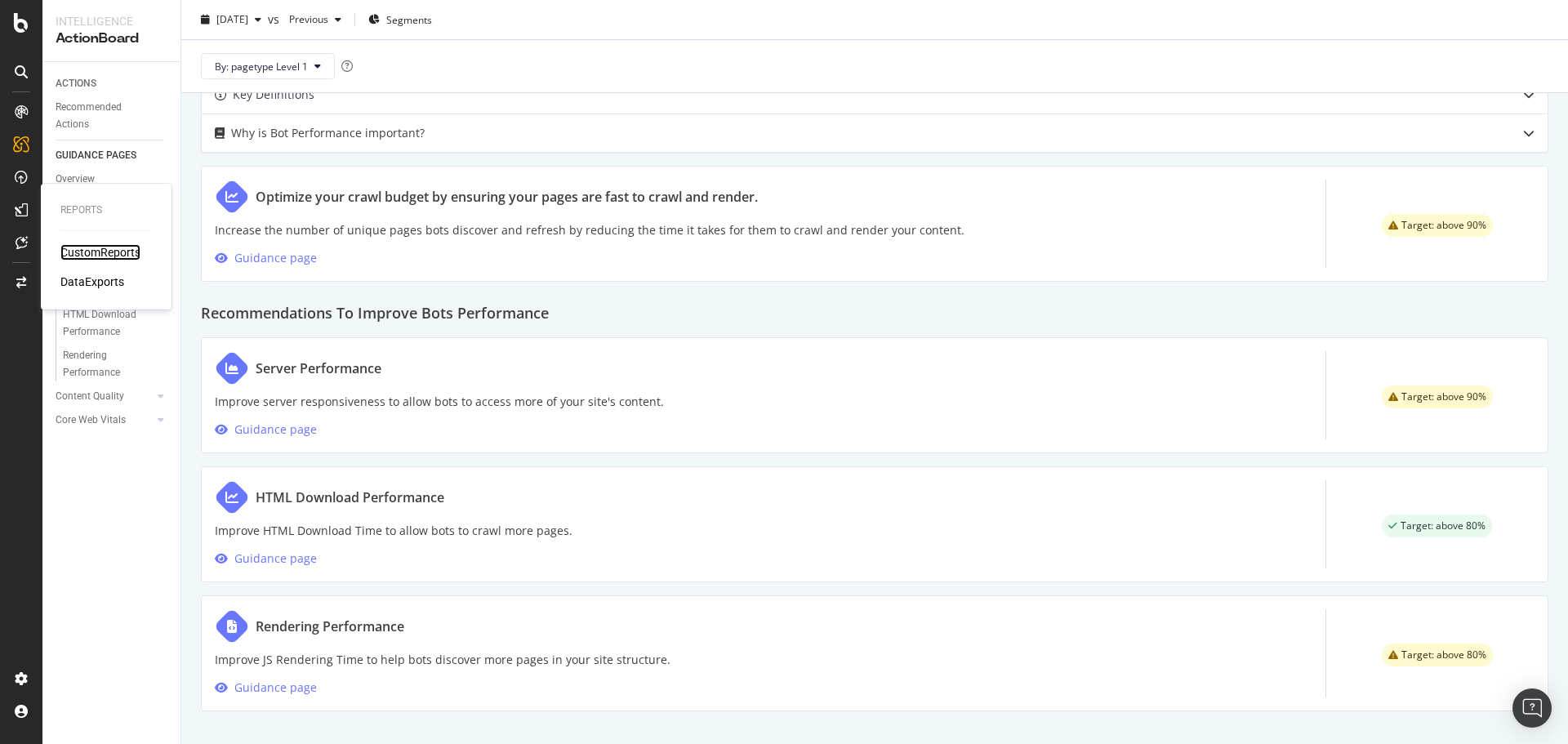 click on "CustomReports" at bounding box center (100, 252) 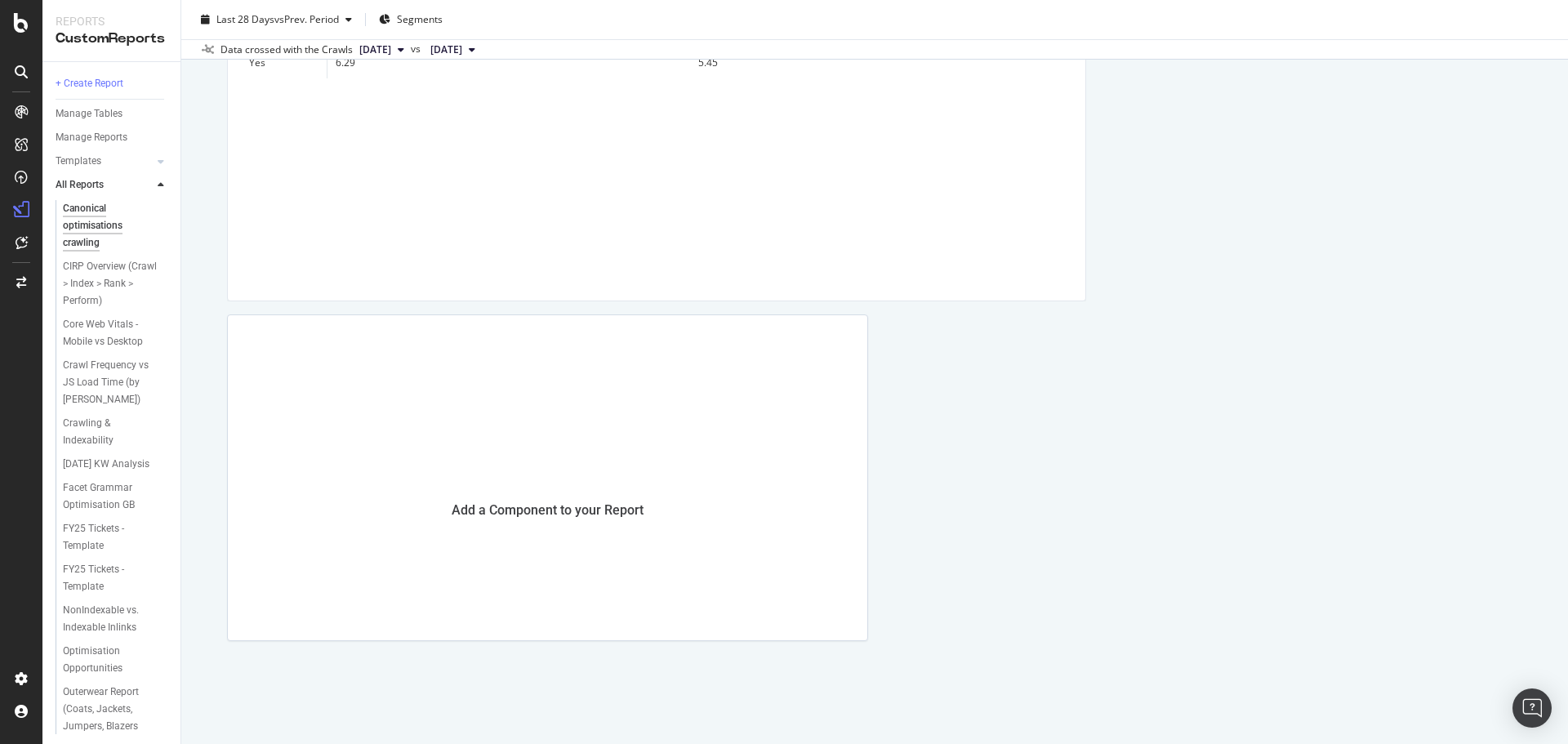 scroll, scrollTop: 407, scrollLeft: 0, axis: vertical 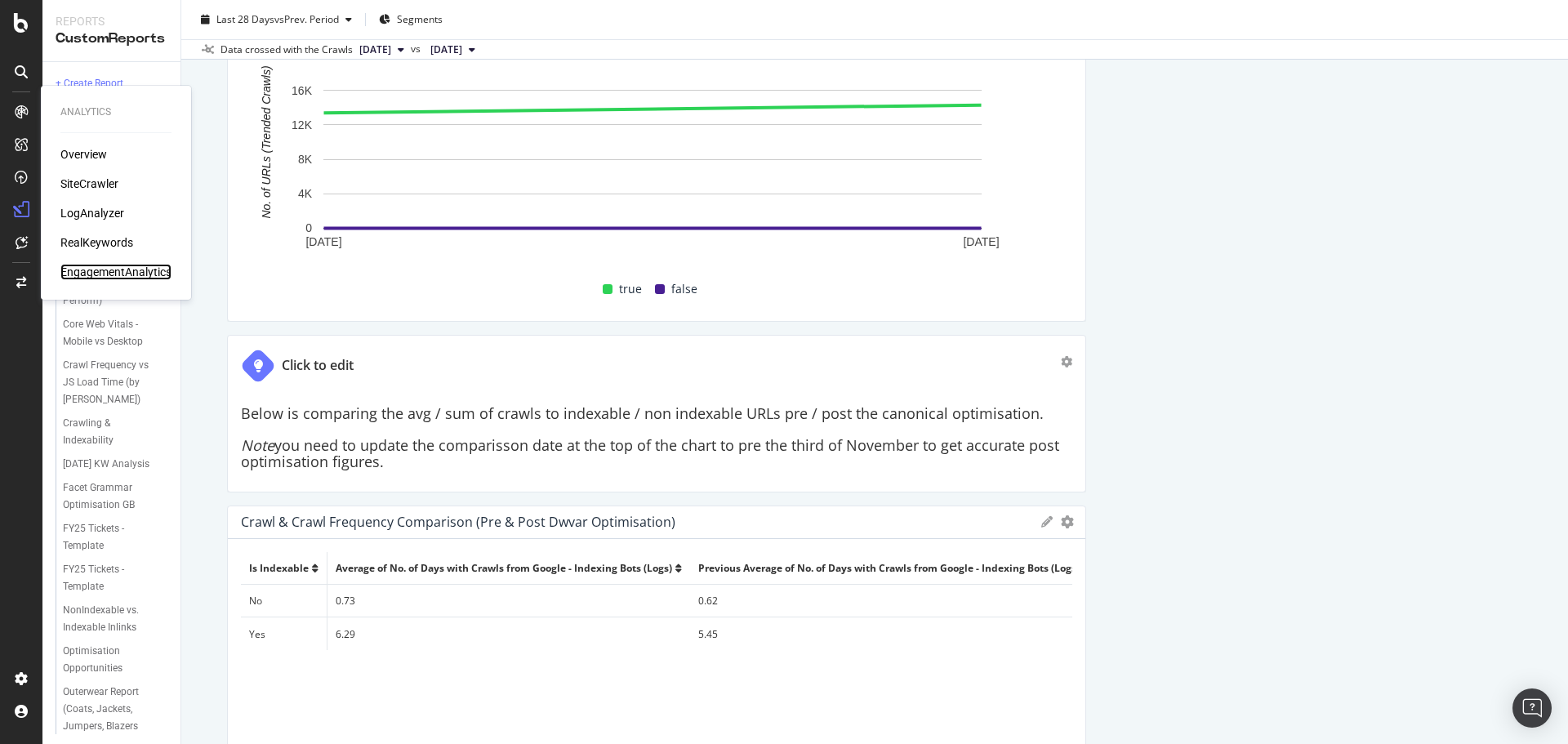 click on "EngagementAnalytics" at bounding box center [116, 272] 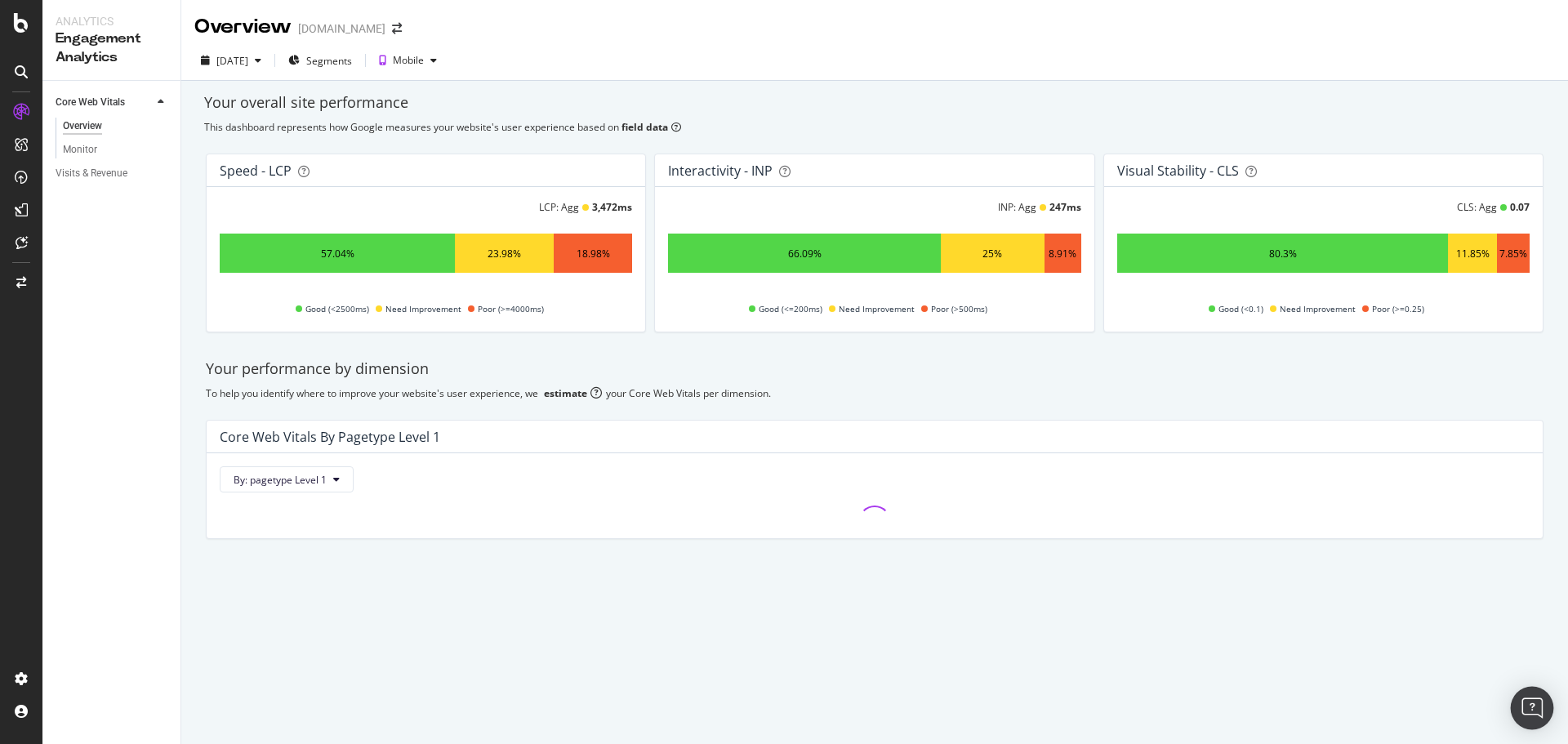 click at bounding box center (1532, 708) 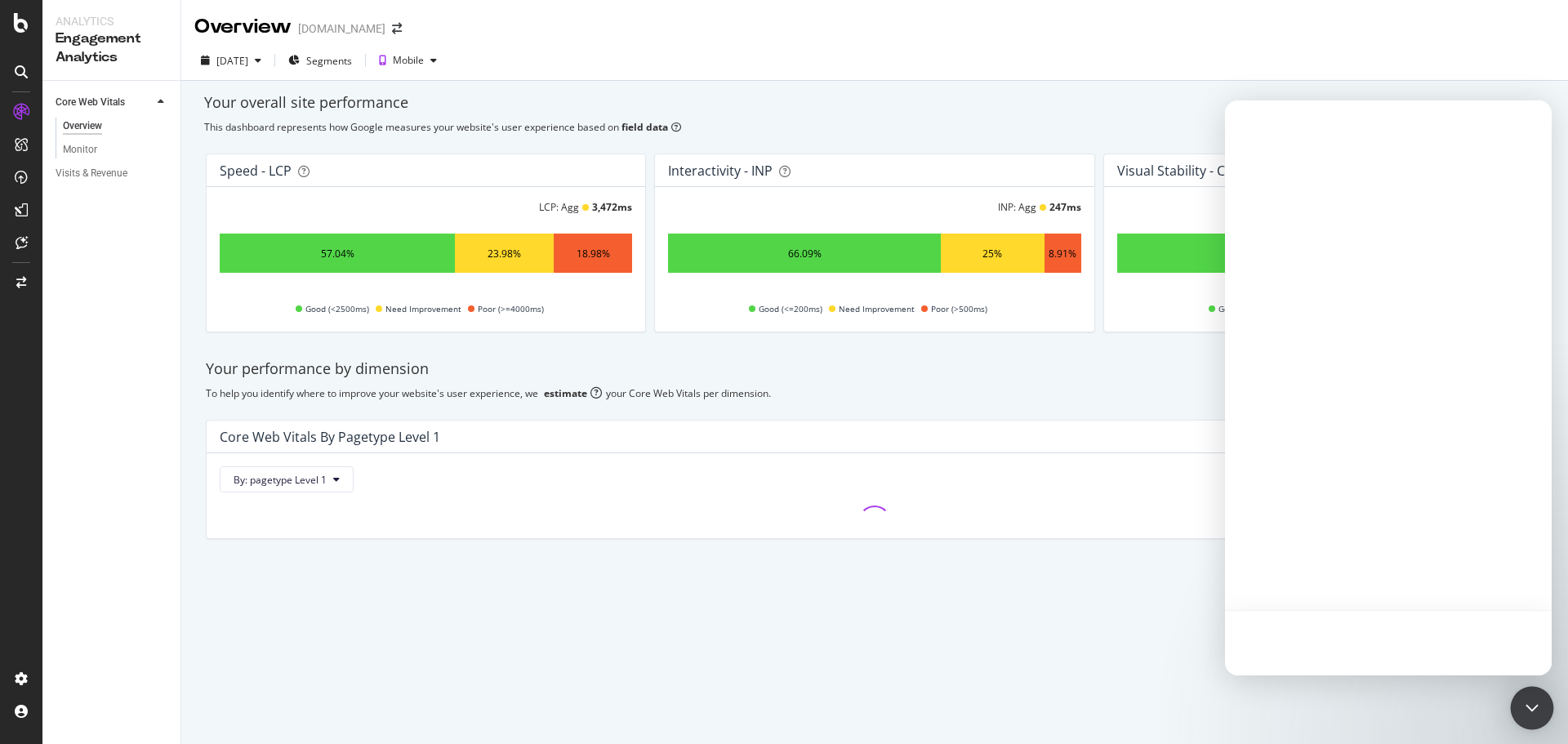 scroll, scrollTop: 0, scrollLeft: 0, axis: both 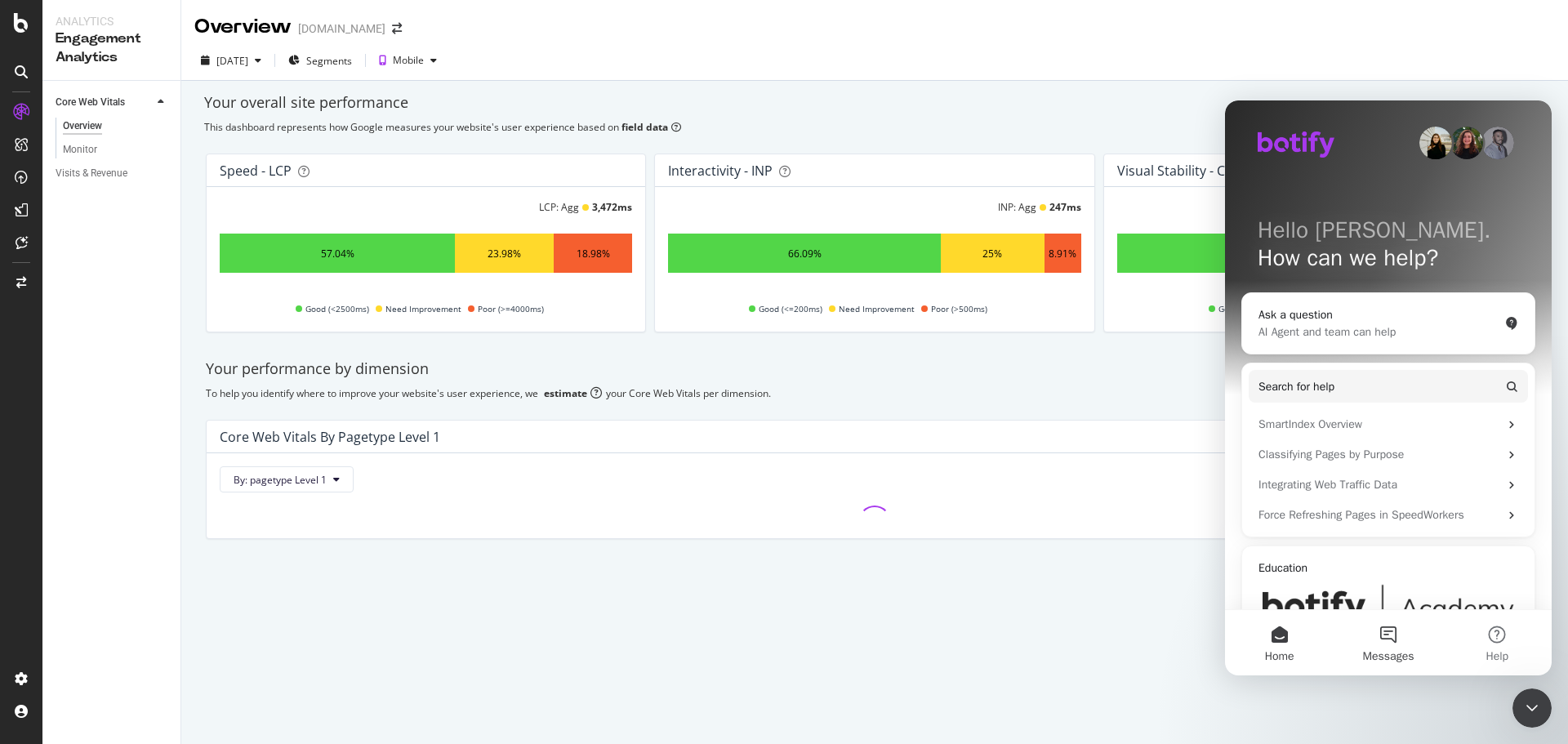 click on "Messages" at bounding box center [1388, 657] 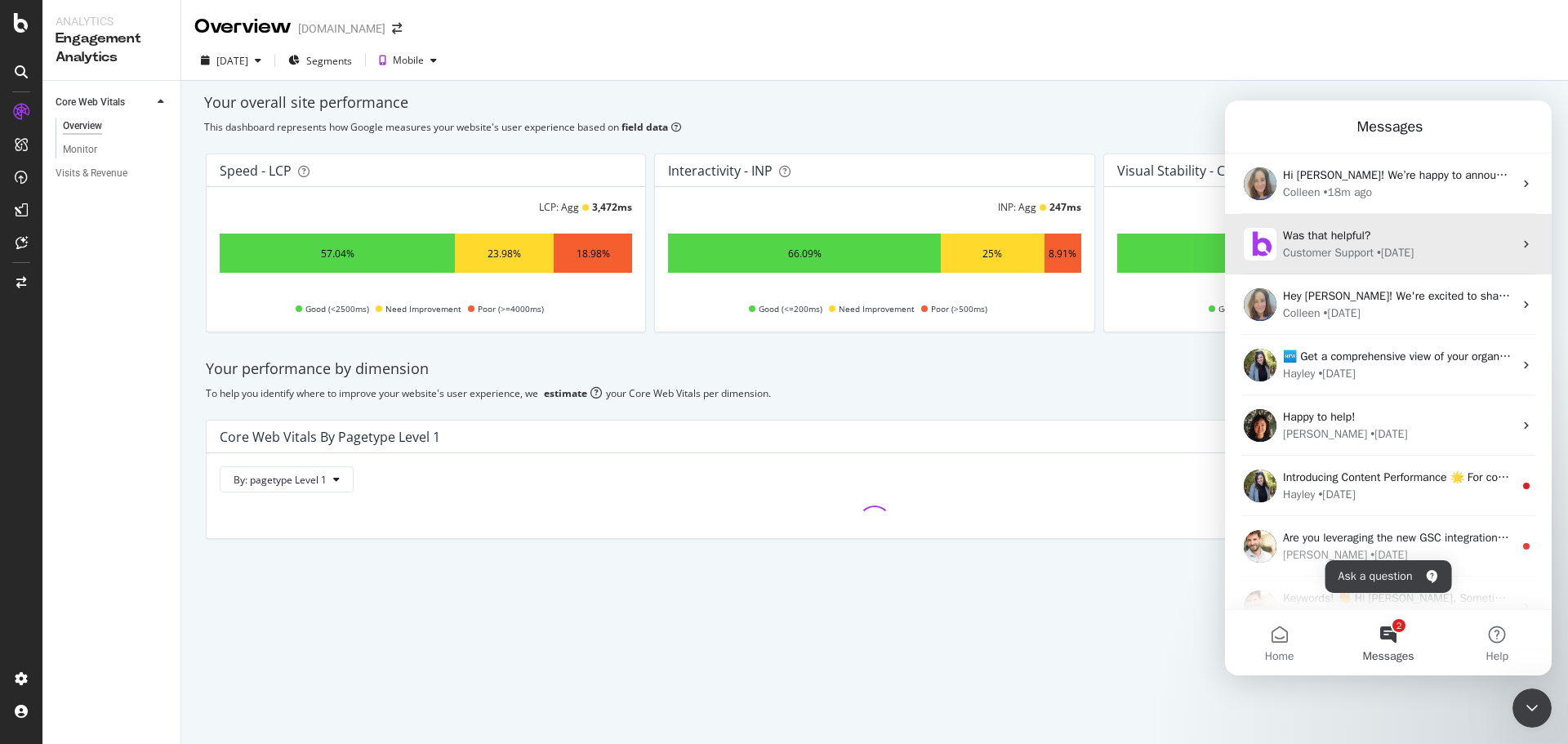 click on "Was that helpful? Customer Support •  9w ago" at bounding box center (1388, 244) 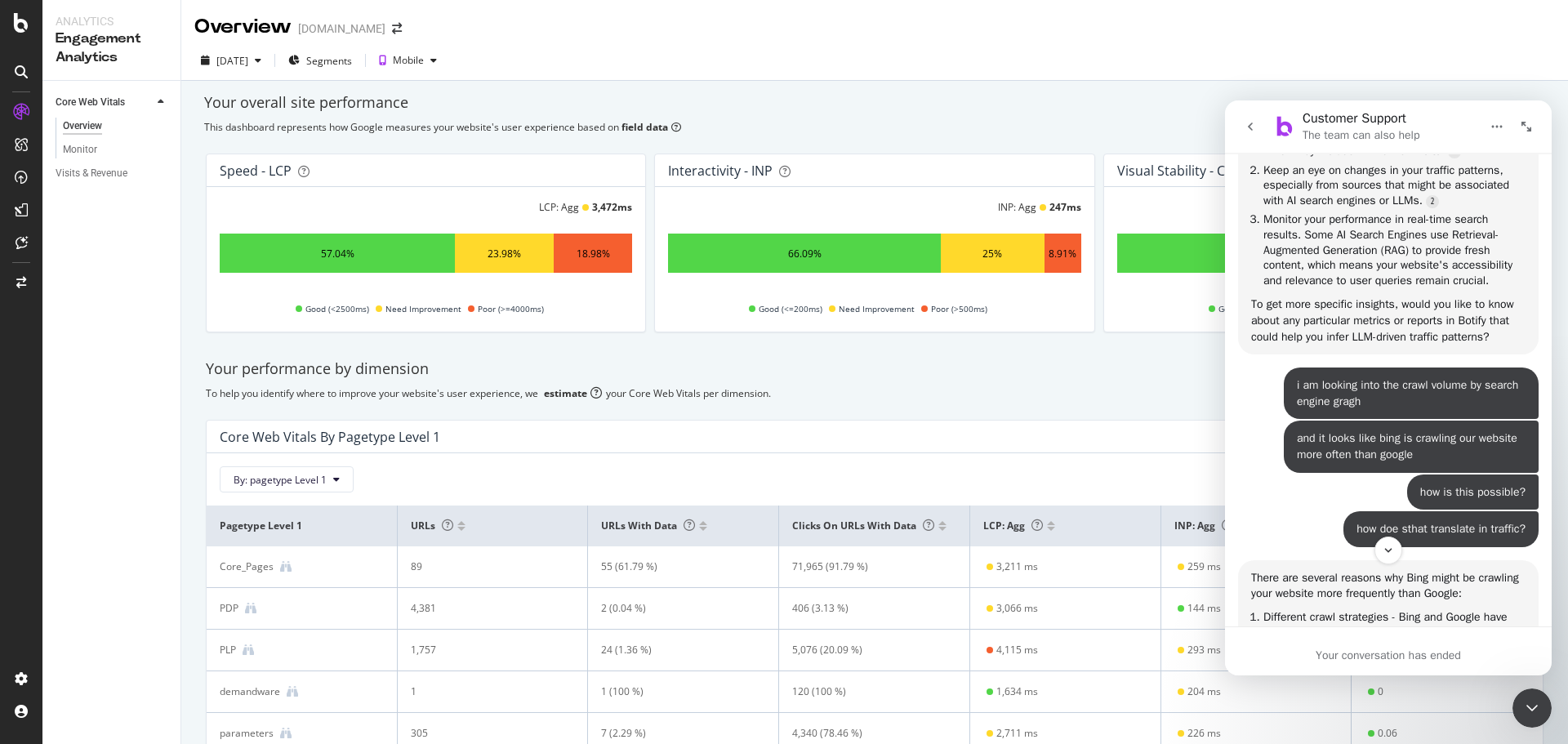 scroll, scrollTop: 572, scrollLeft: 0, axis: vertical 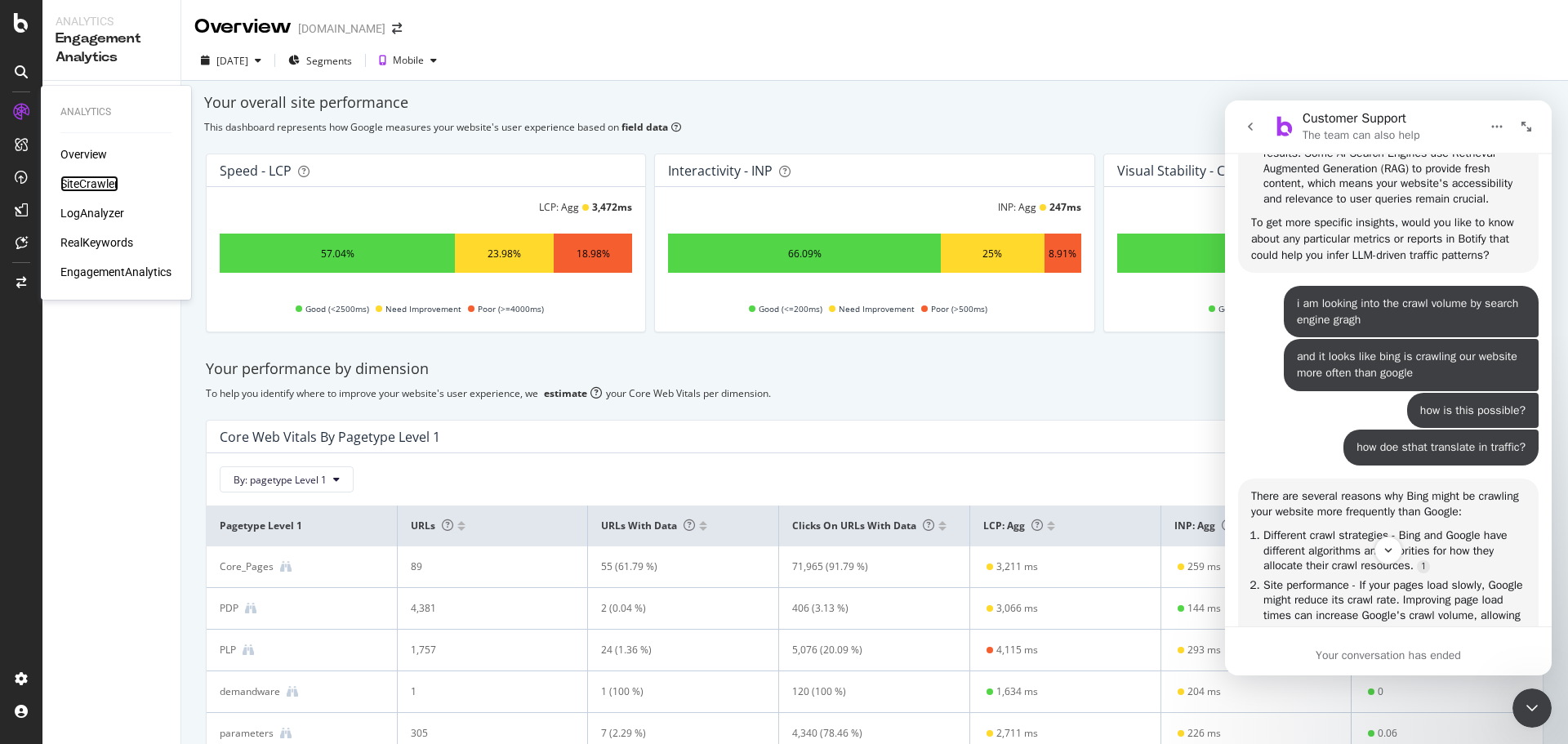 click on "SiteCrawler" at bounding box center [89, 184] 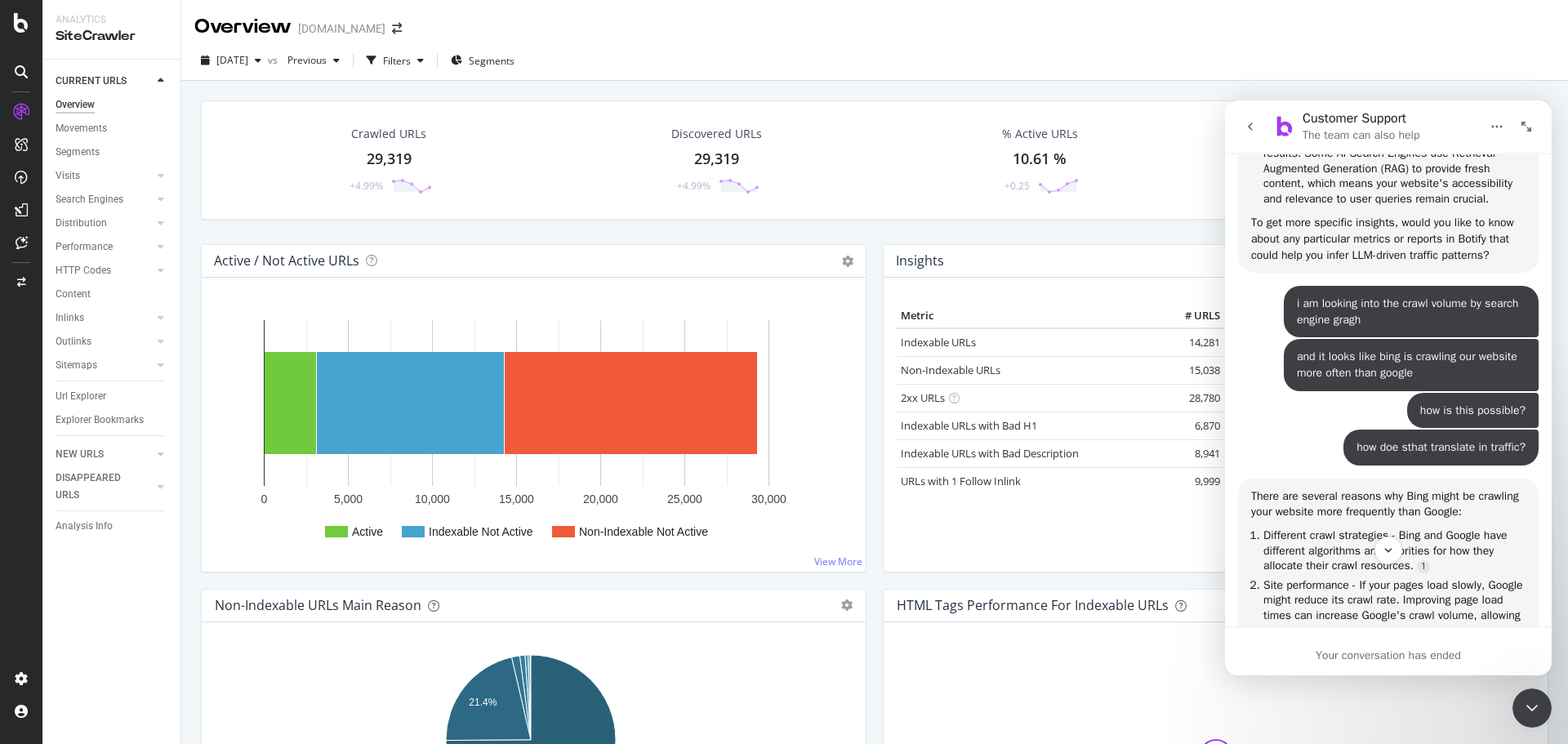 click 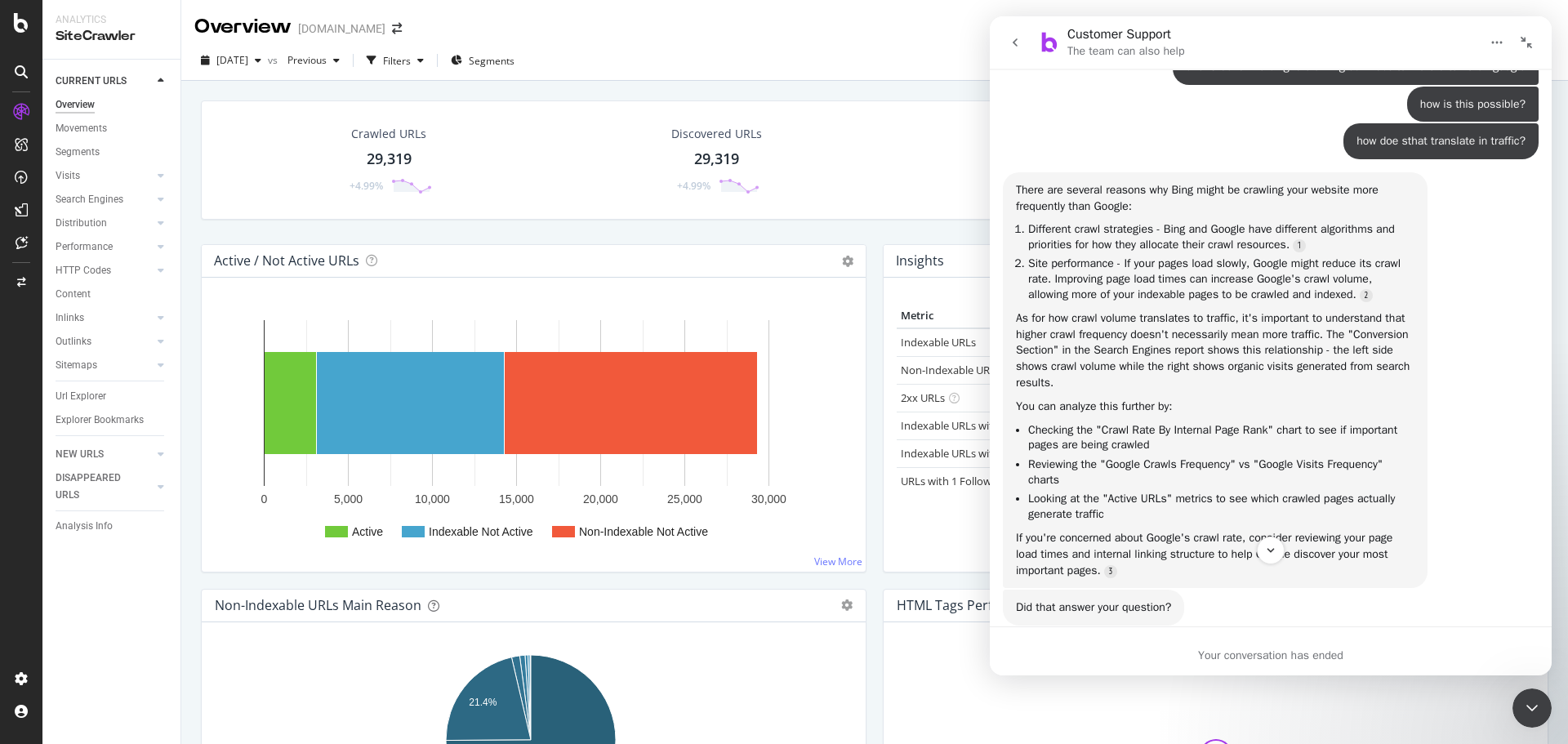 scroll, scrollTop: 555, scrollLeft: 0, axis: vertical 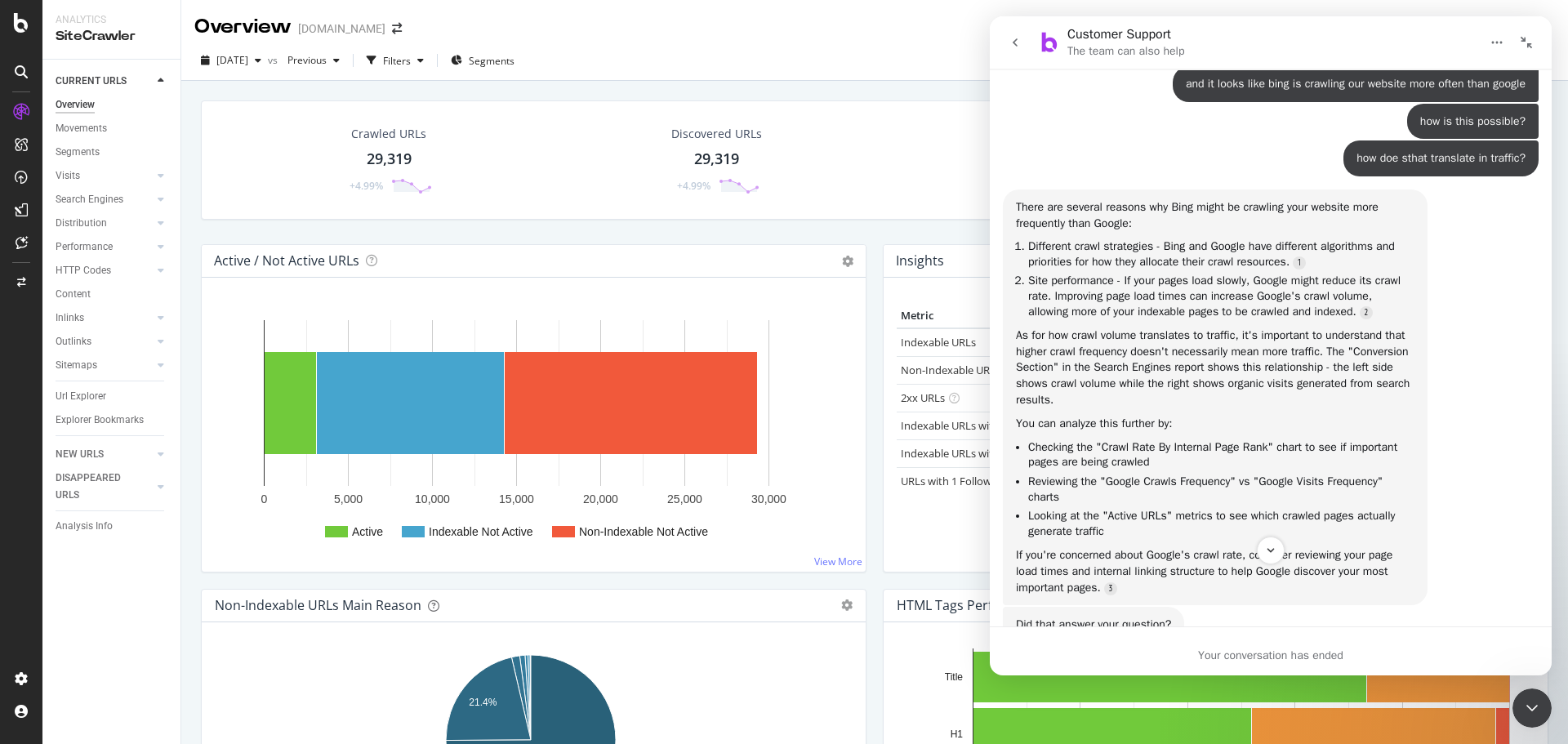 click 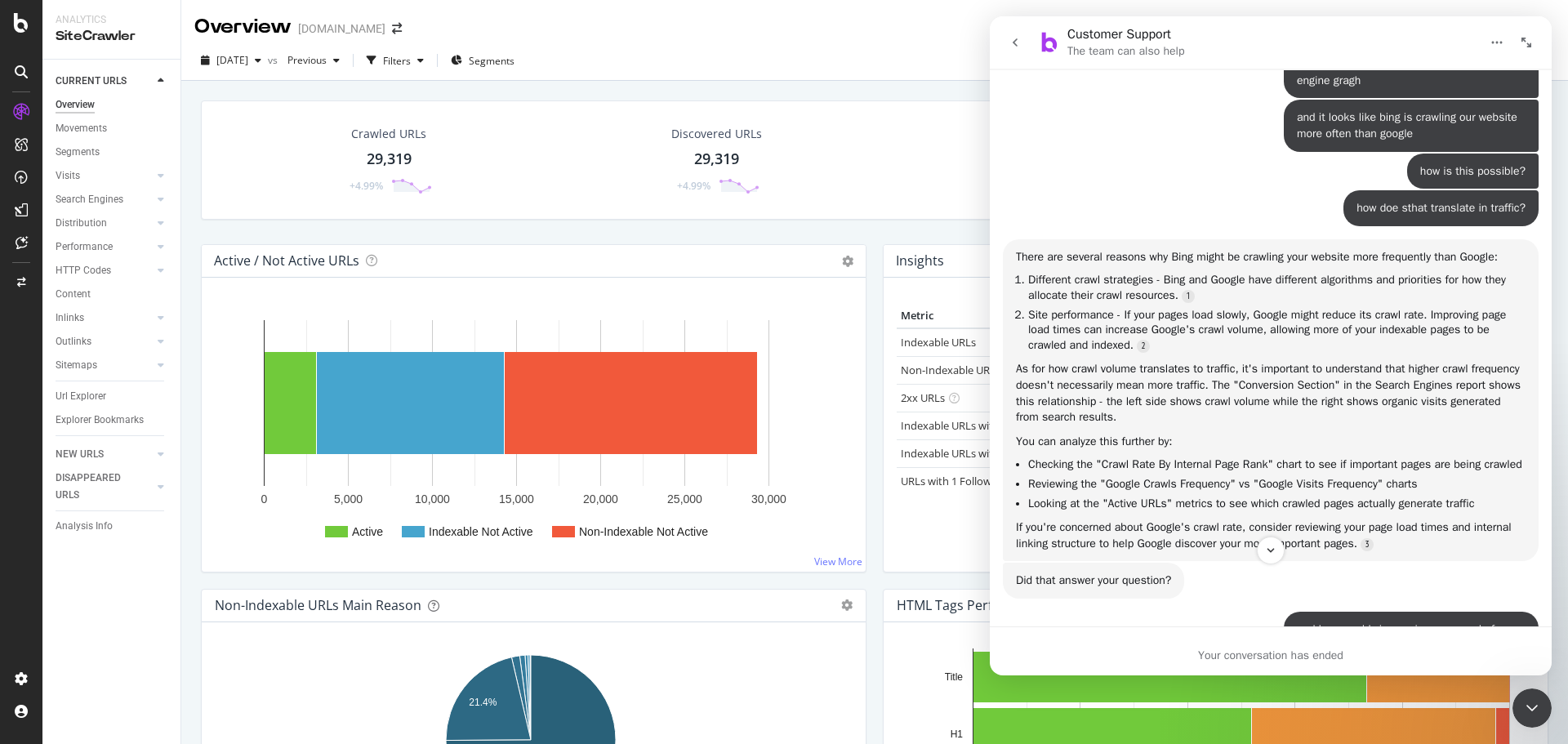 scroll, scrollTop: 572, scrollLeft: 0, axis: vertical 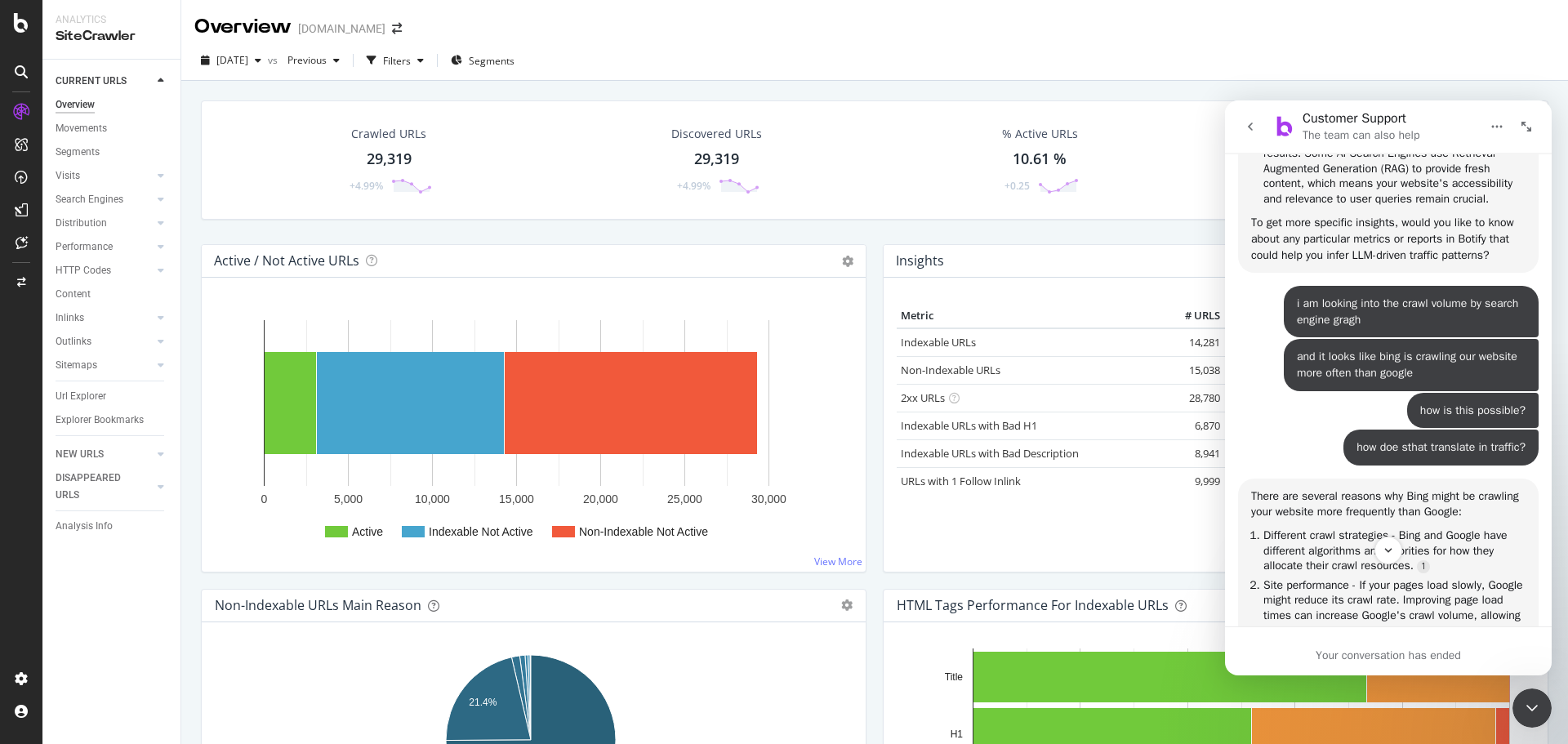 click on "Metric
# URLS
Change
Trend
Indexable URLs
14,281
+5.0 %
Non-Indexable URLs
15,038
+5.0 %" at bounding box center [1215, 431] 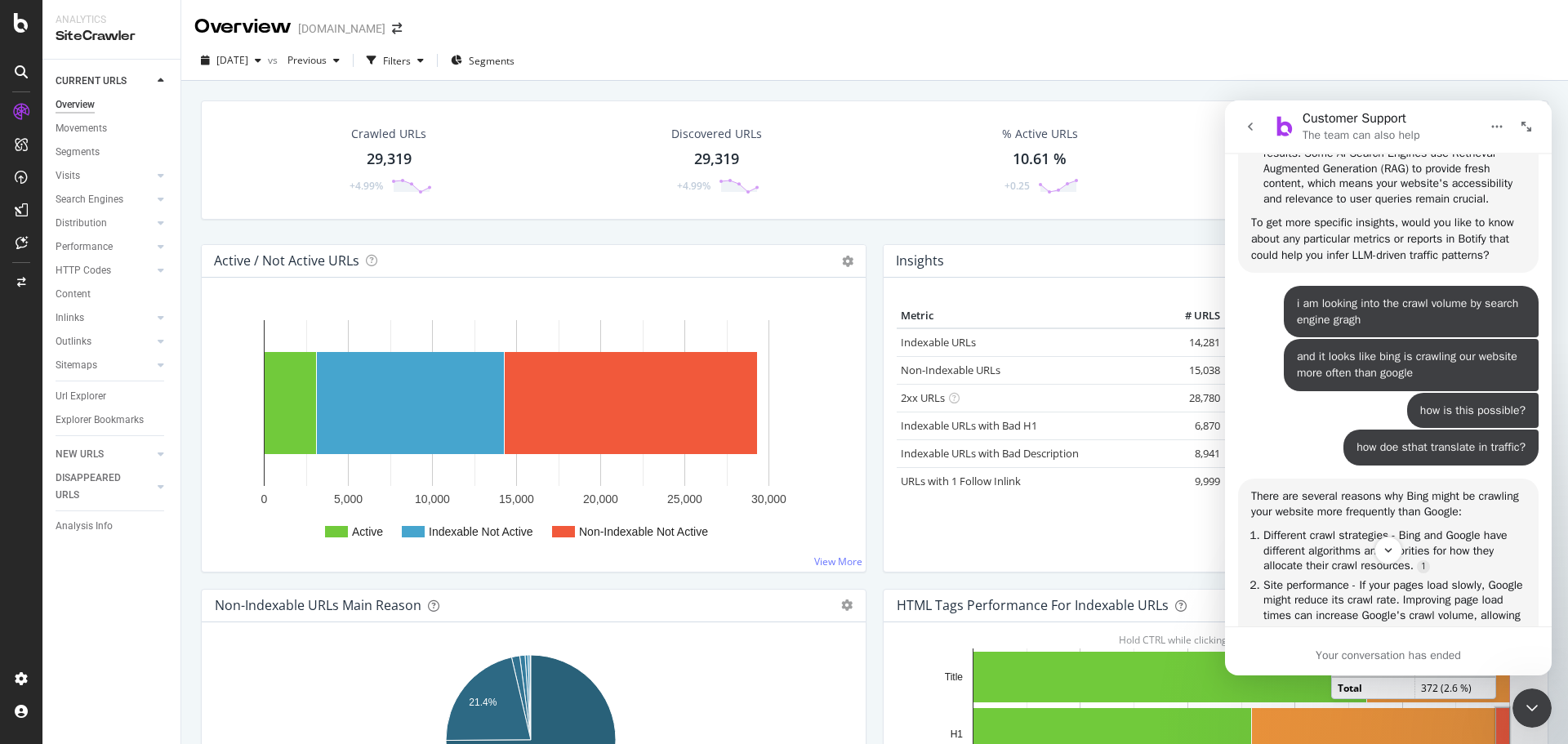 click 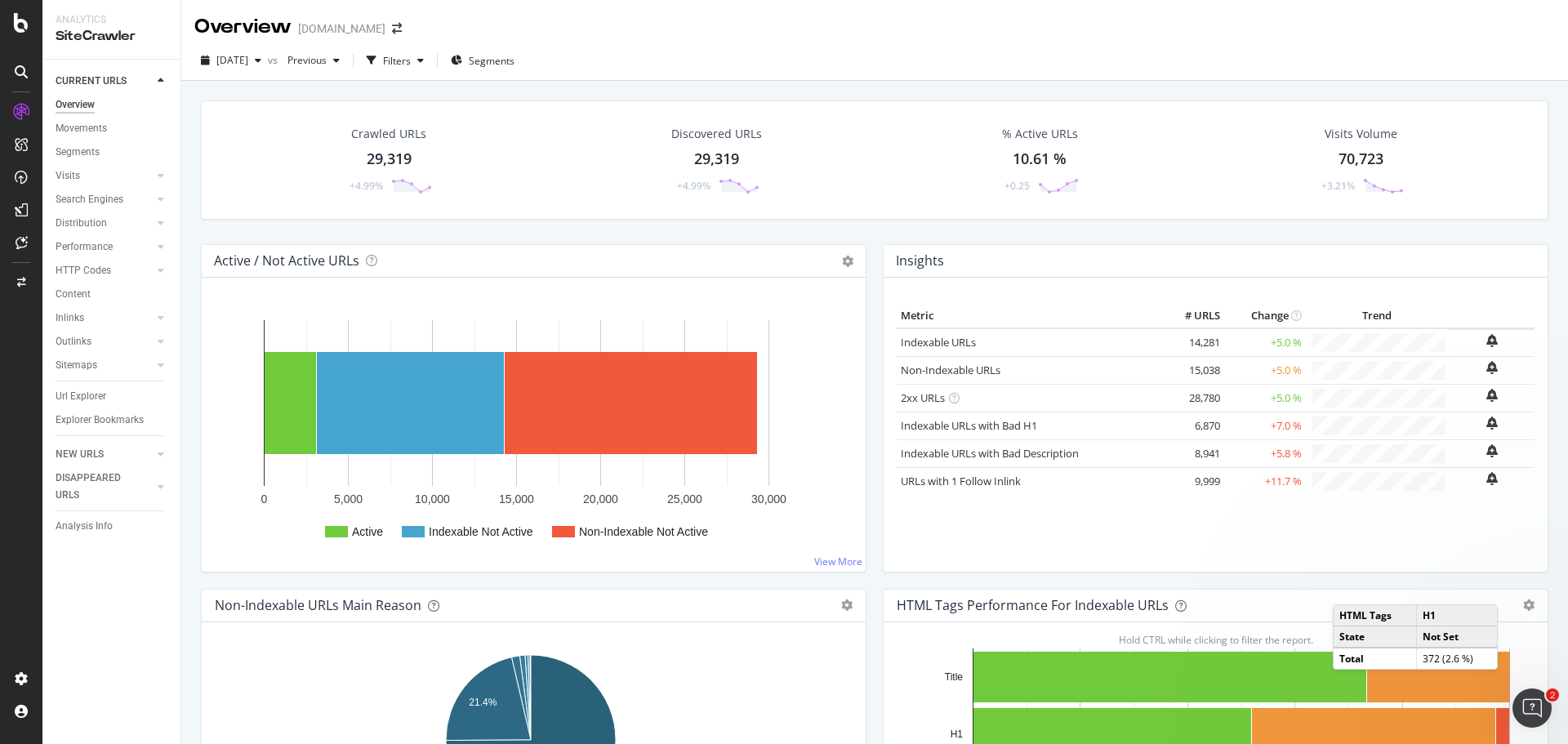 scroll, scrollTop: 0, scrollLeft: 0, axis: both 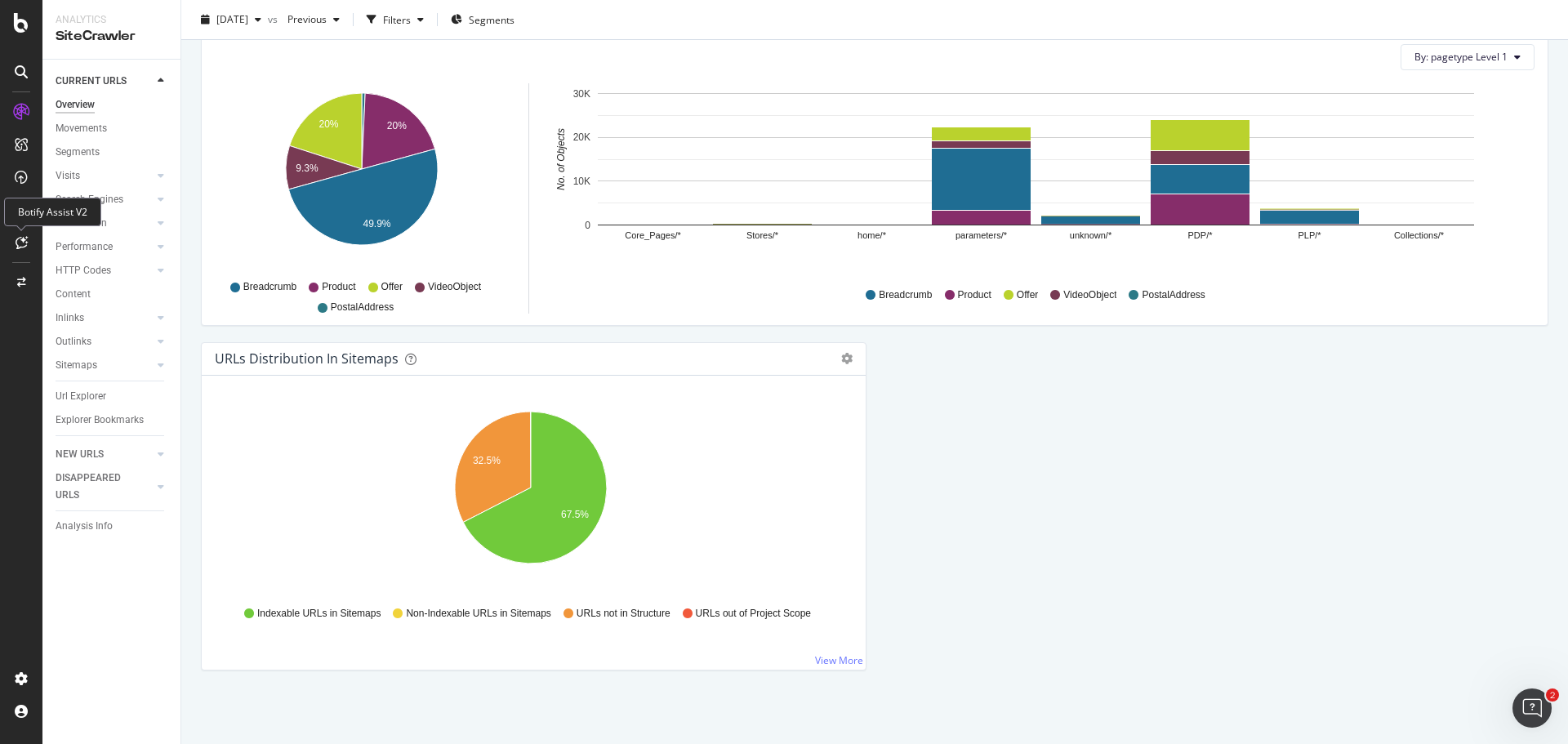 click at bounding box center (21, 243) 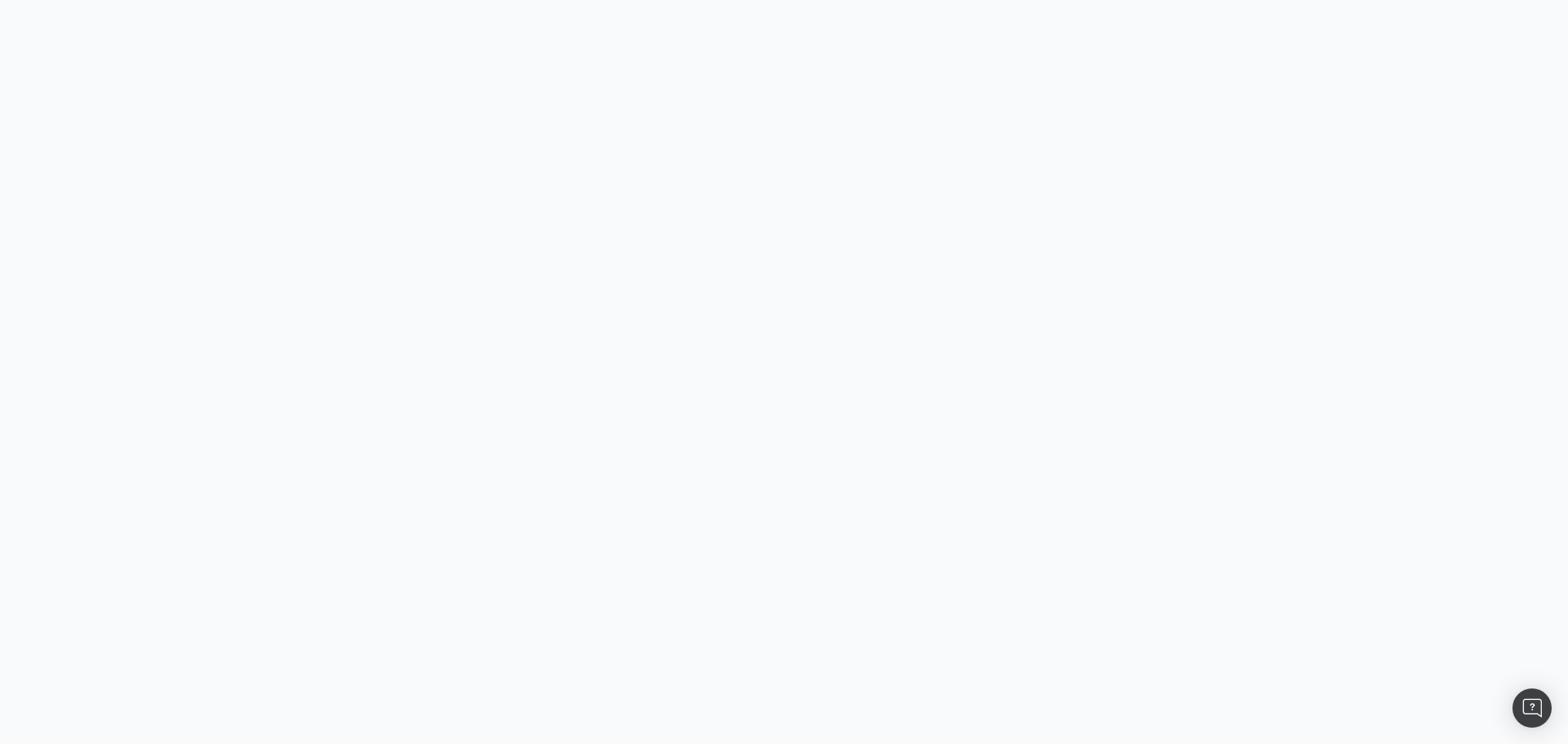 scroll, scrollTop: 0, scrollLeft: 0, axis: both 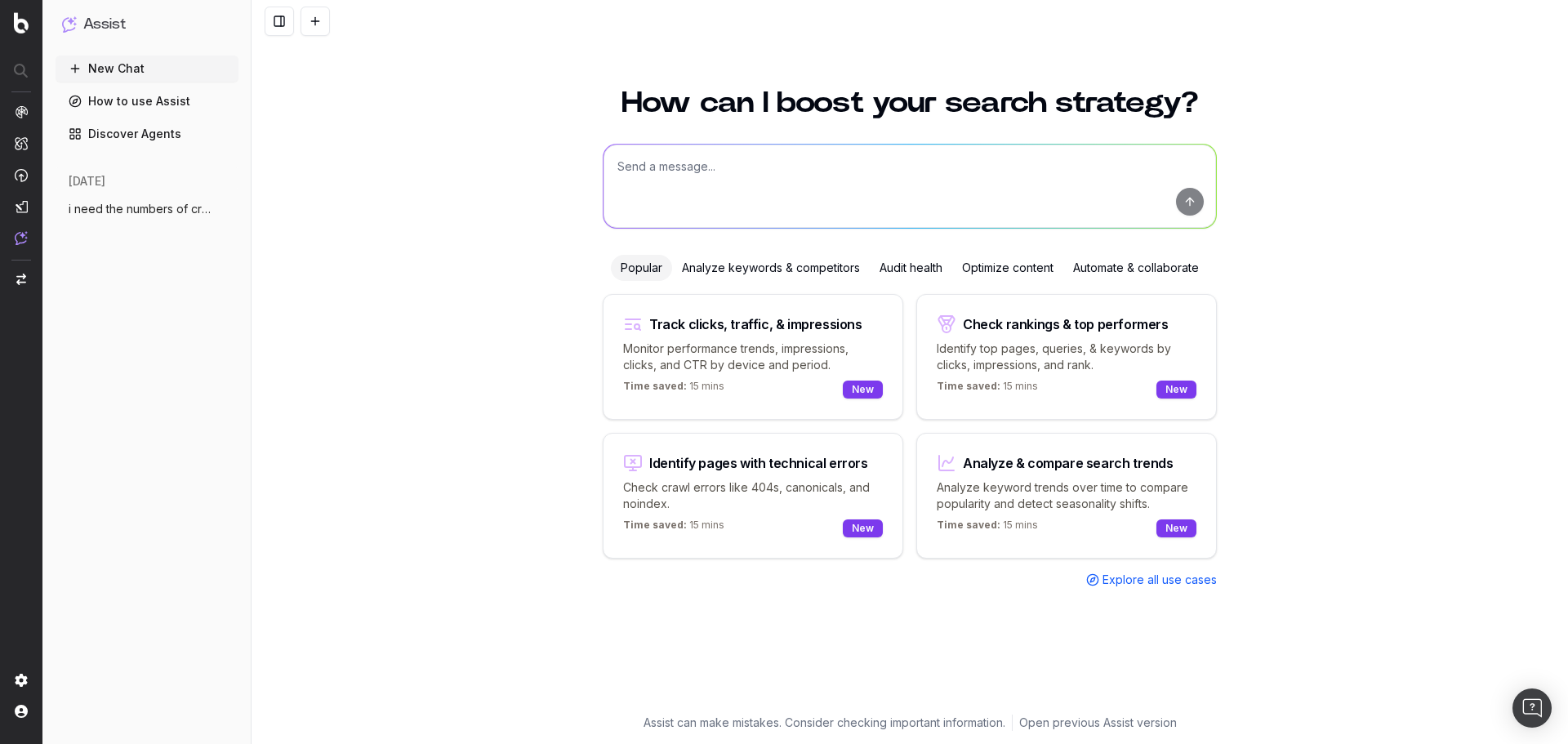 click at bounding box center (910, 186) 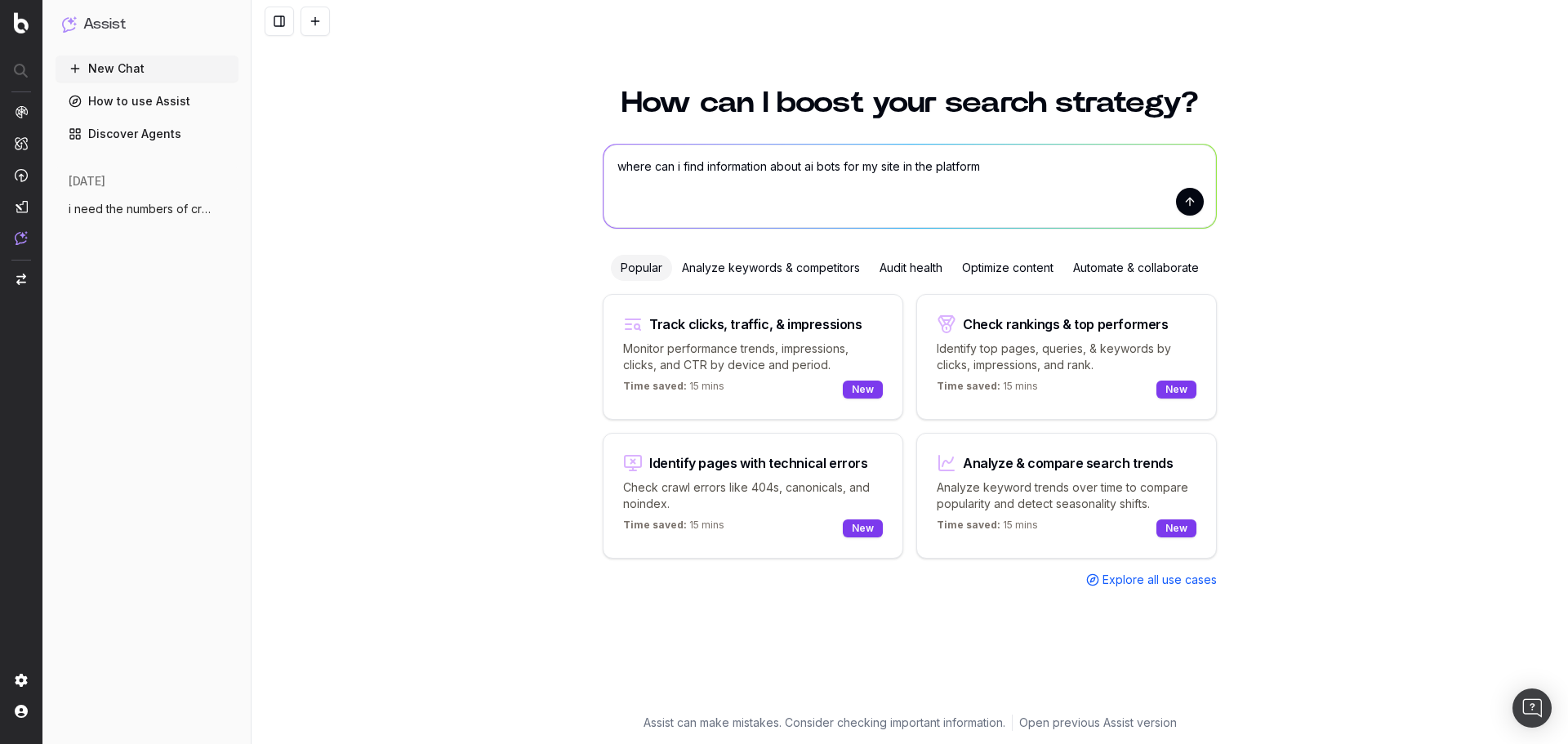 type on "where can i find information about ai bots for my site in the platform?" 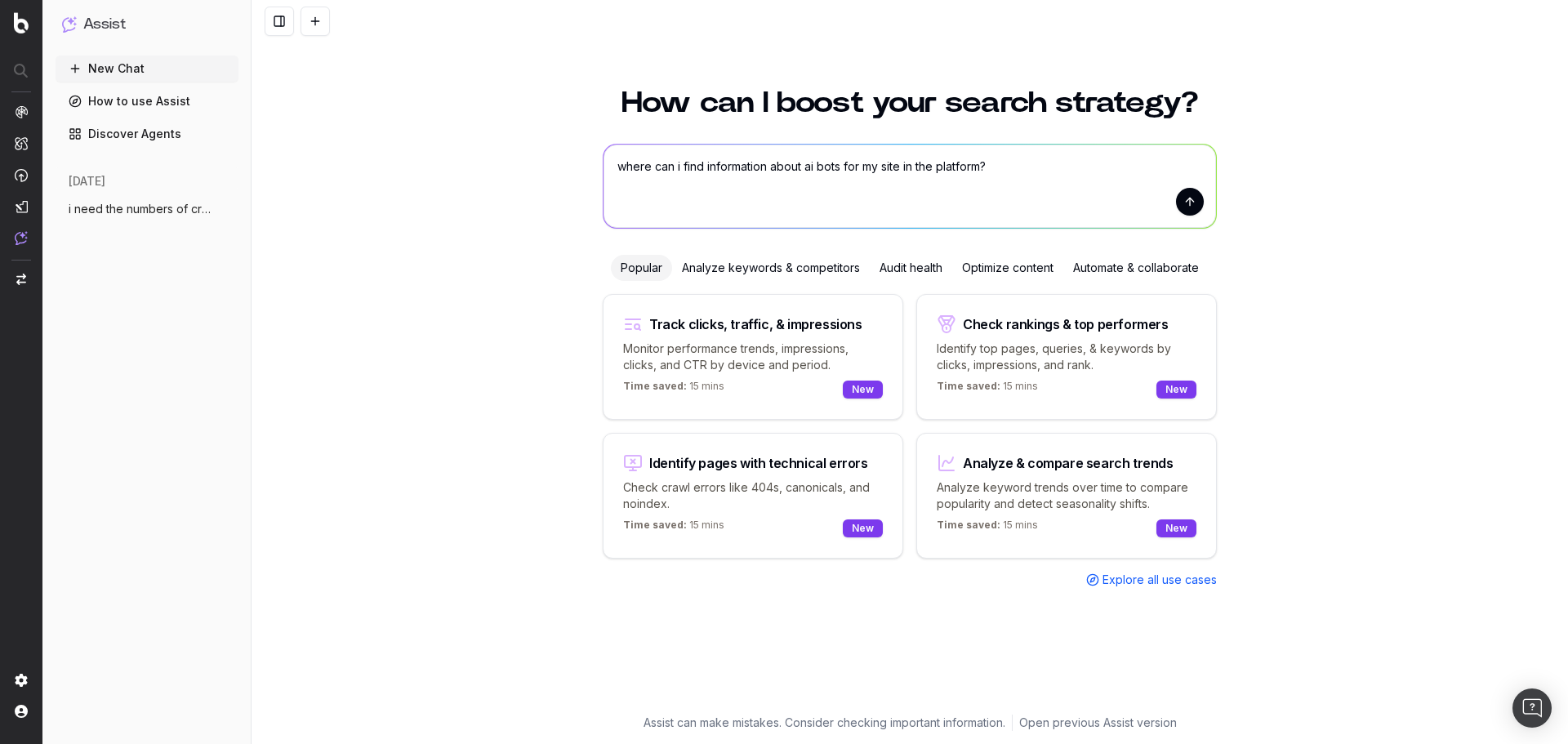 type 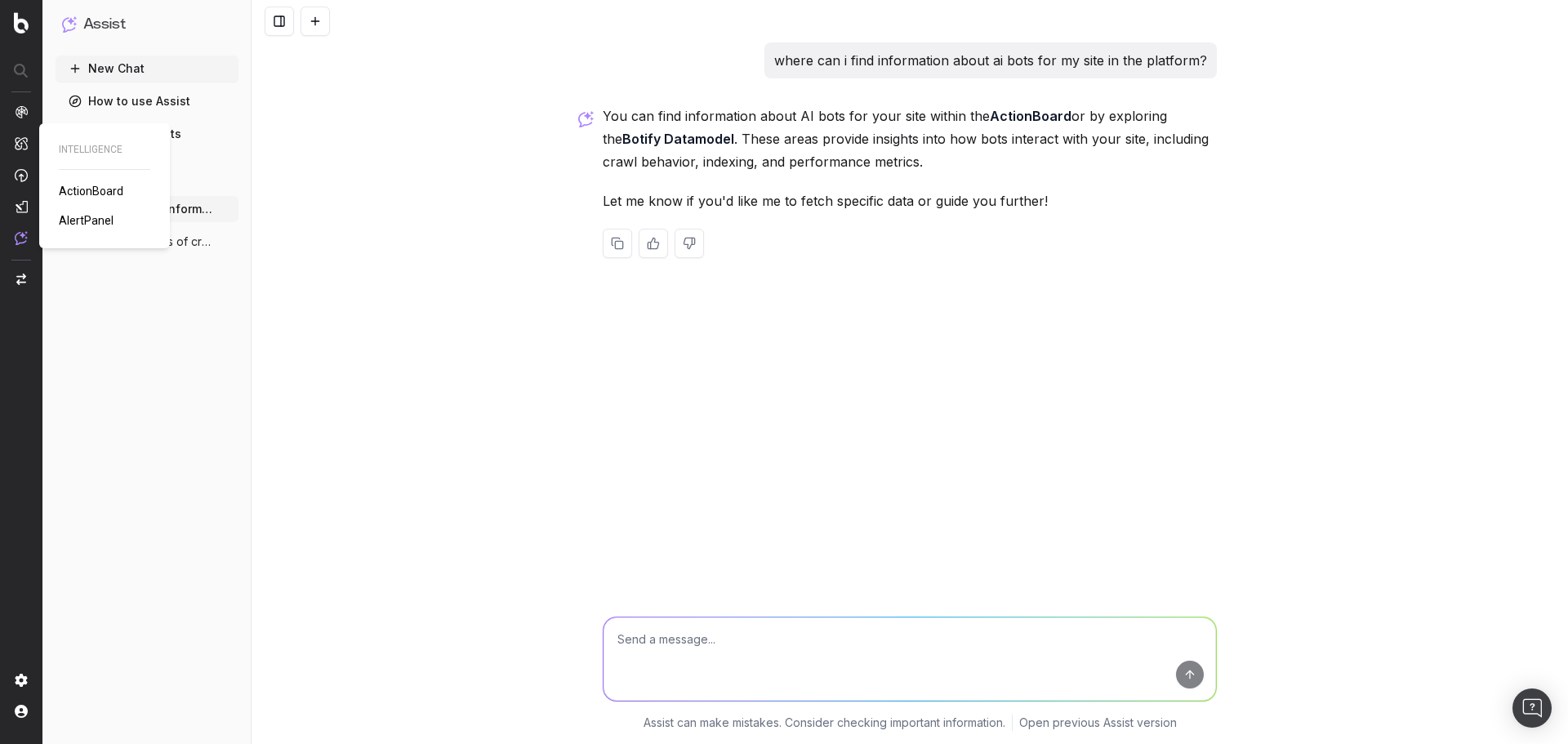 click on "ActionBoard" at bounding box center [91, 191] 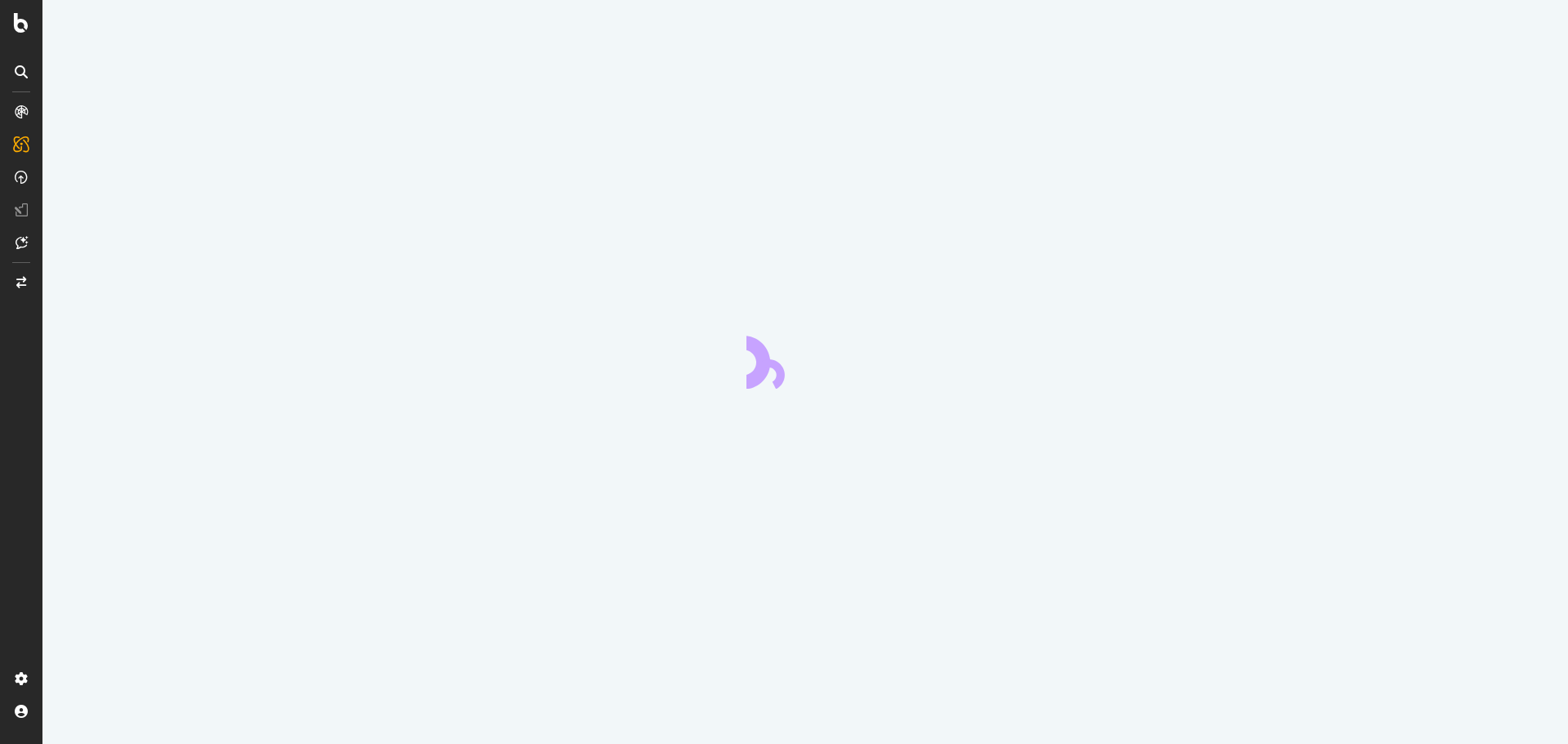 scroll, scrollTop: 0, scrollLeft: 0, axis: both 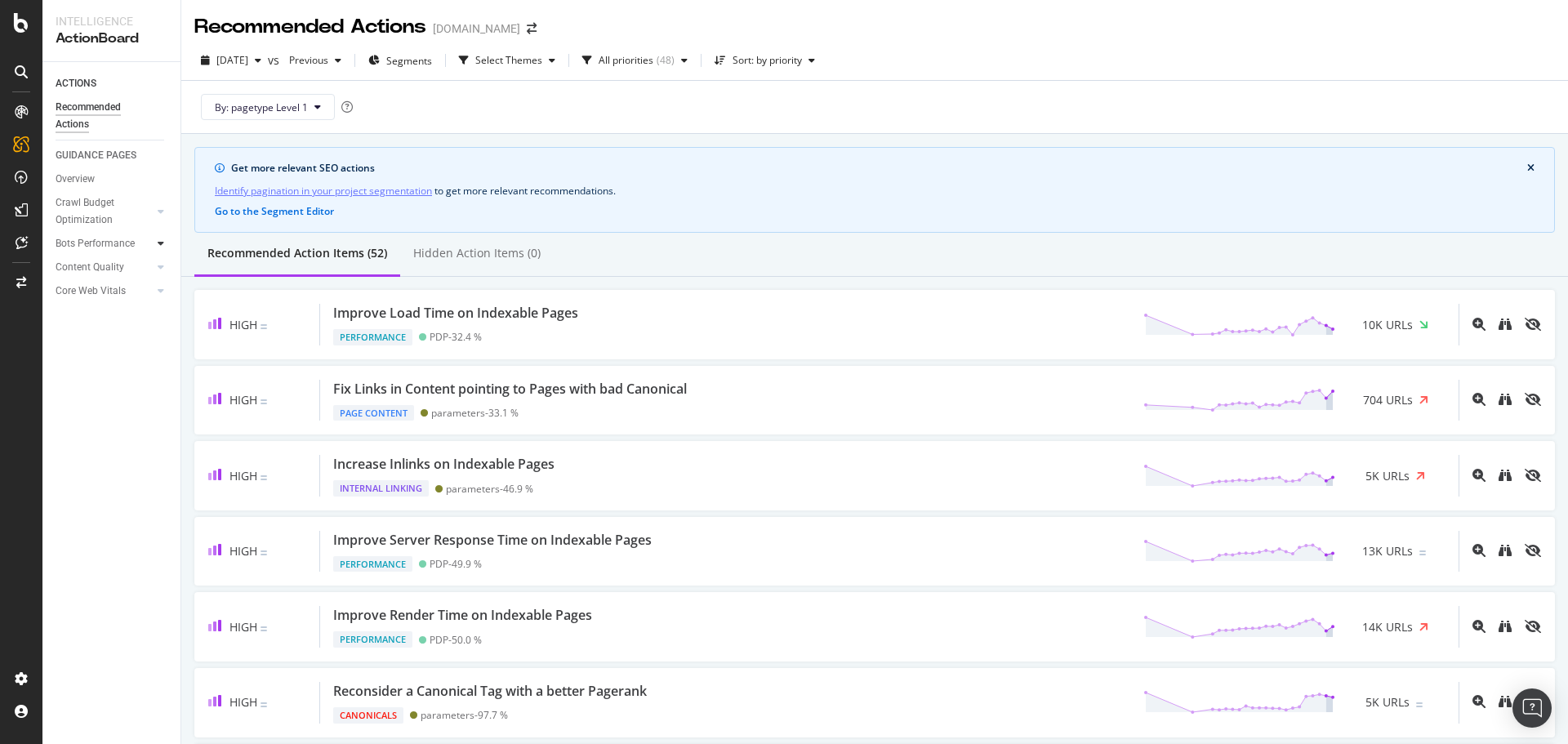 click at bounding box center (161, 243) 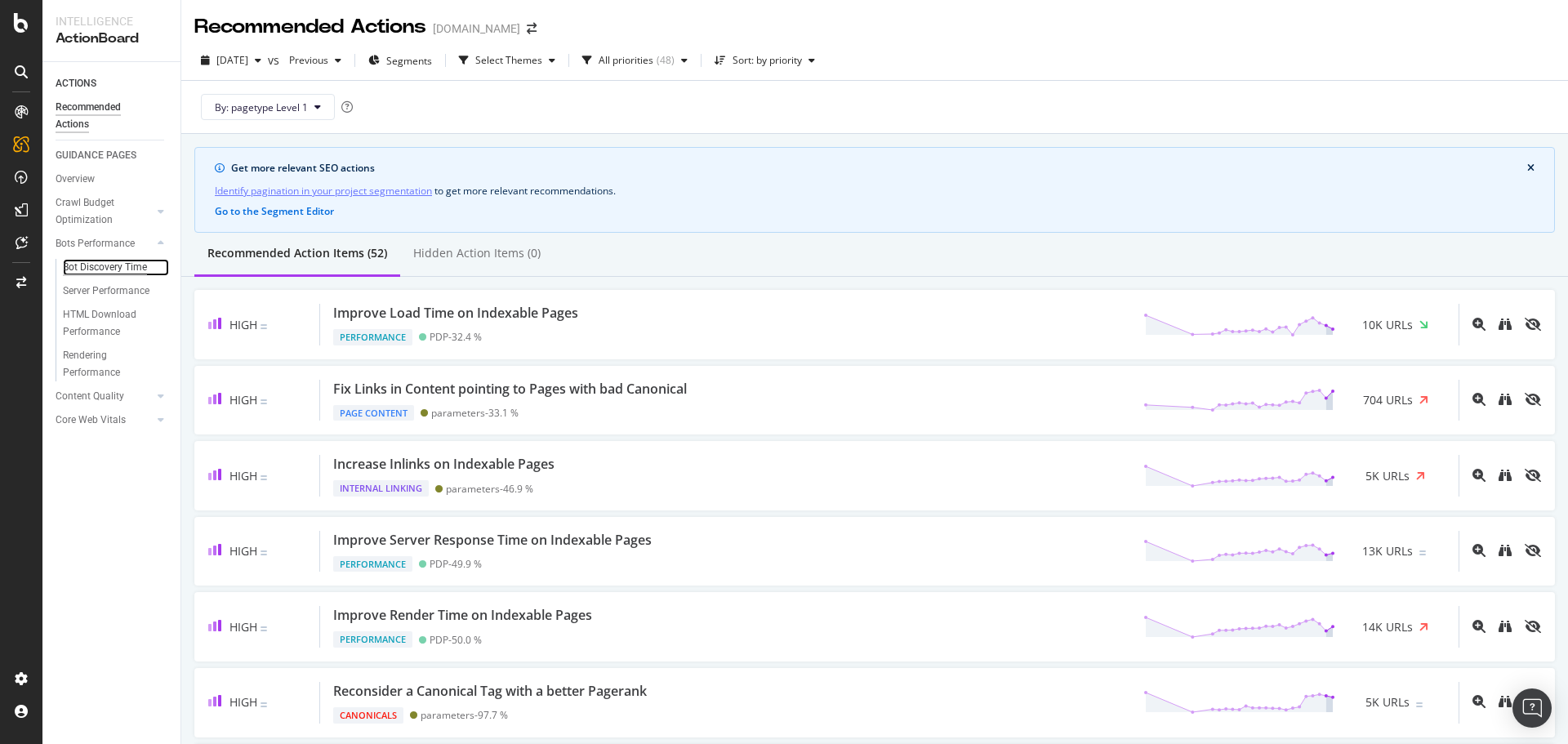 click on "Bot Discovery Time" at bounding box center (105, 267) 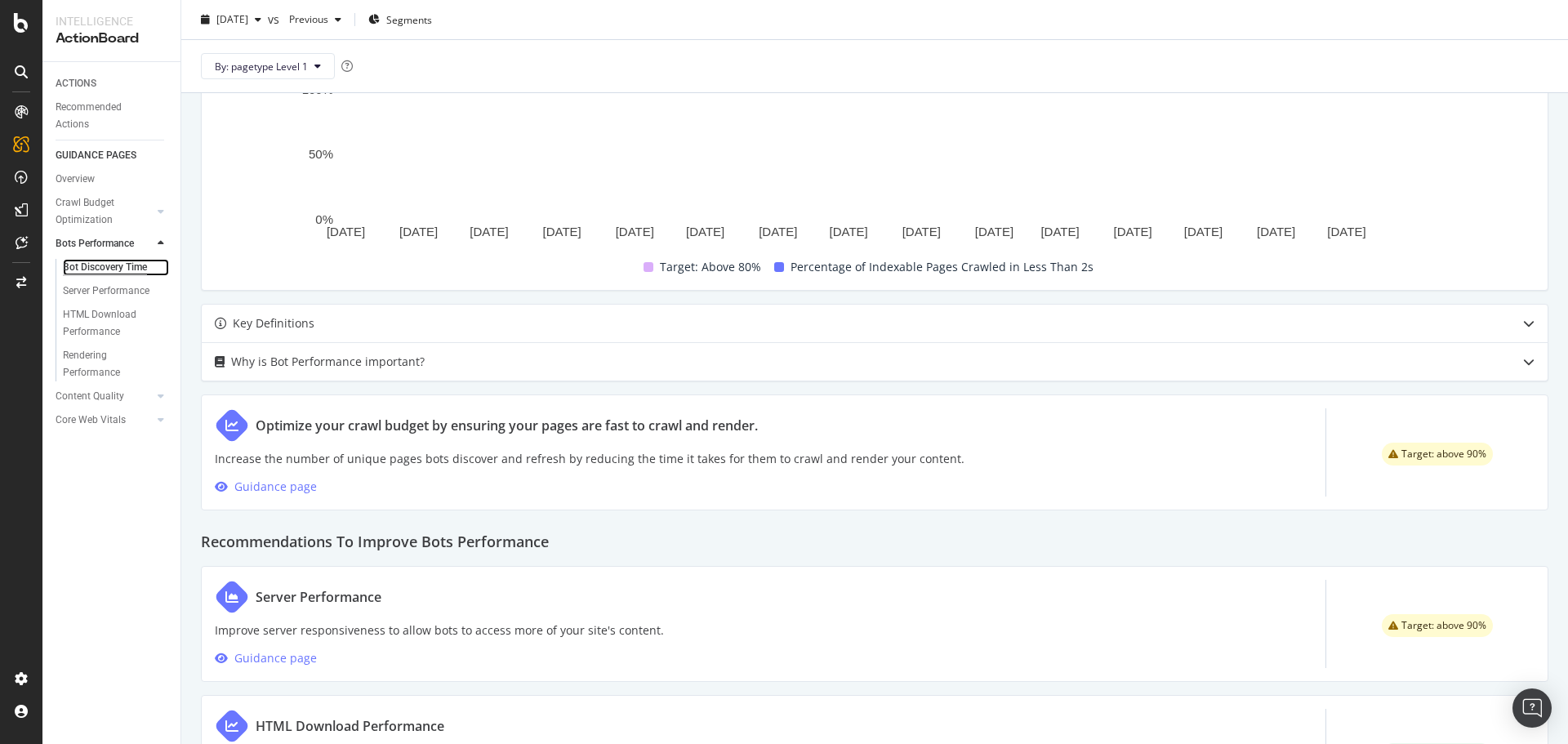 scroll, scrollTop: 173, scrollLeft: 0, axis: vertical 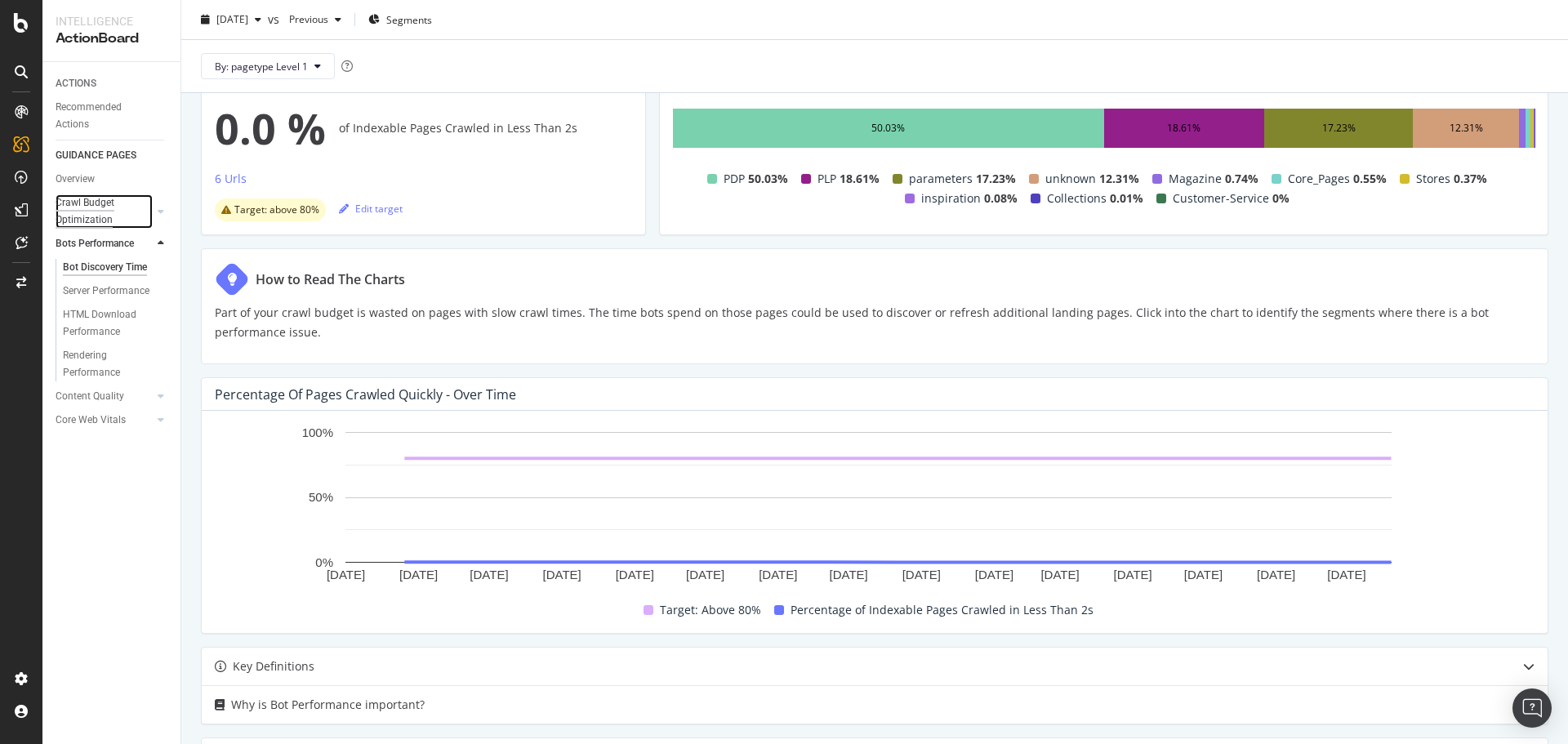 click on "Crawl Budget Optimization" at bounding box center [98, 212] 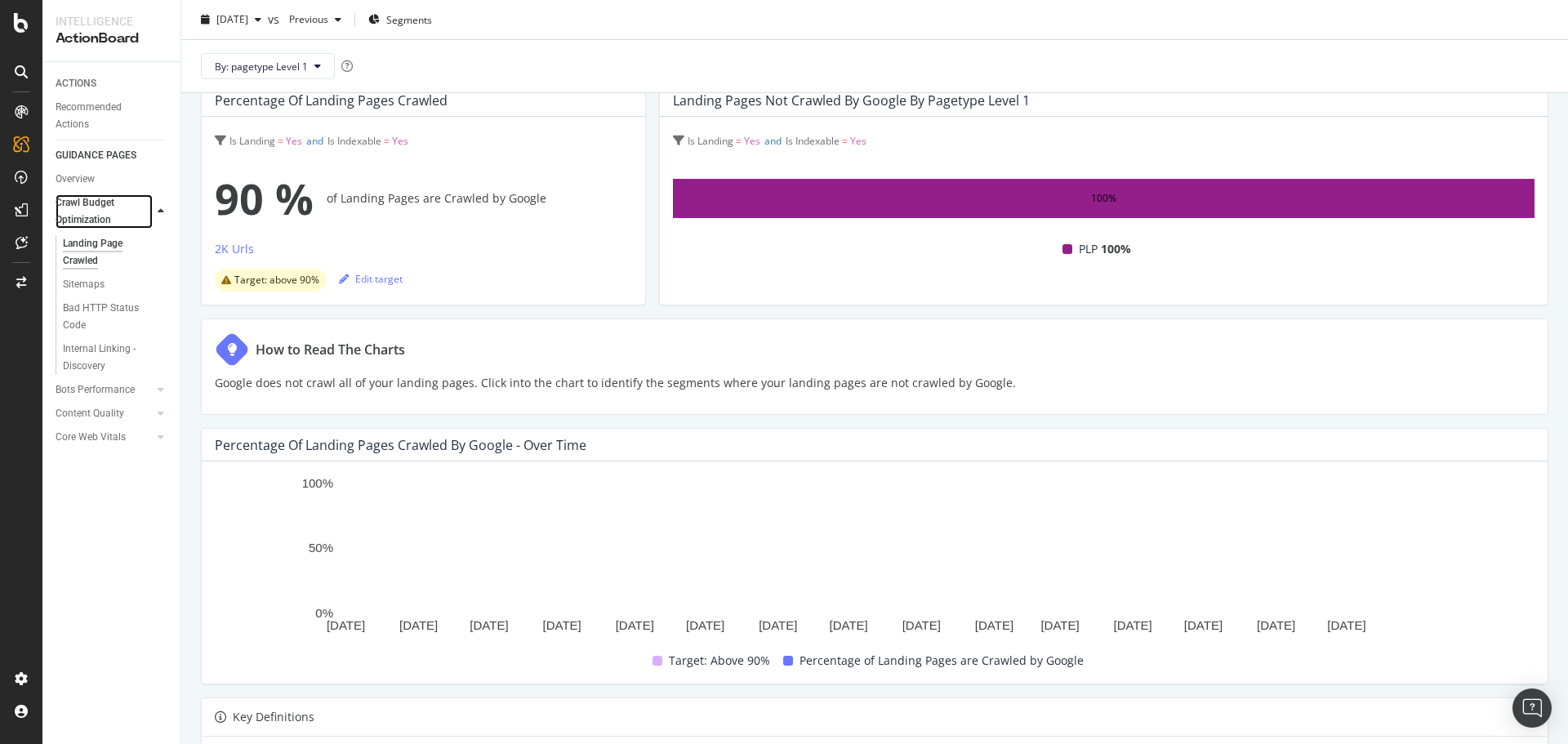 scroll, scrollTop: 0, scrollLeft: 0, axis: both 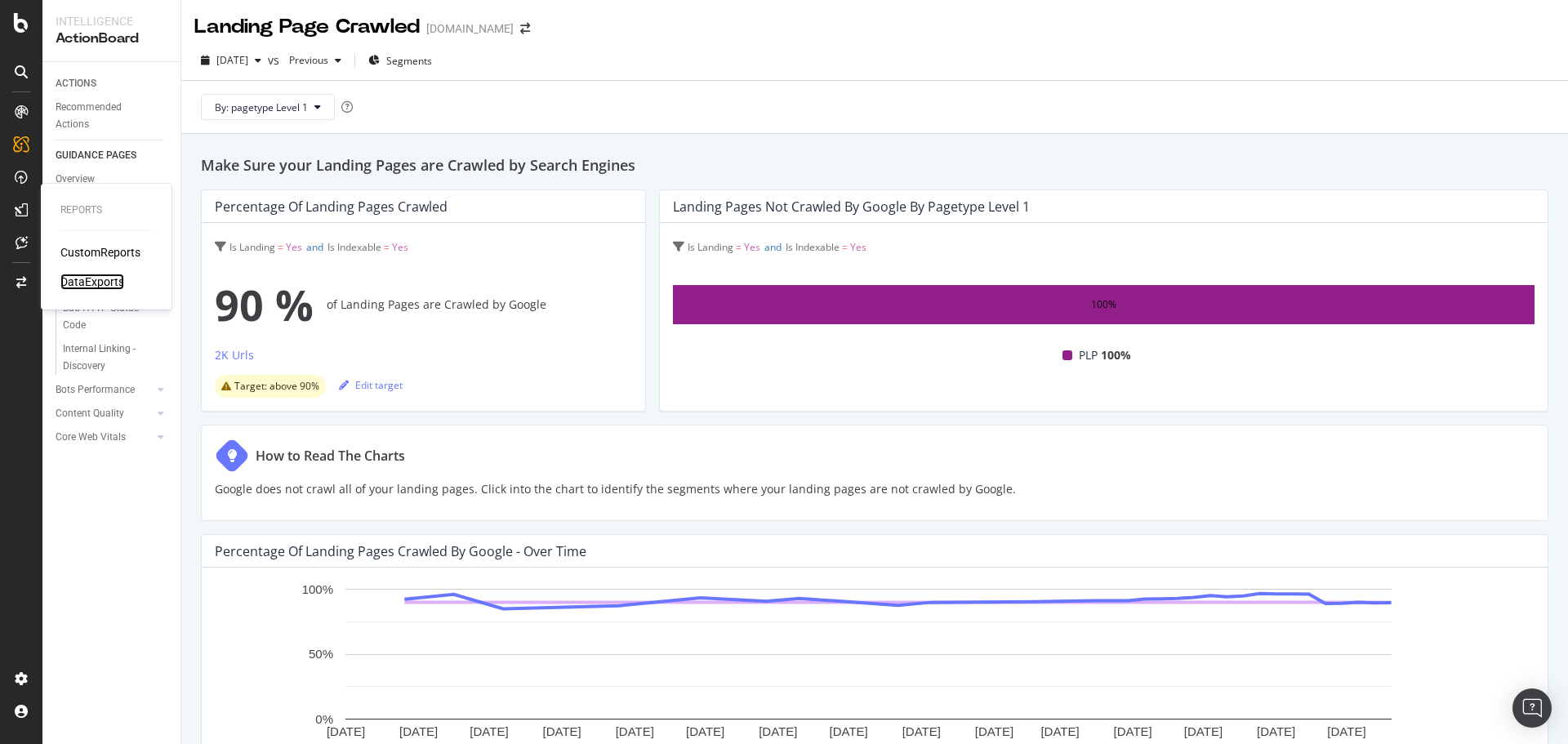 click on "DataExports" at bounding box center [92, 282] 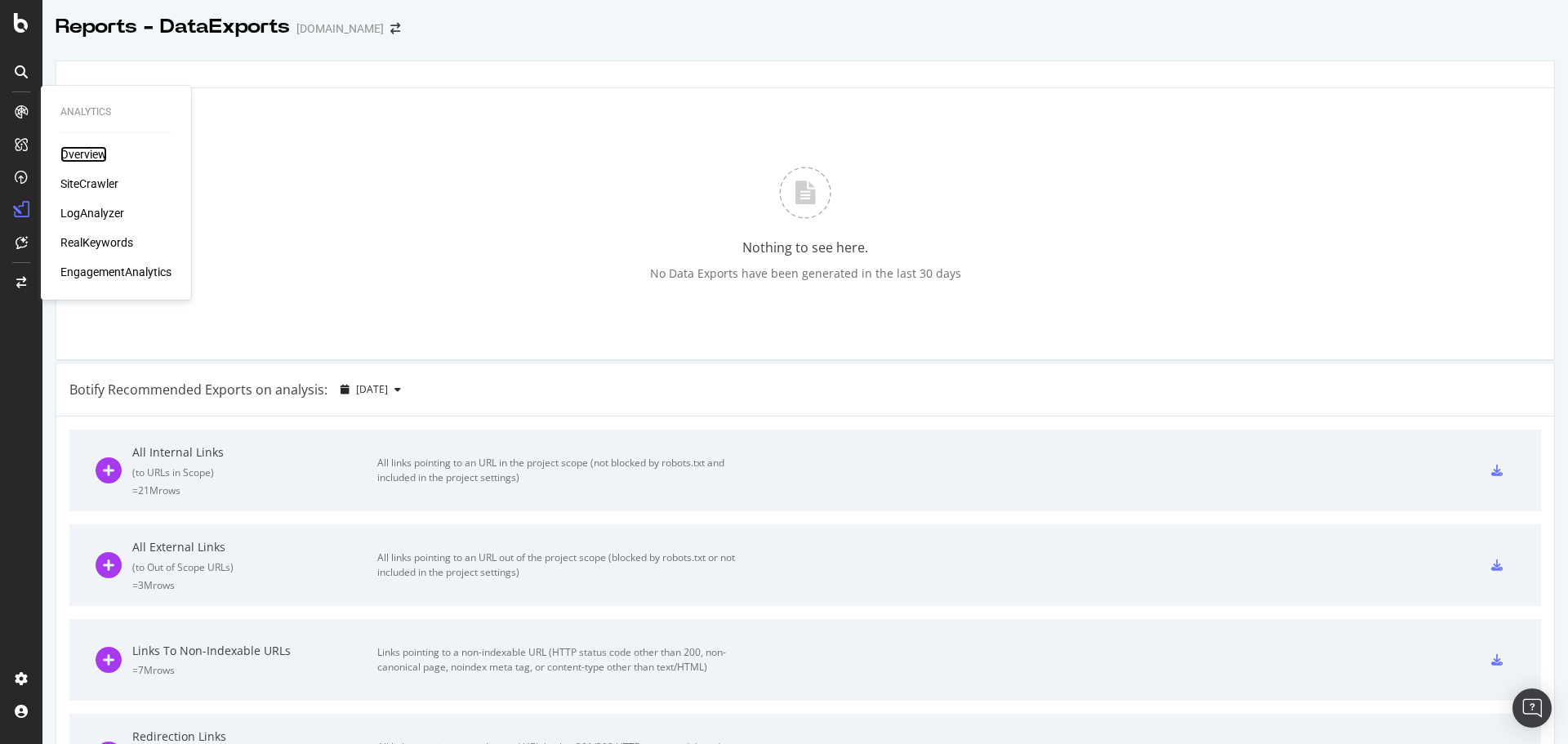 click on "Overview" at bounding box center [83, 154] 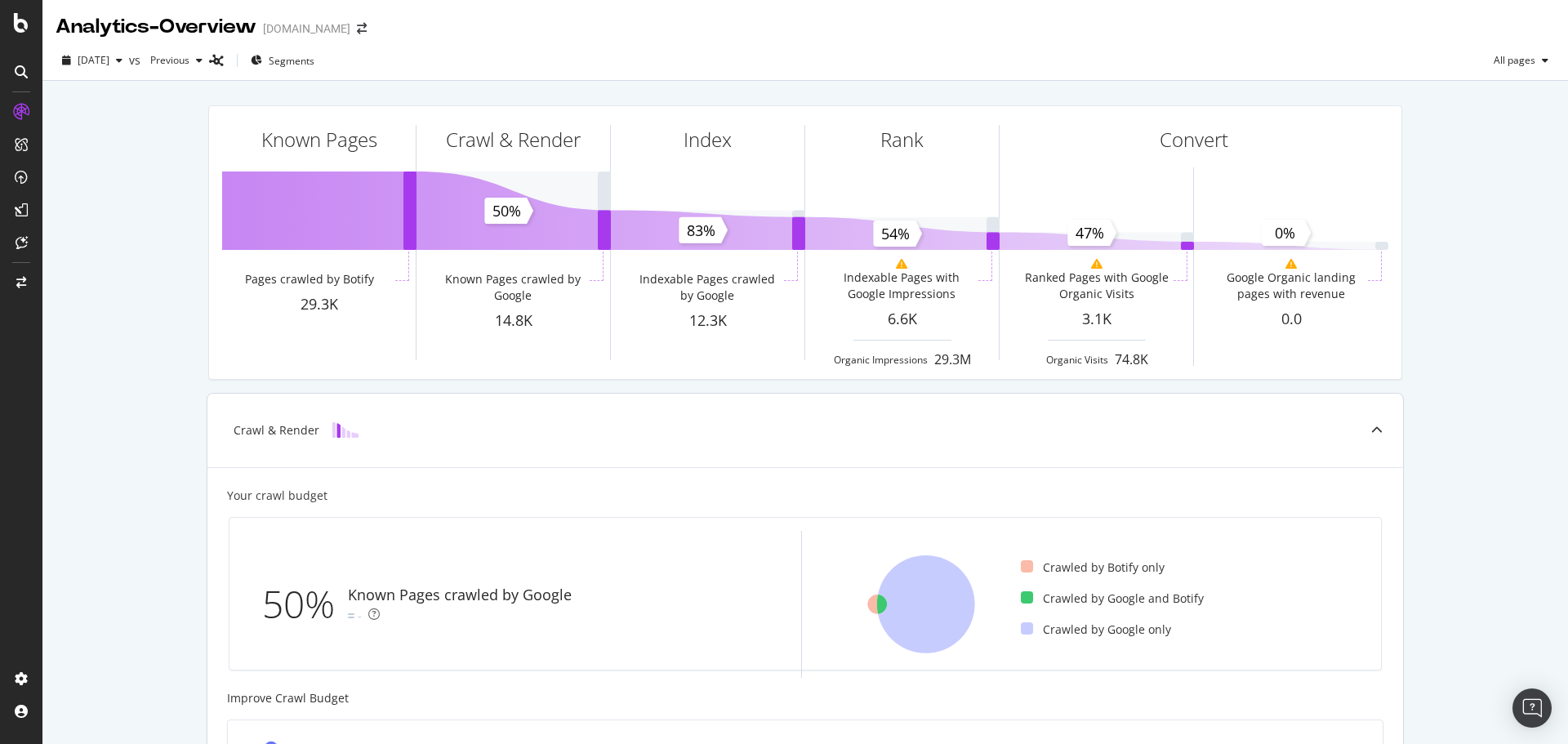 click on "Crawl & Render" at bounding box center [779, 430] 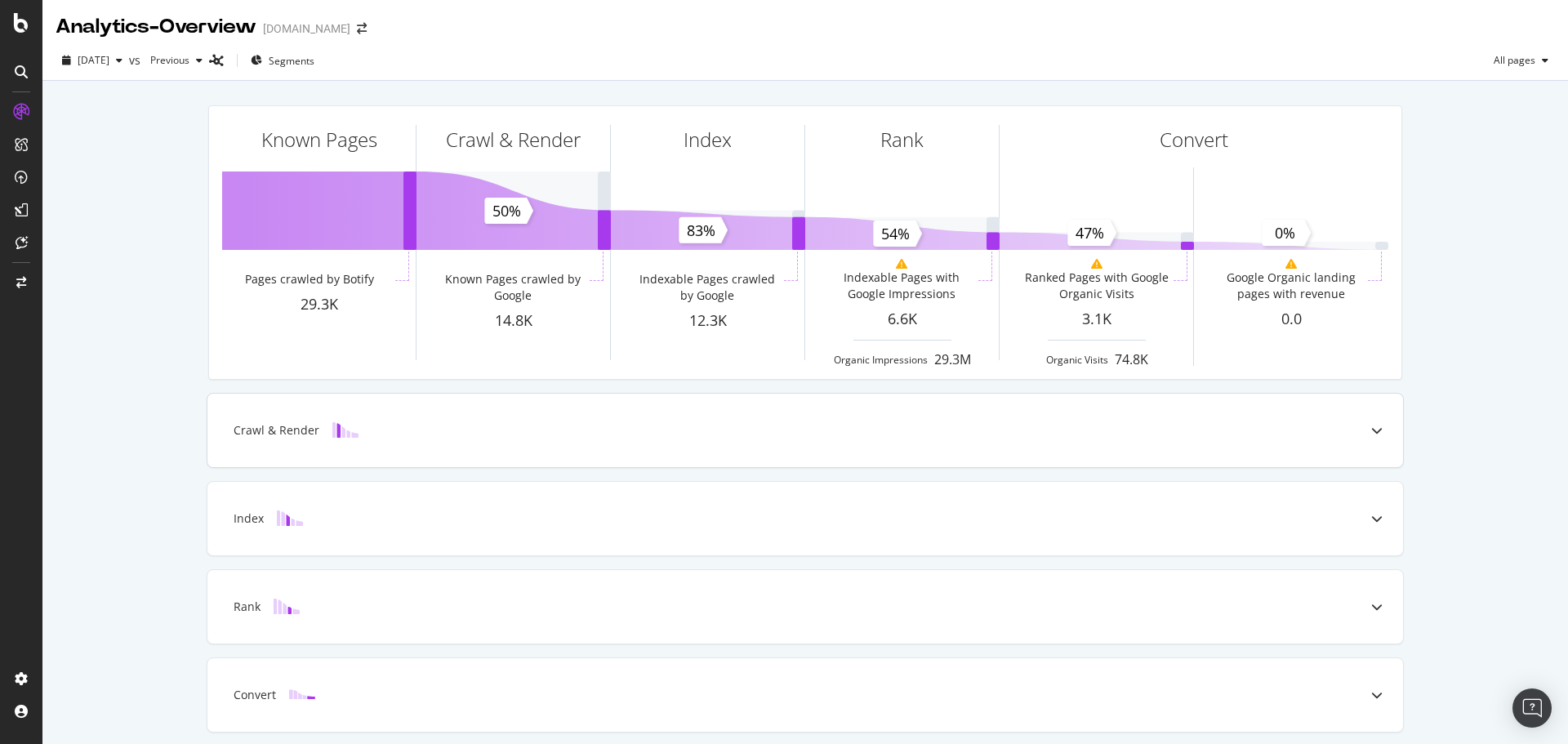 click on "Crawl & Render" at bounding box center [779, 430] 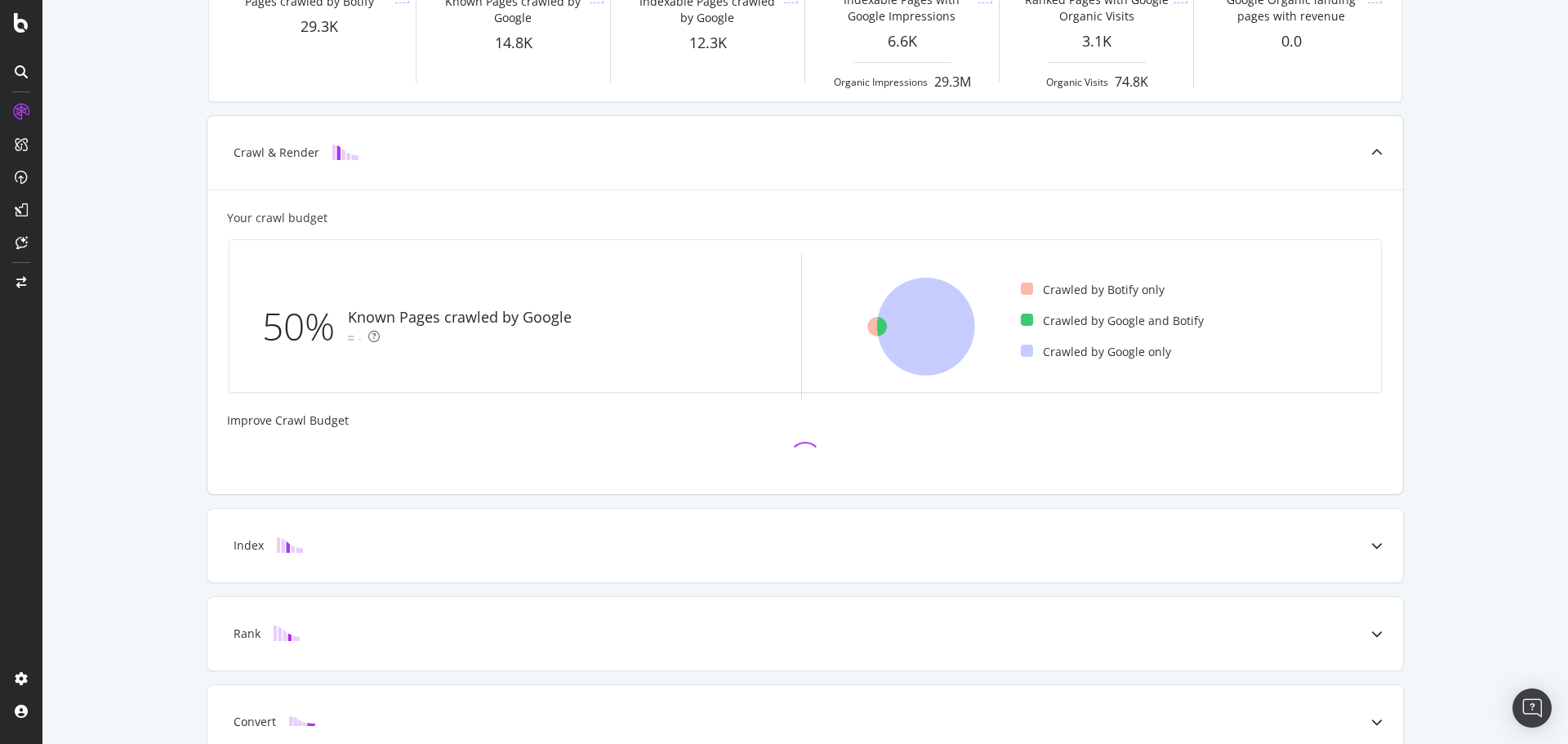 scroll, scrollTop: 363, scrollLeft: 0, axis: vertical 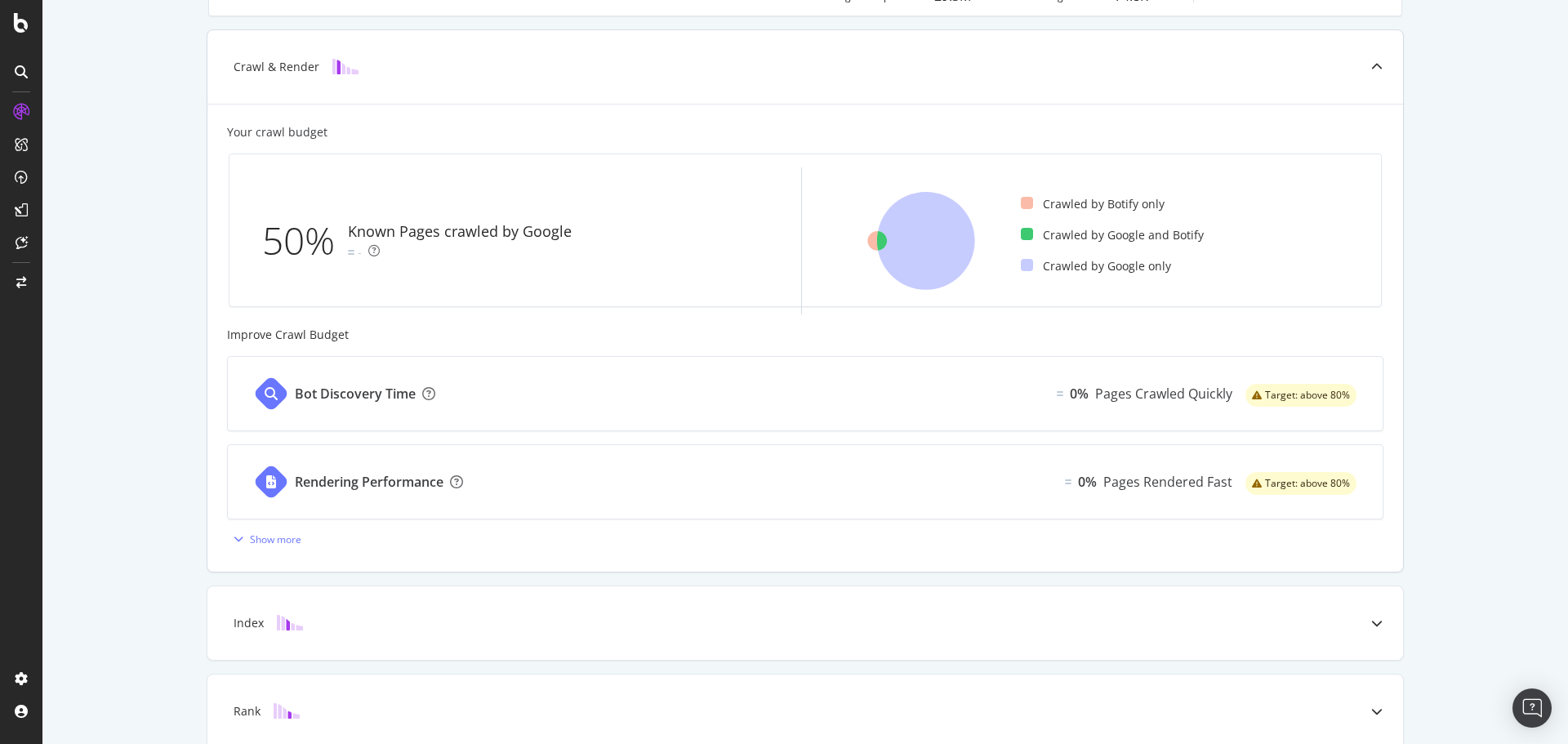 click on "Crawled by Botify only Crawled by Google and Botify Crawled by Google only" at bounding box center [1194, 241] 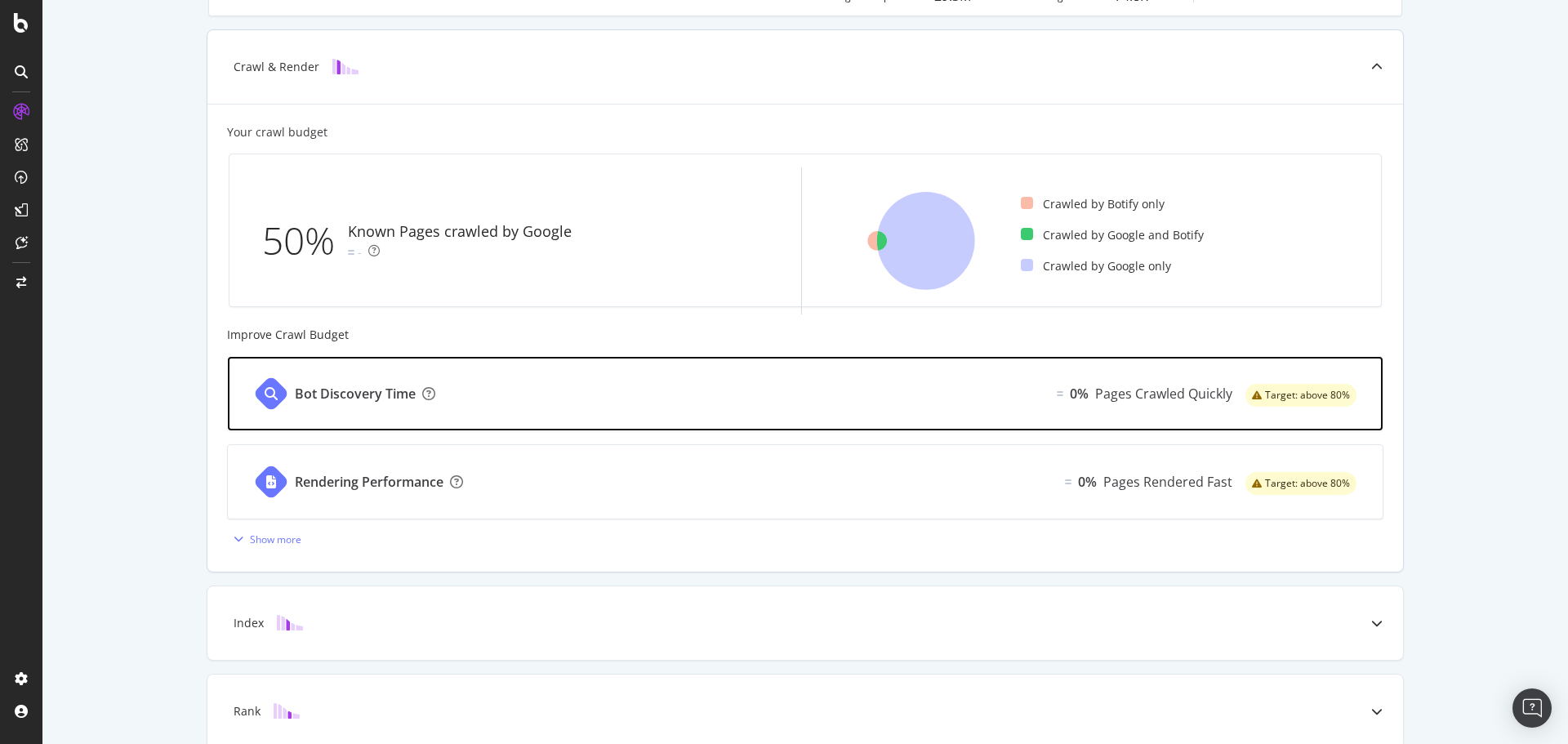 click on "Bot Discovery Time" at bounding box center (355, 394) 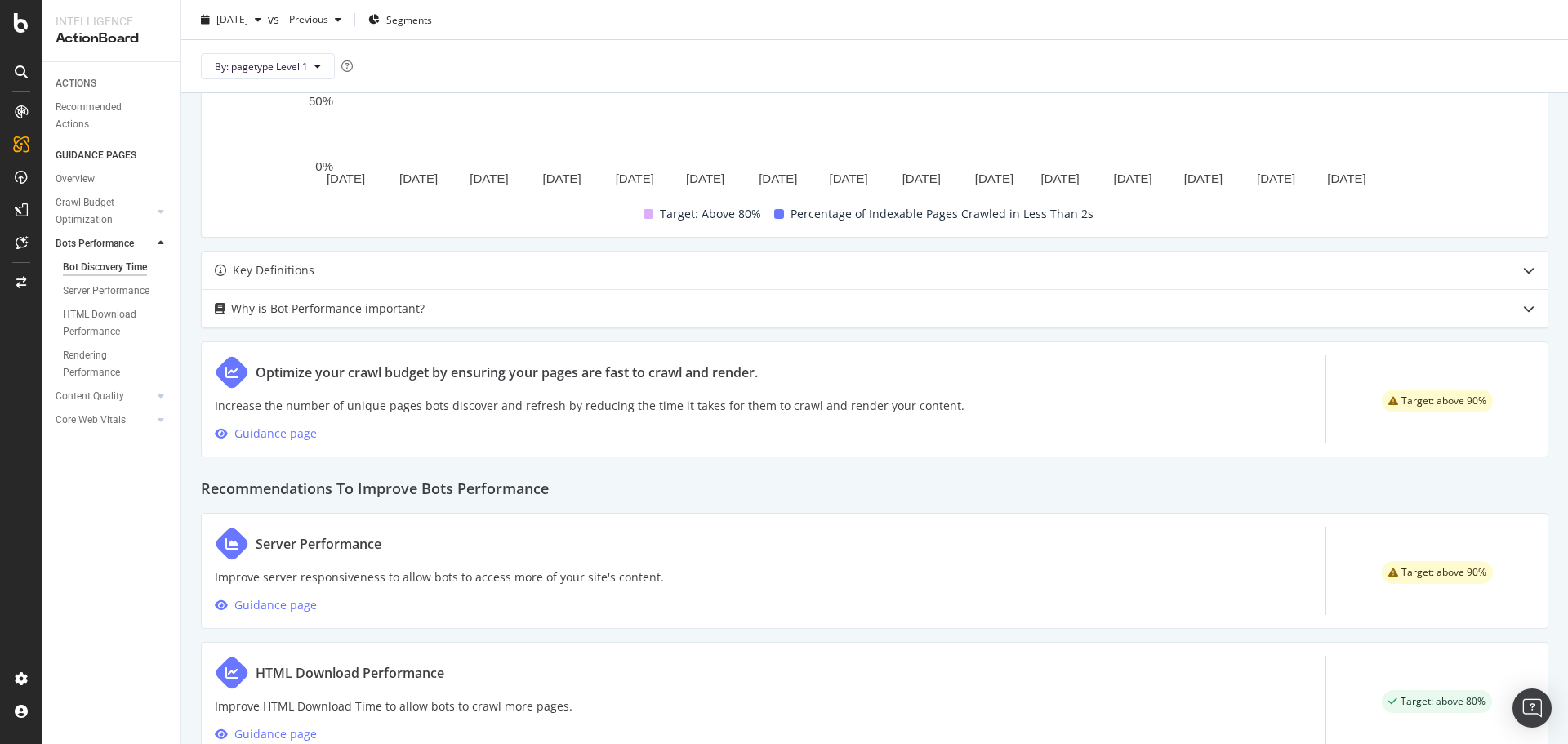 scroll, scrollTop: 572, scrollLeft: 0, axis: vertical 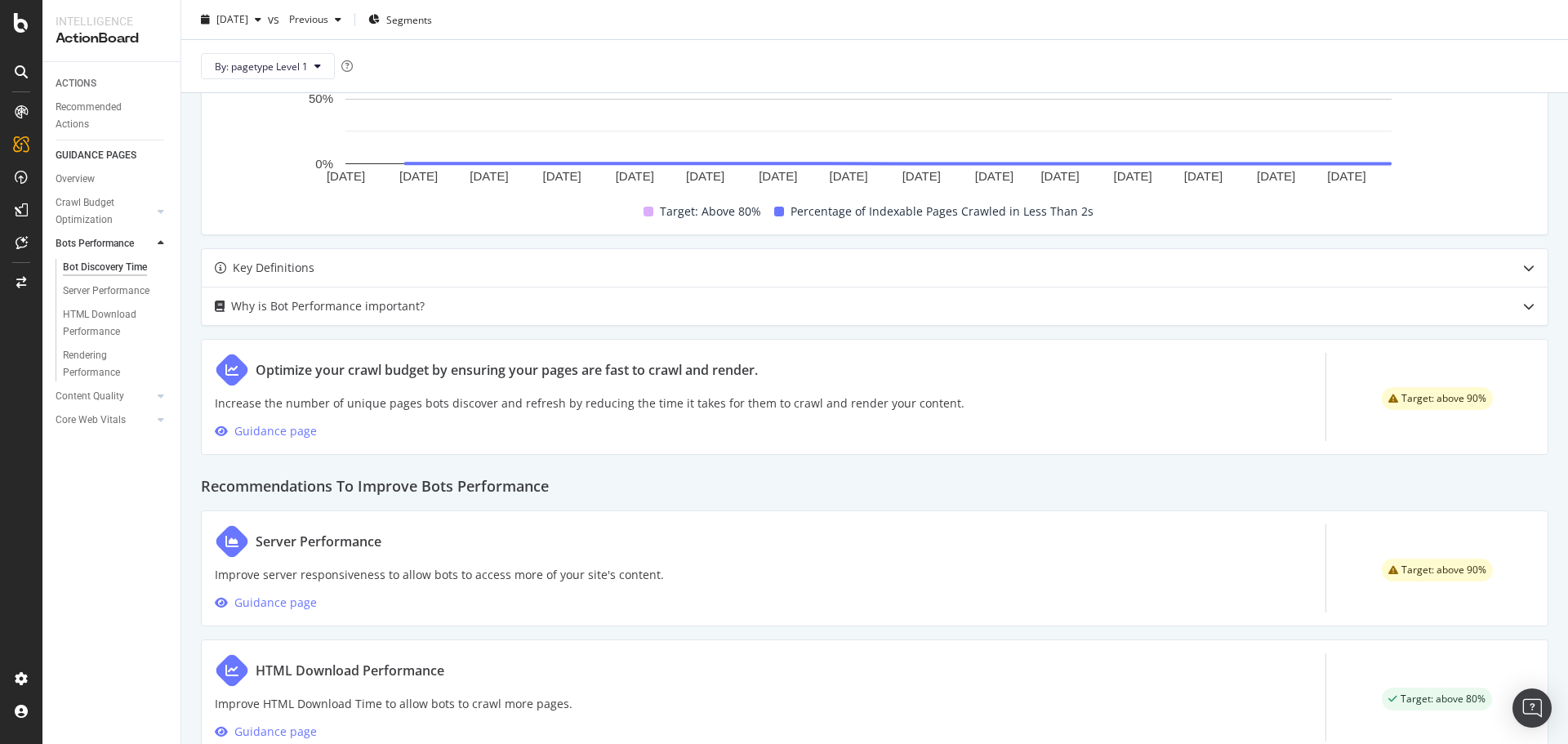 click on "Optimize your crawl budget by ensuring your pages are fast to crawl and render." at bounding box center (506, 370) 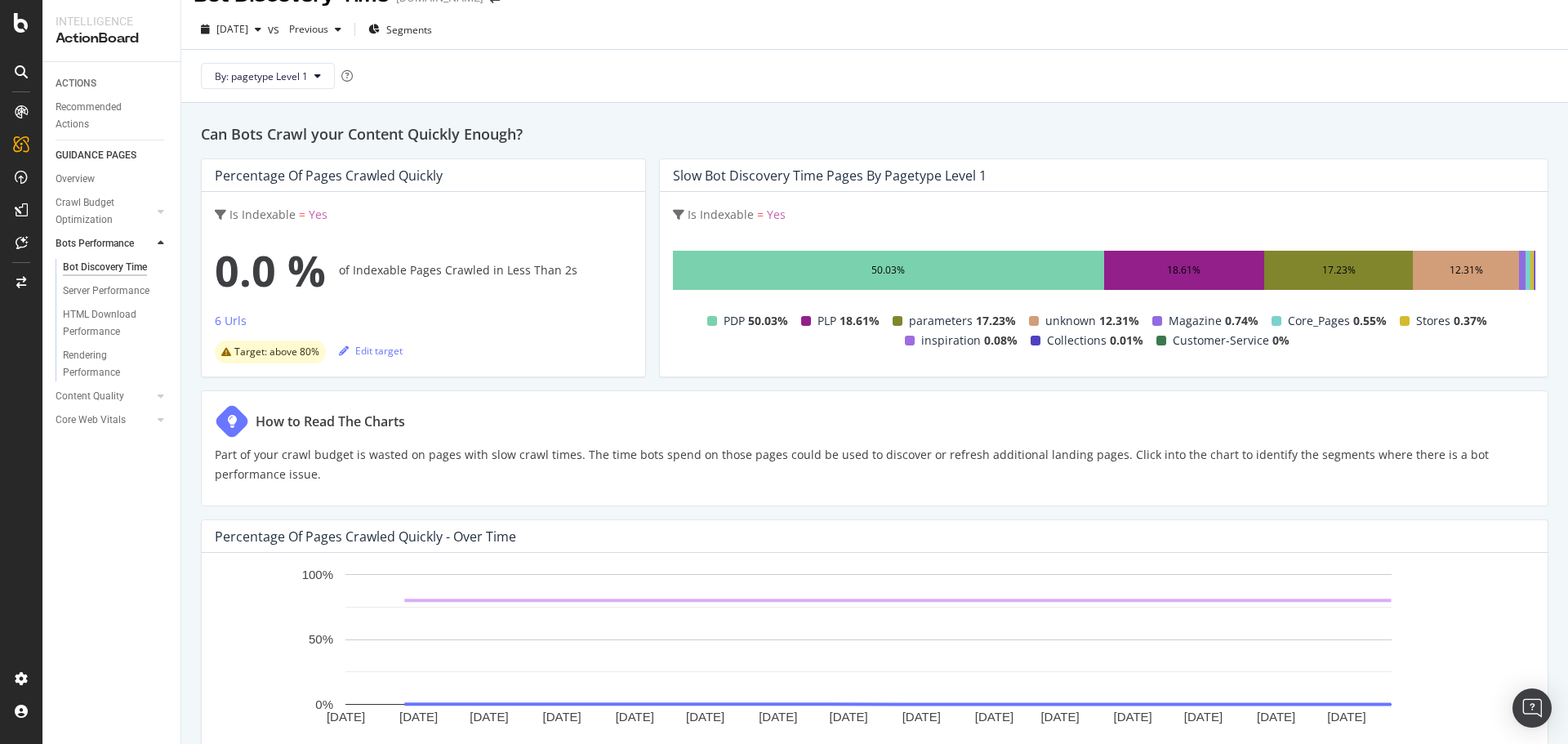 scroll, scrollTop: 0, scrollLeft: 0, axis: both 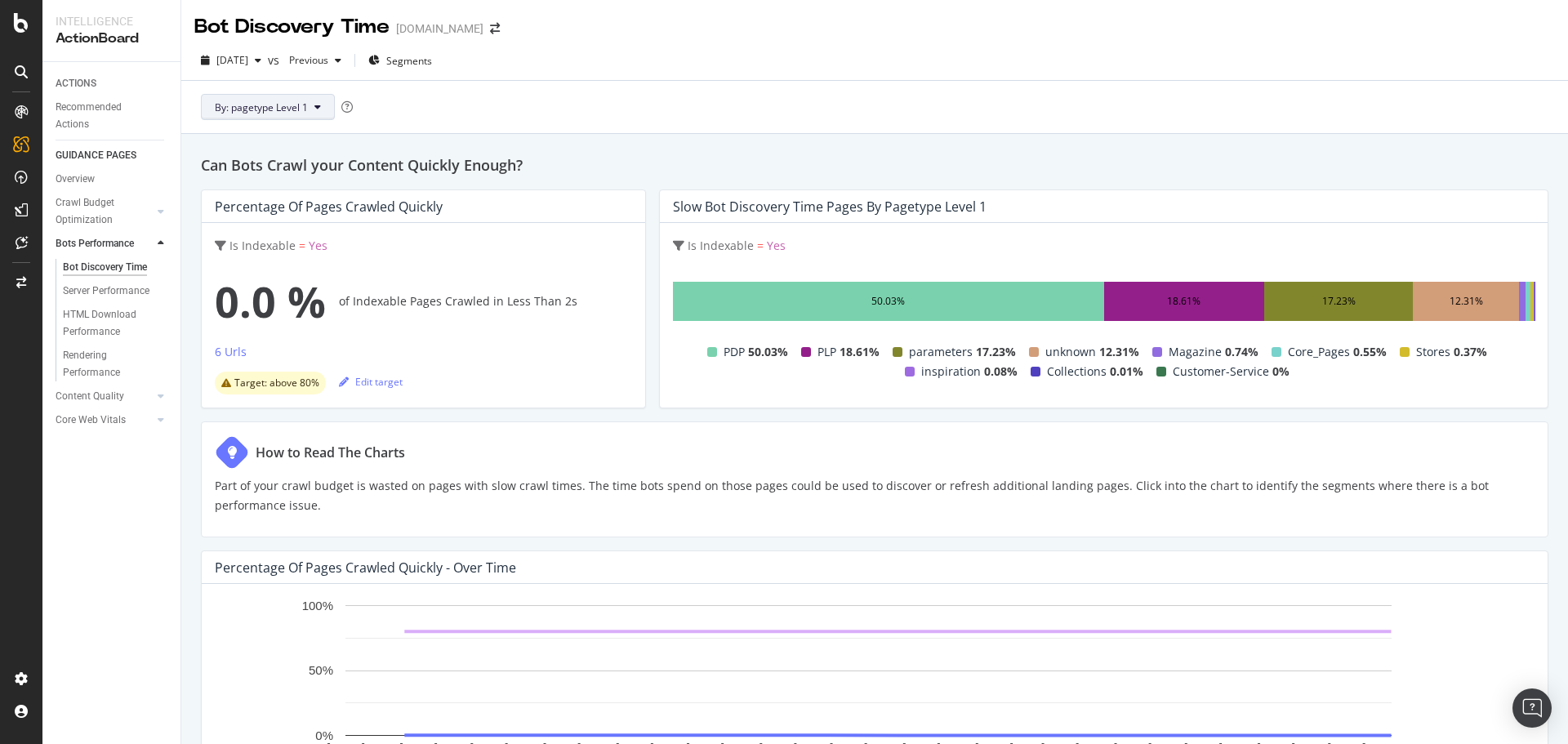 click on "By: pagetype Level 1" at bounding box center [261, 107] 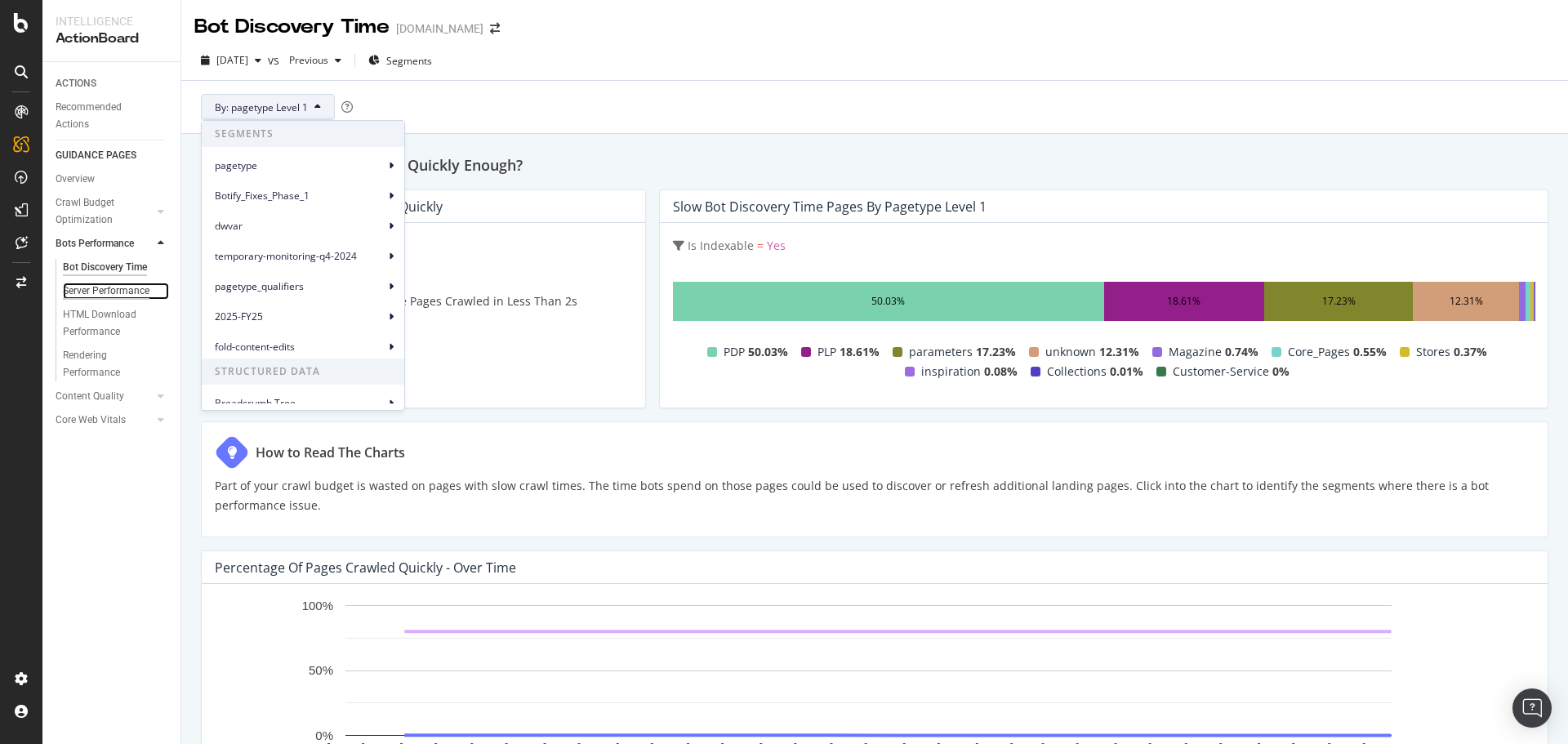 click on "Server Performance" at bounding box center (106, 291) 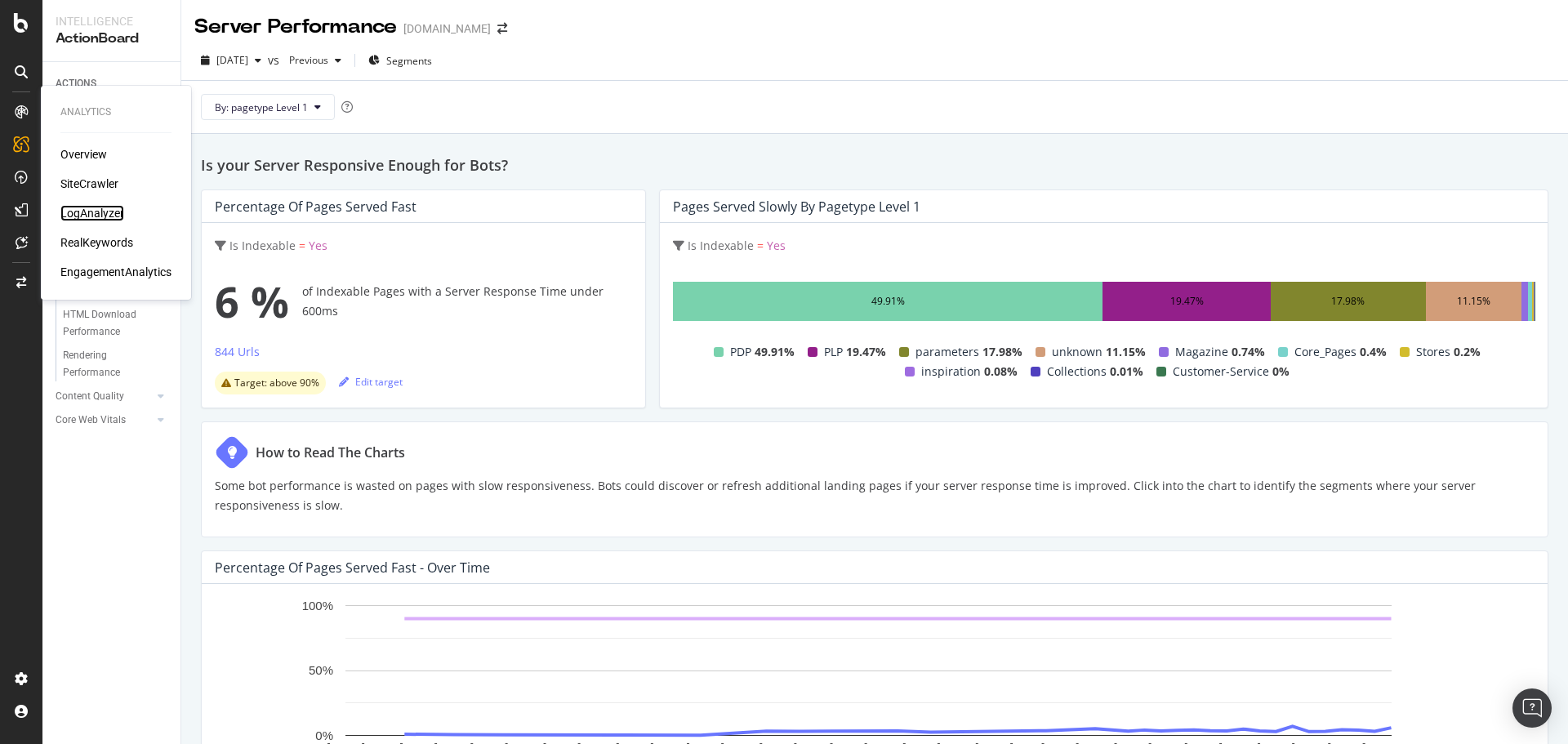 click on "LogAnalyzer" at bounding box center (92, 213) 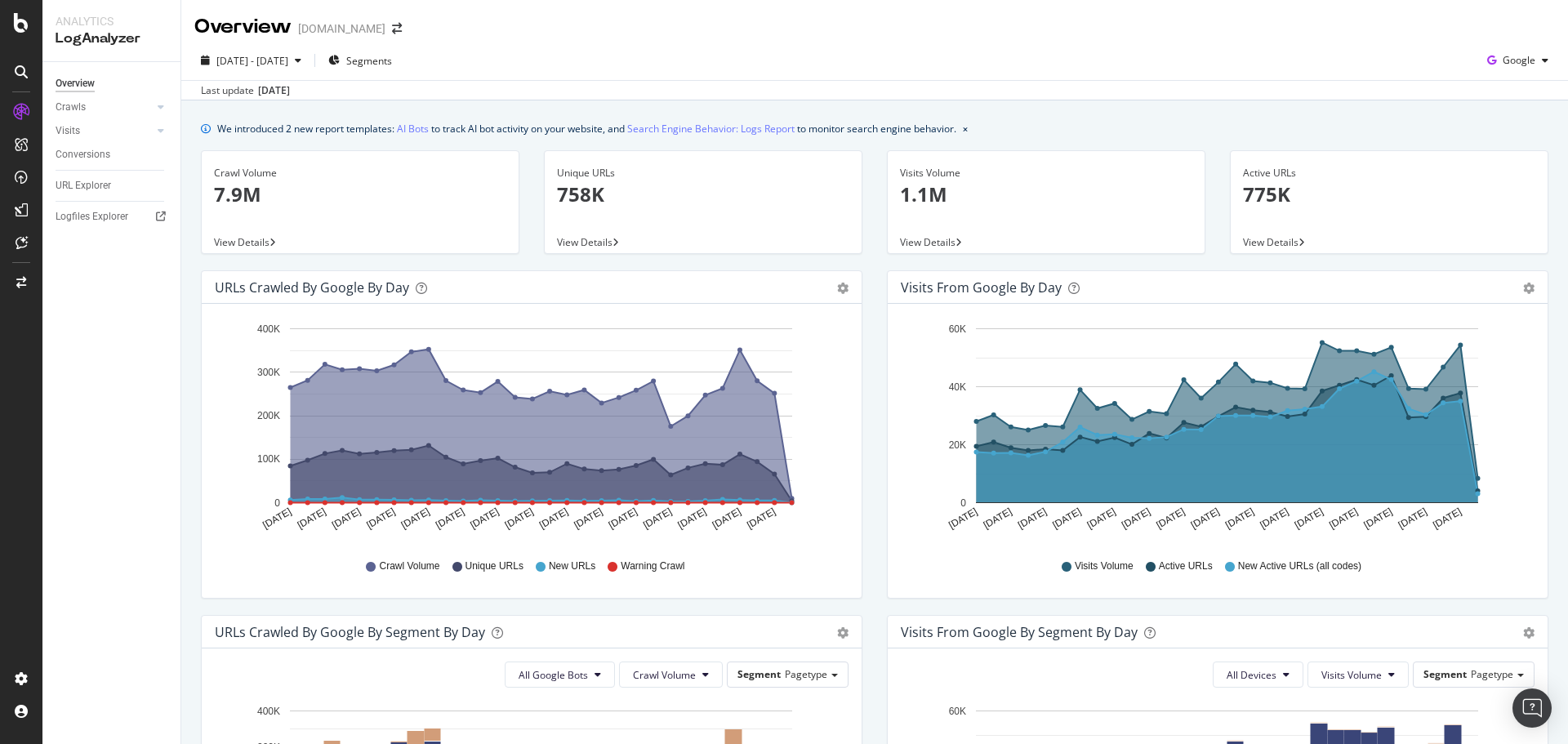 click on "7.9M" at bounding box center (360, 194) 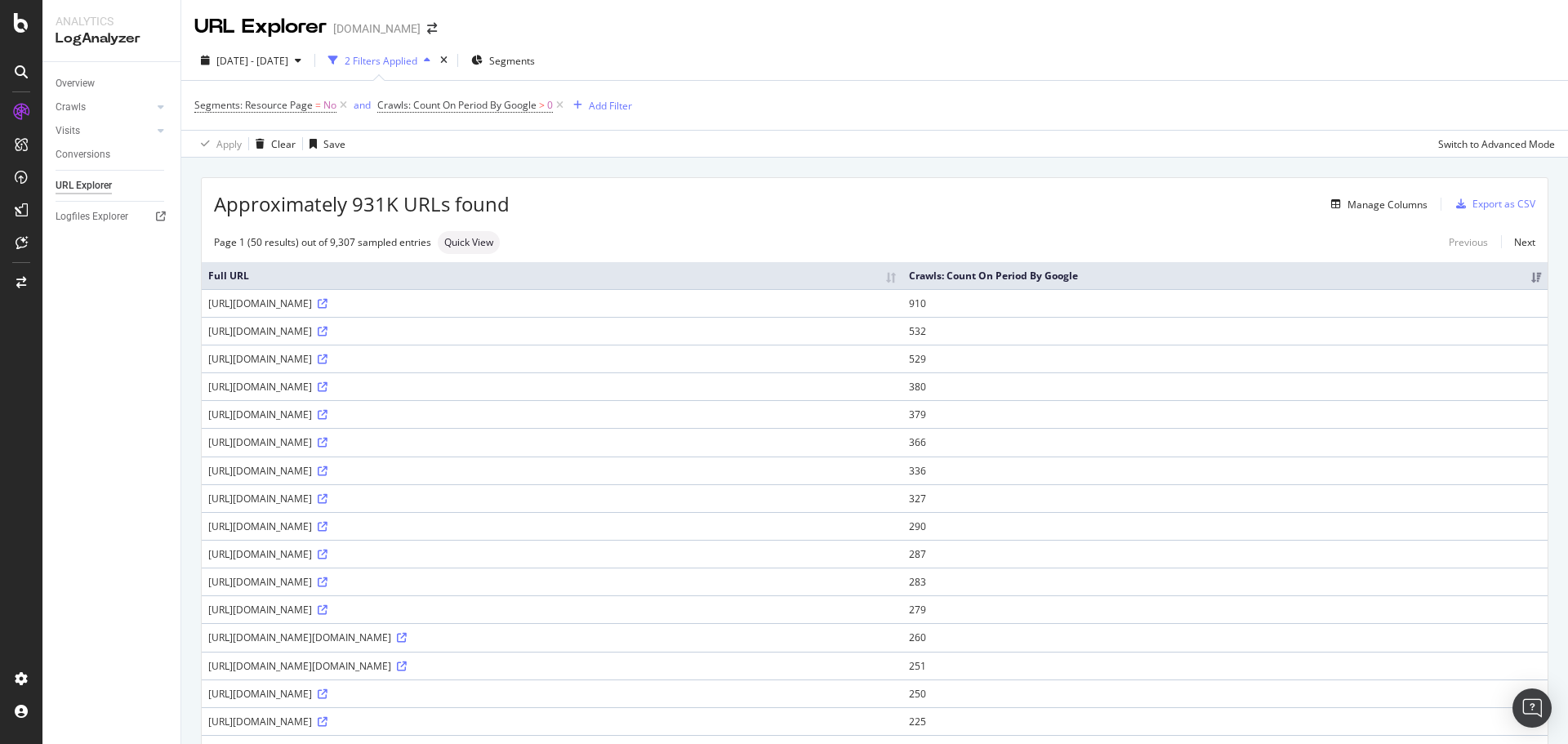 scroll, scrollTop: 735, scrollLeft: 0, axis: vertical 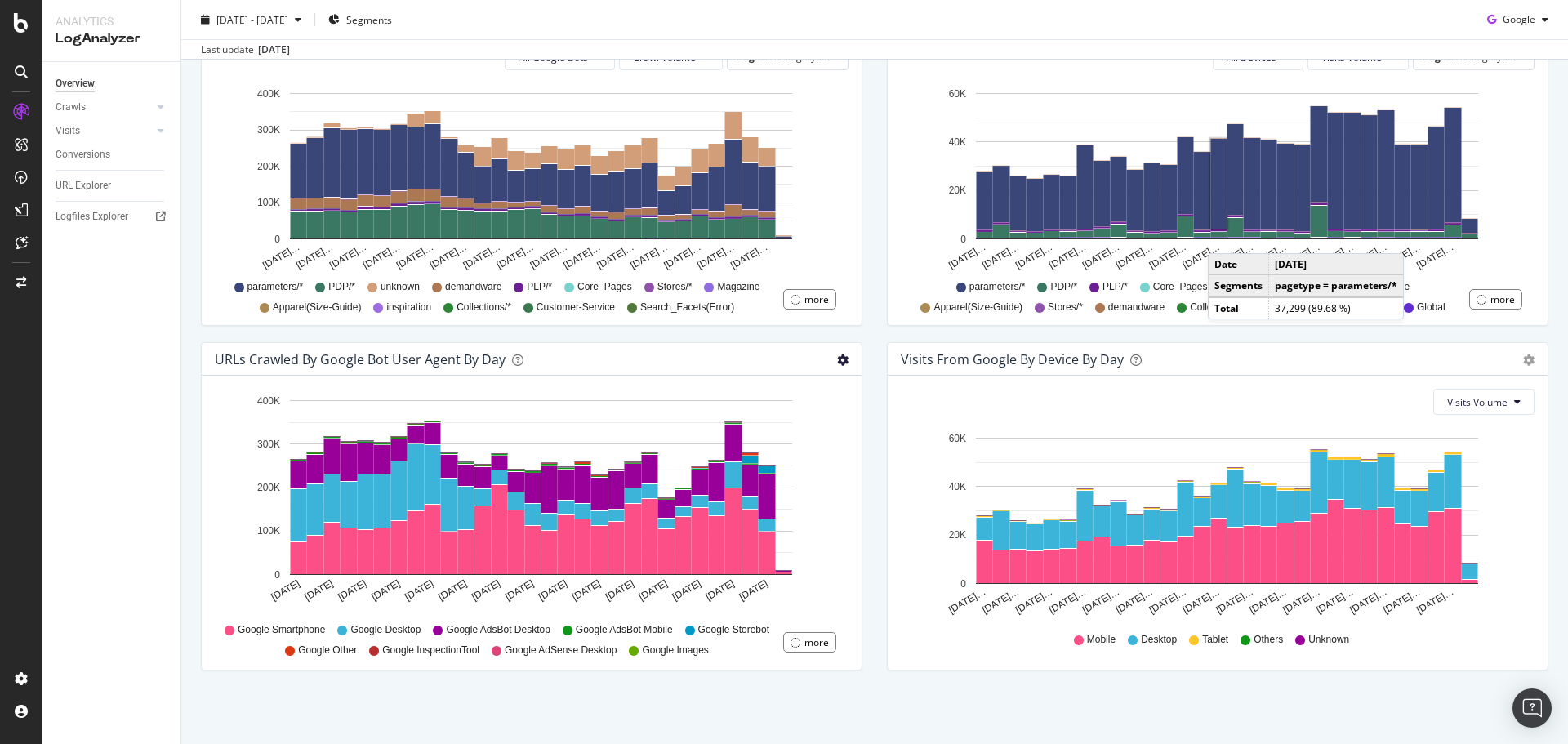 click at bounding box center (843, -329) 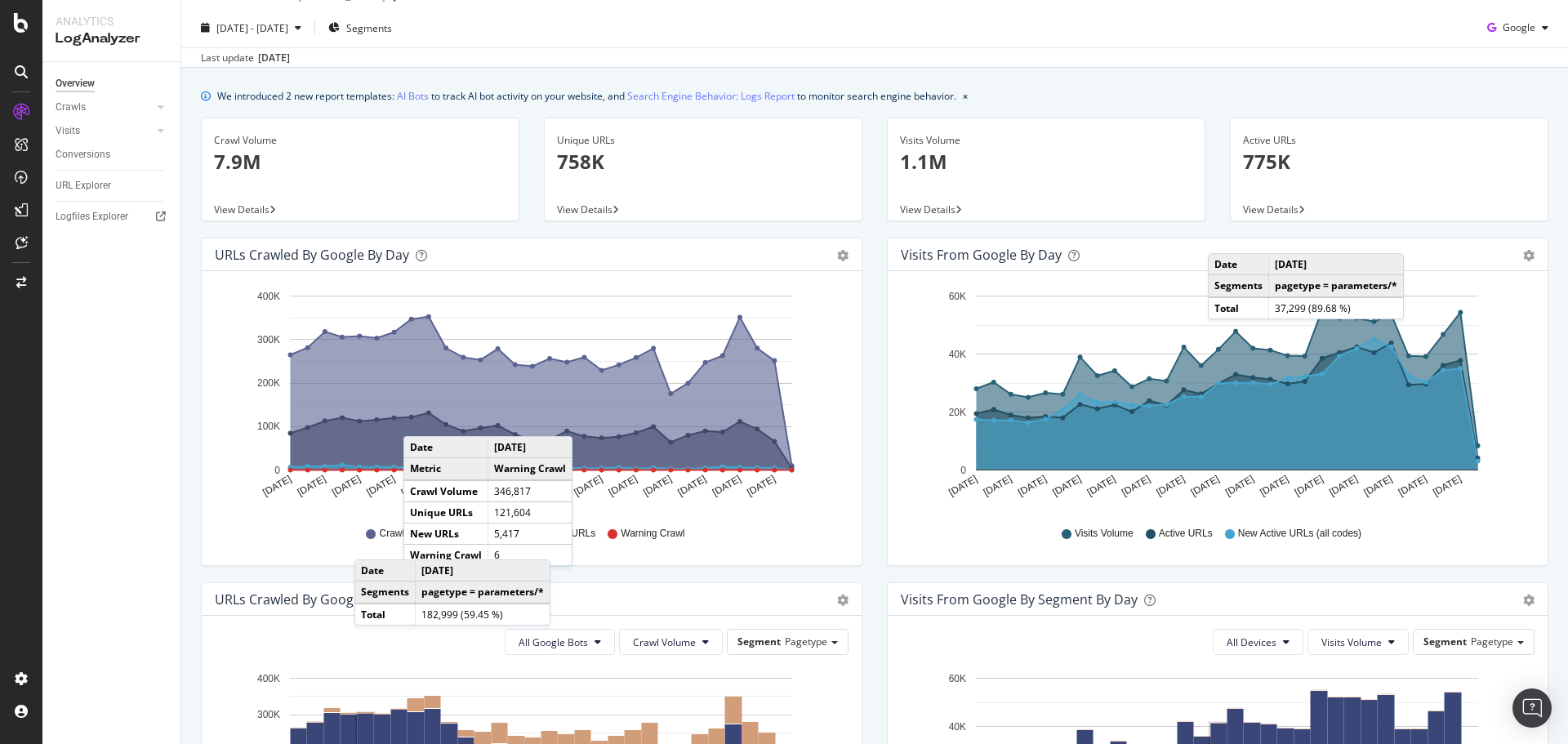 scroll, scrollTop: 0, scrollLeft: 0, axis: both 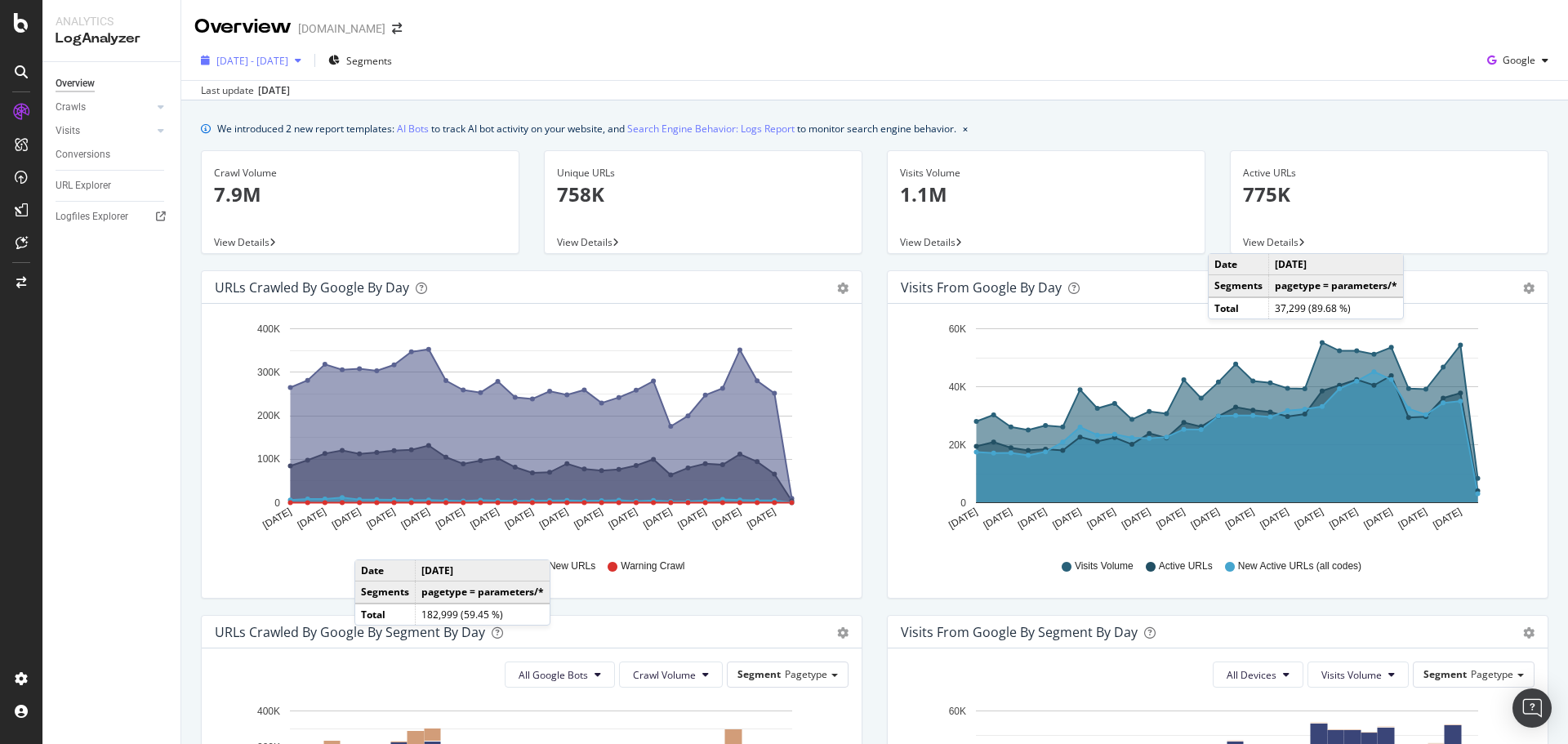 click on "[DATE] - [DATE]" at bounding box center (252, 60) 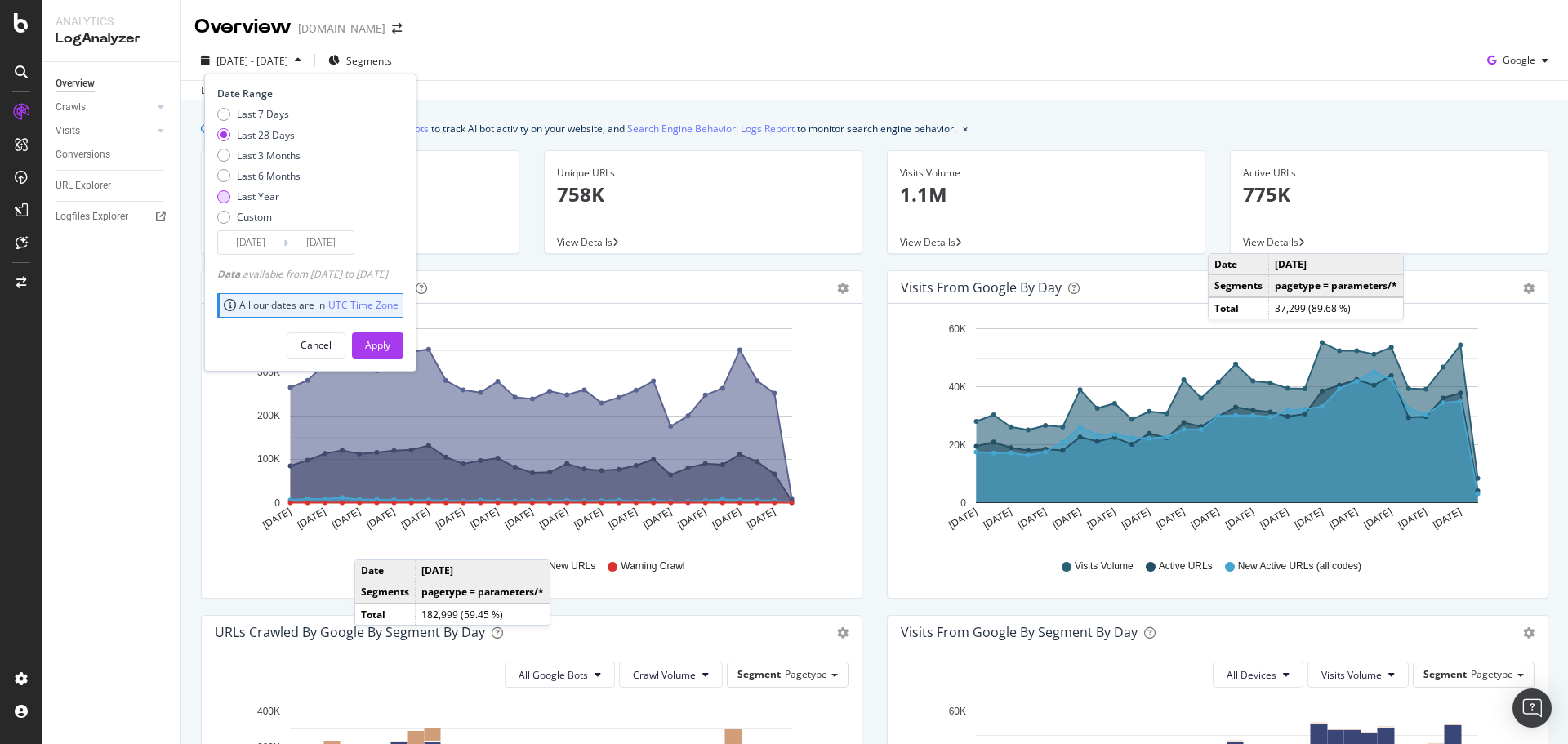 click on "Last Year" at bounding box center (259, 196) 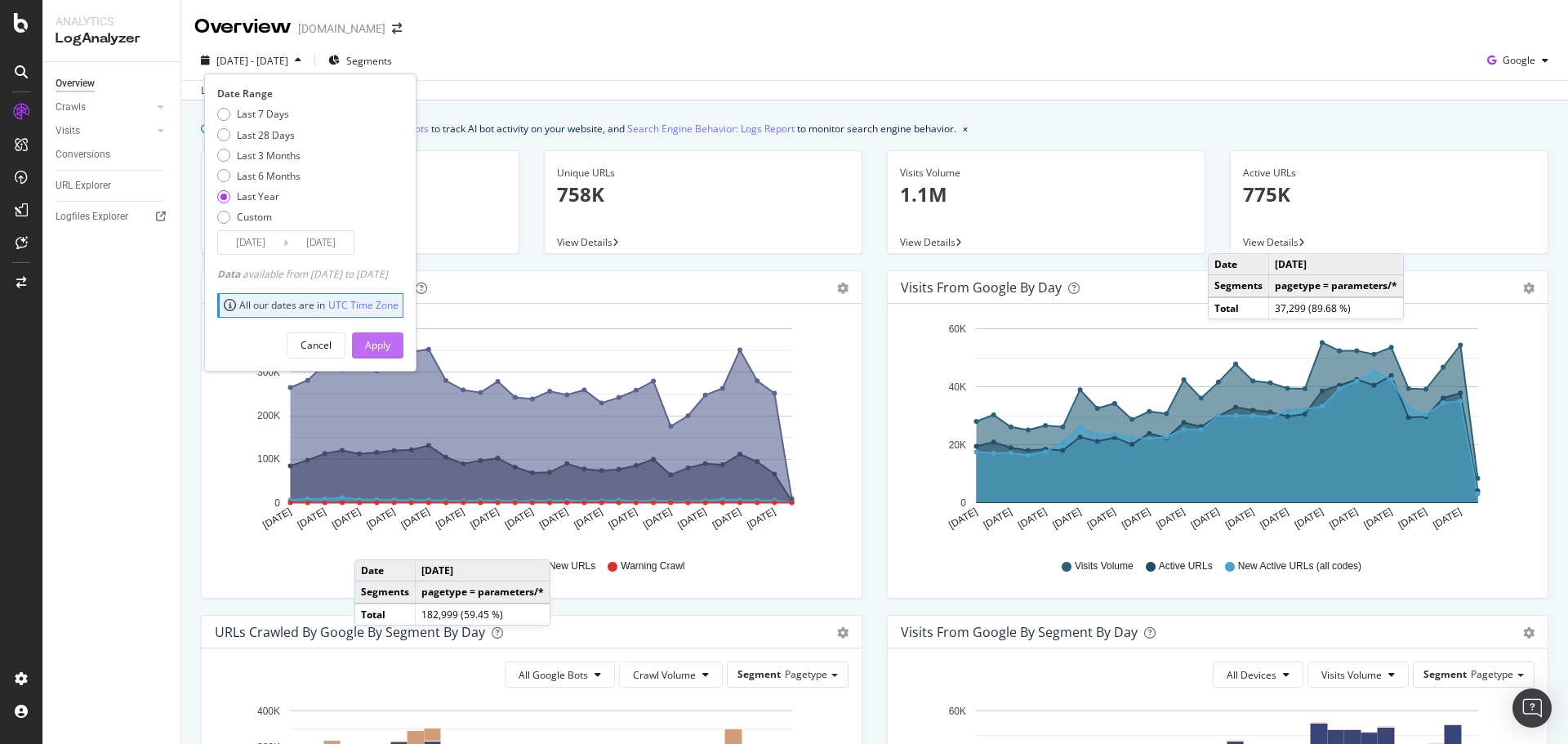 click on "Apply" at bounding box center (377, 345) 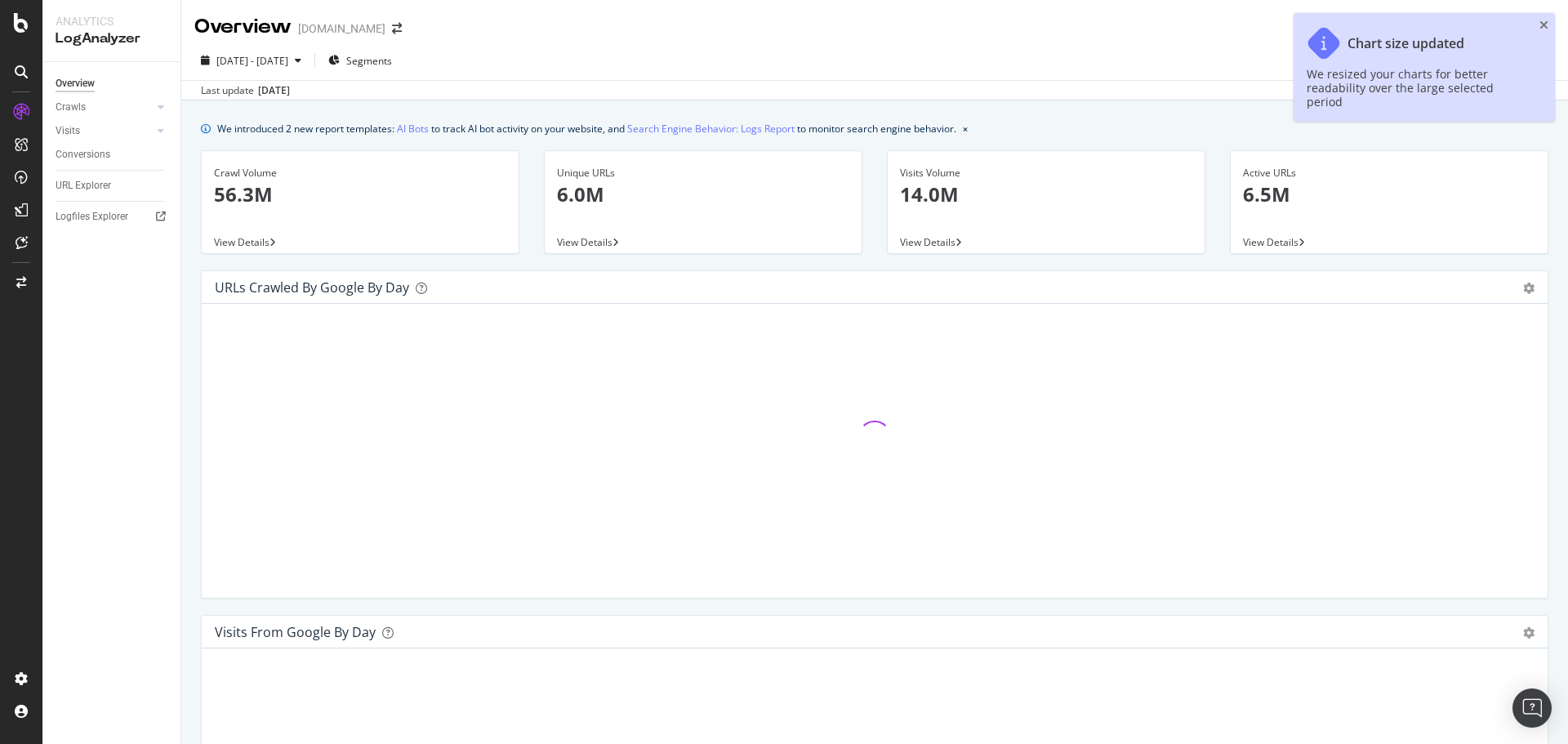 click at bounding box center [1544, 25] 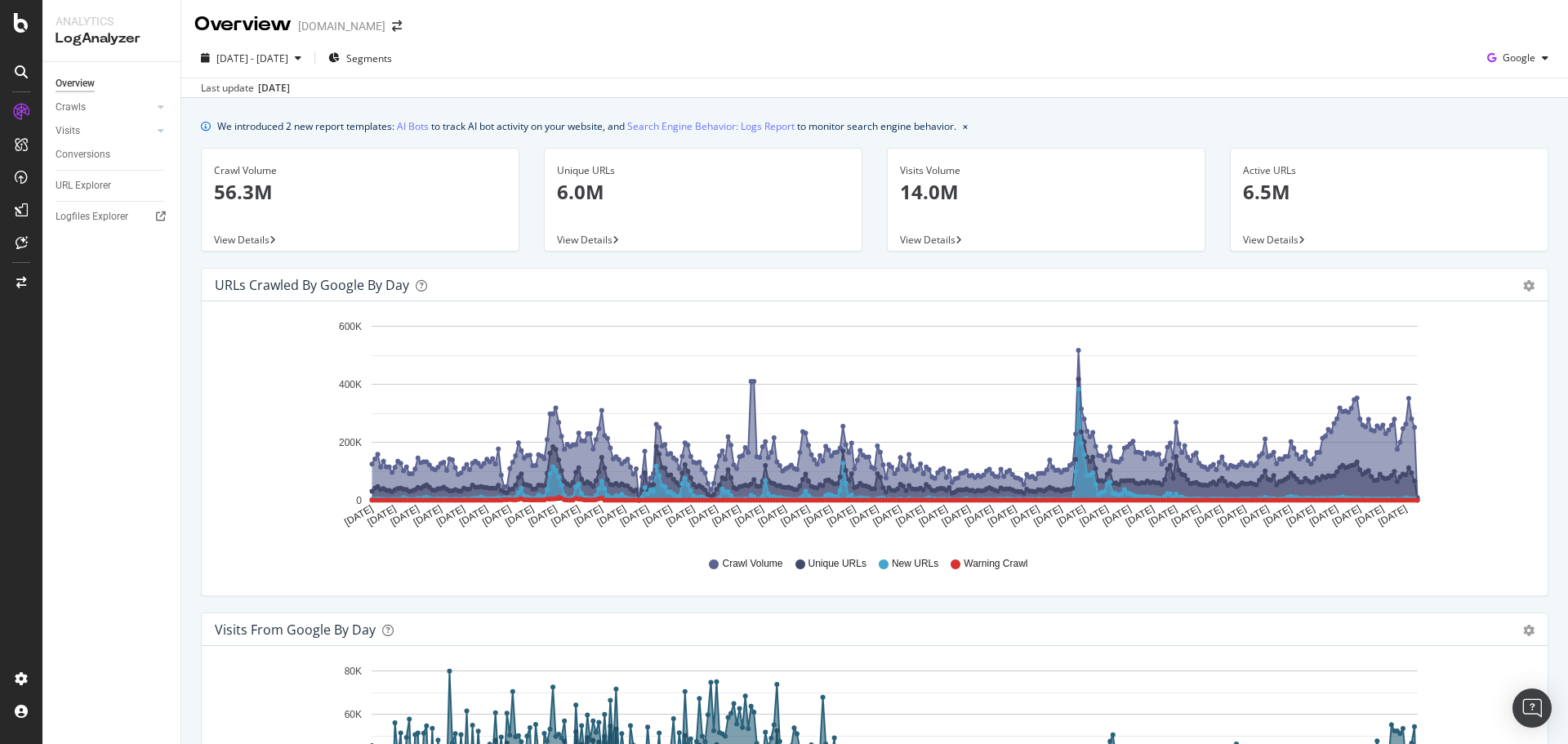 scroll, scrollTop: 0, scrollLeft: 0, axis: both 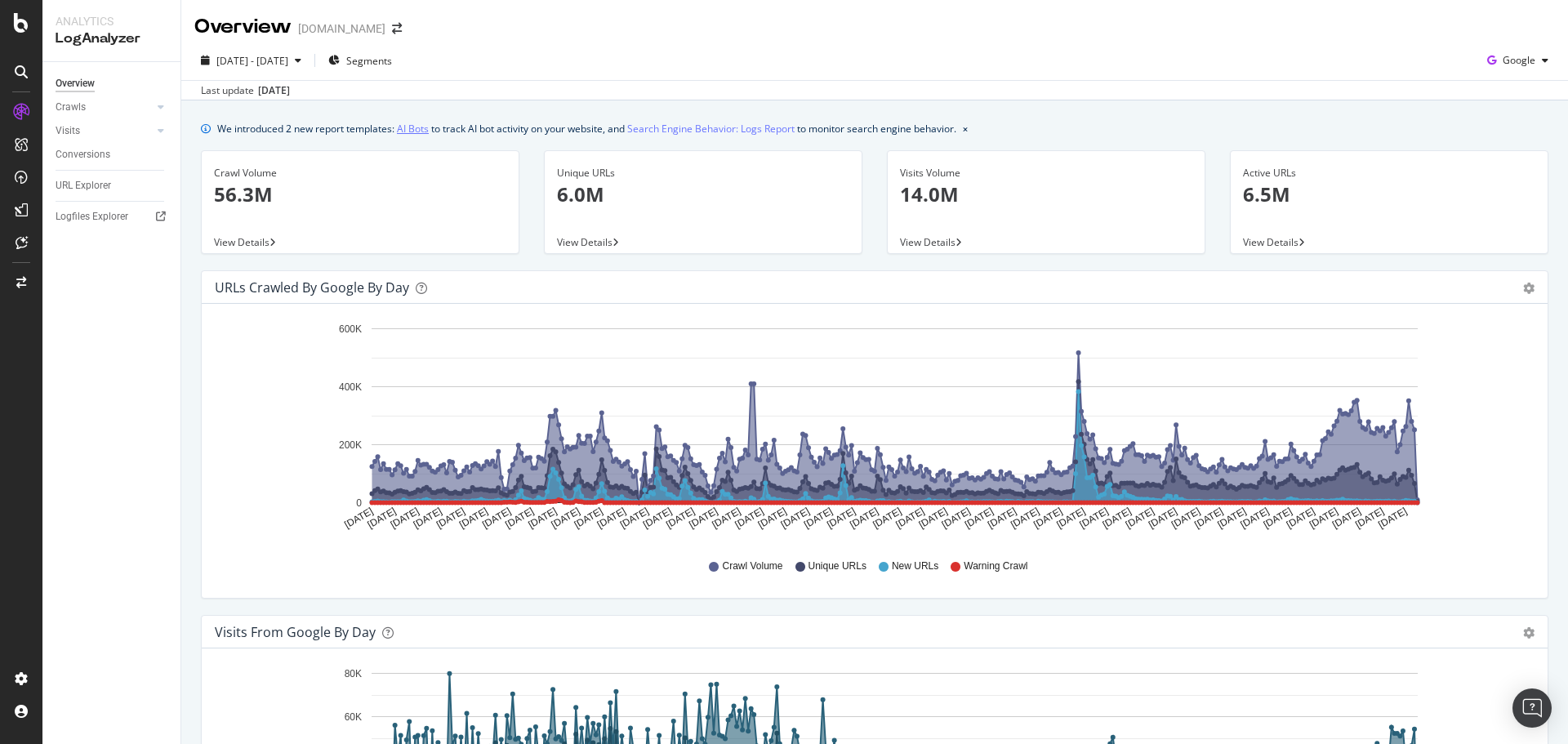 click on "AI Bots" at bounding box center (412, 128) 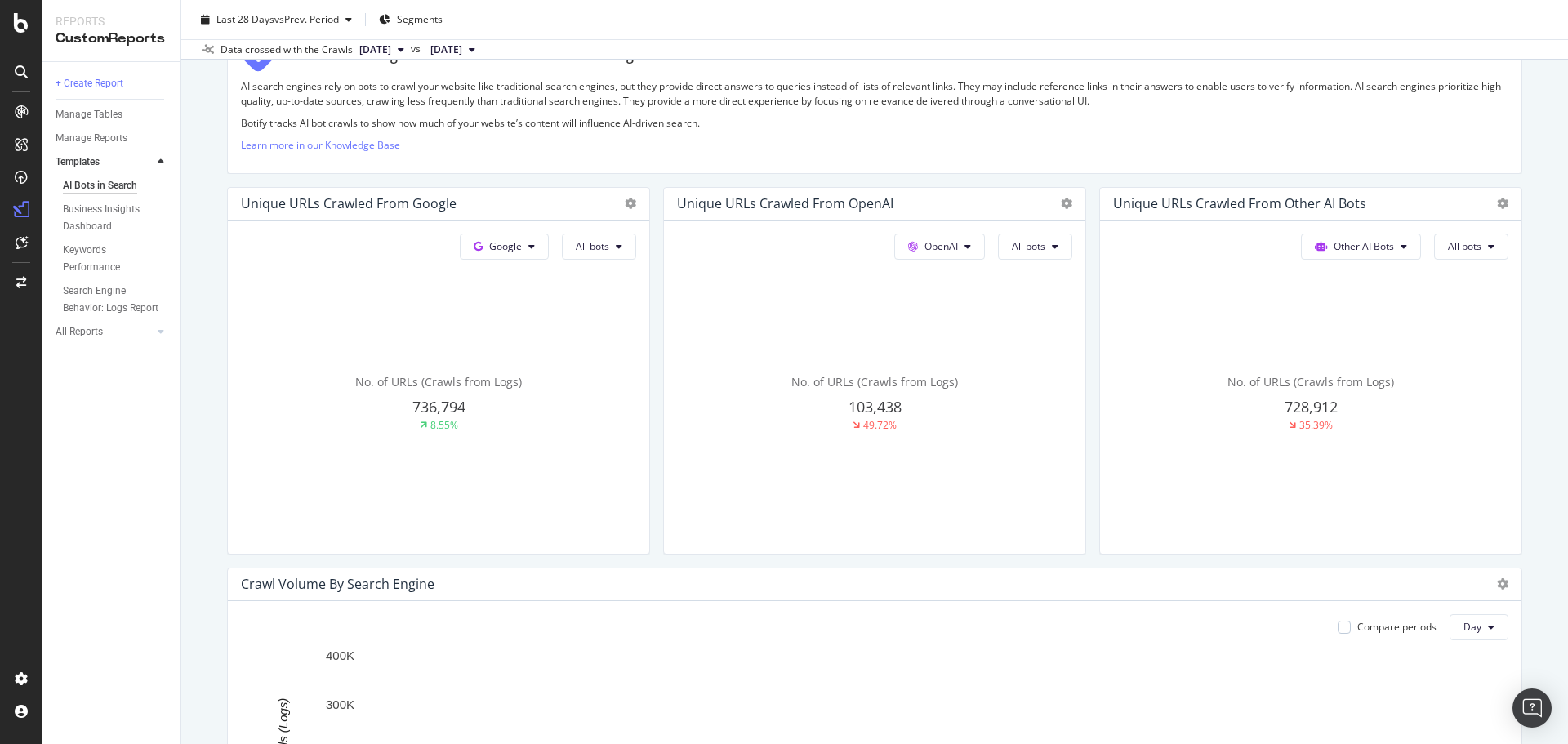 scroll, scrollTop: 0, scrollLeft: 0, axis: both 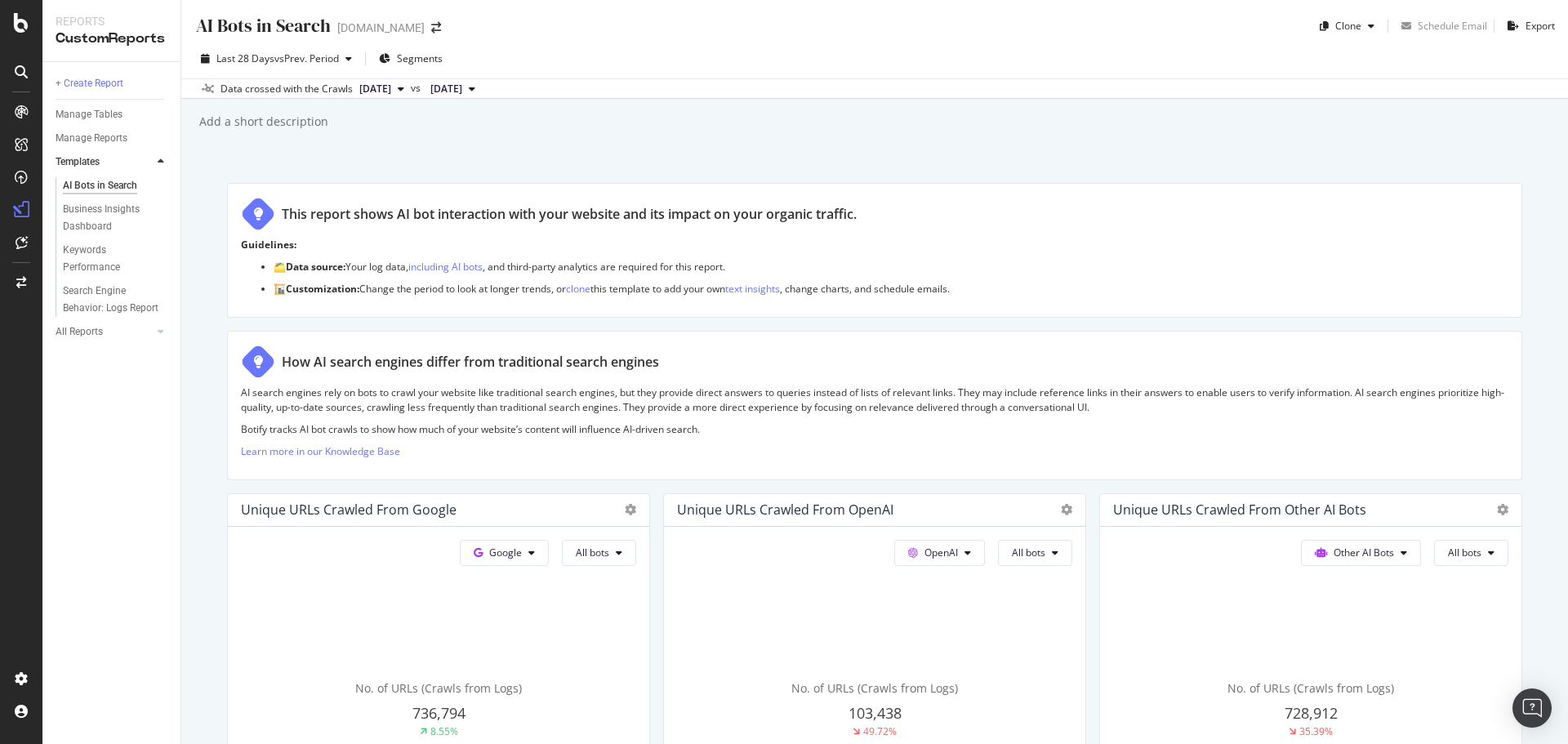 click on "[DATE]" at bounding box center (375, 89) 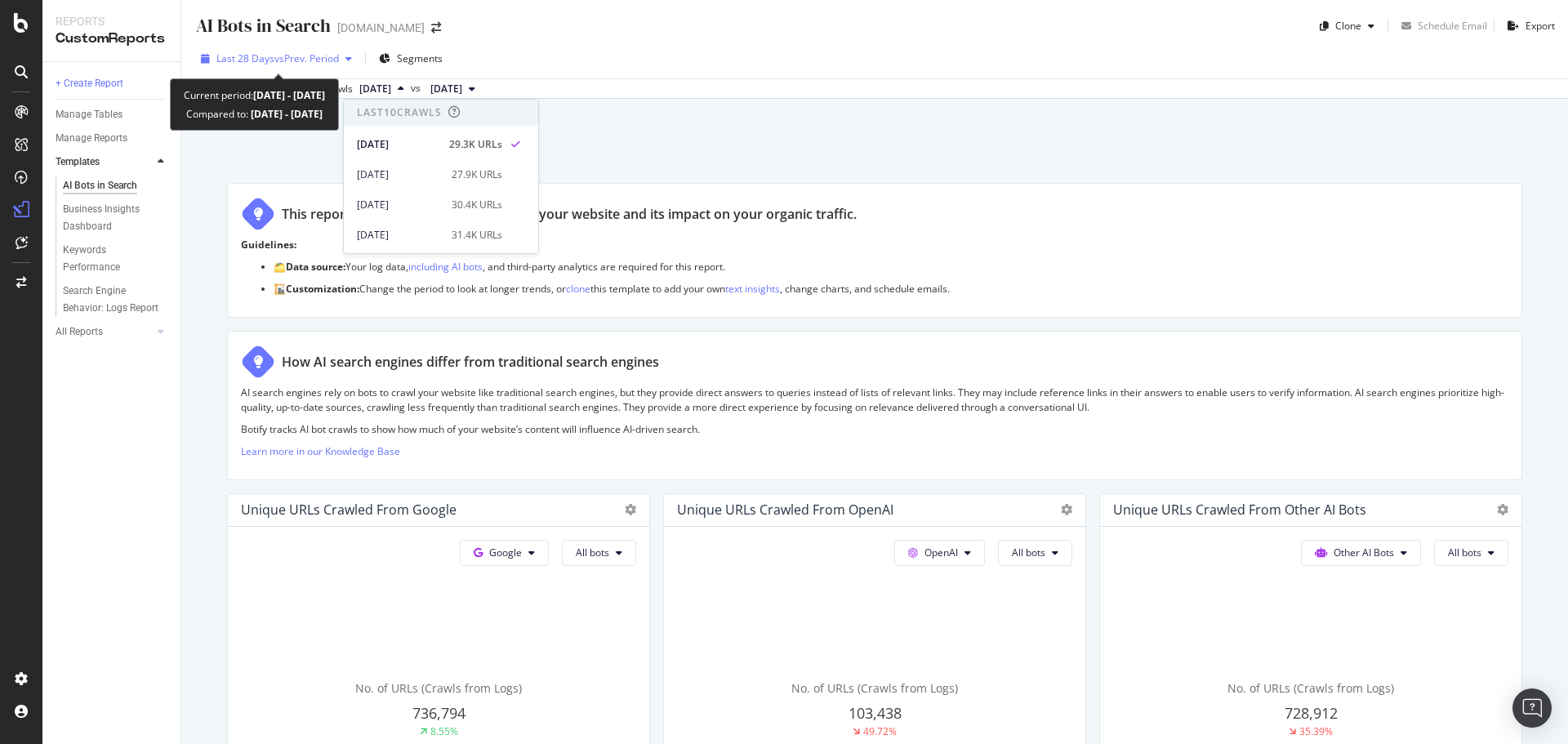 click at bounding box center [349, 59] 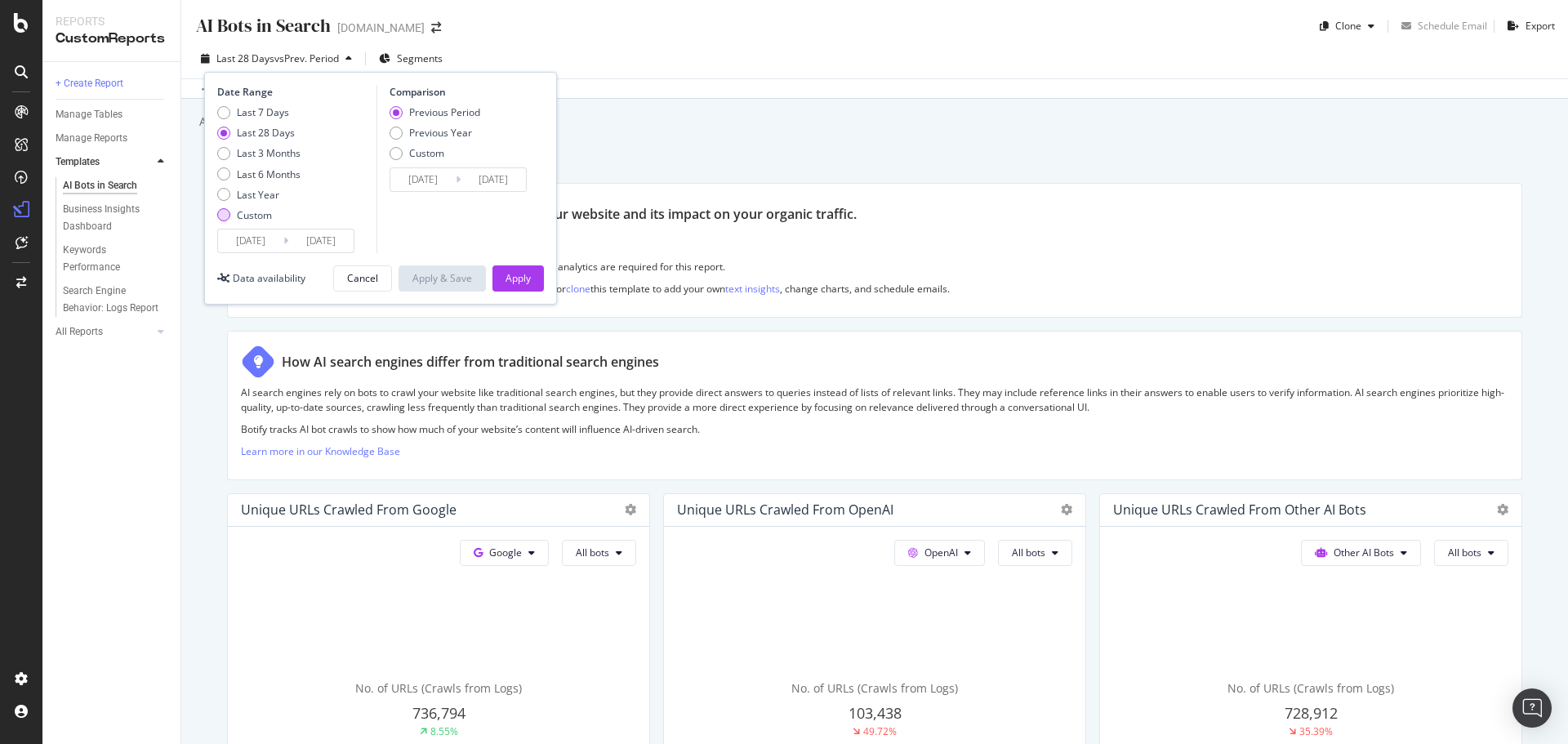 click on "Custom" at bounding box center (254, 215) 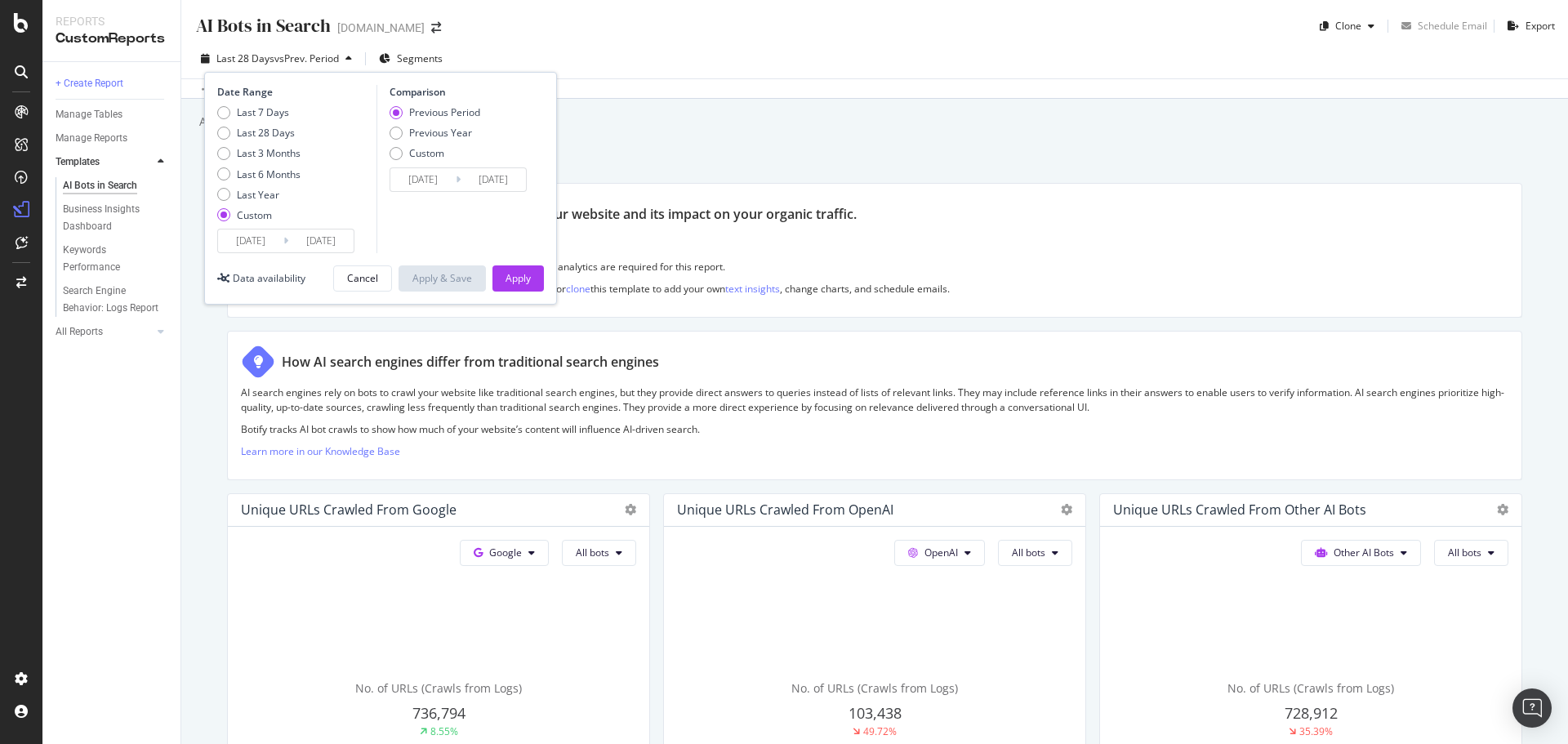click on "[DATE]" at bounding box center [251, 241] 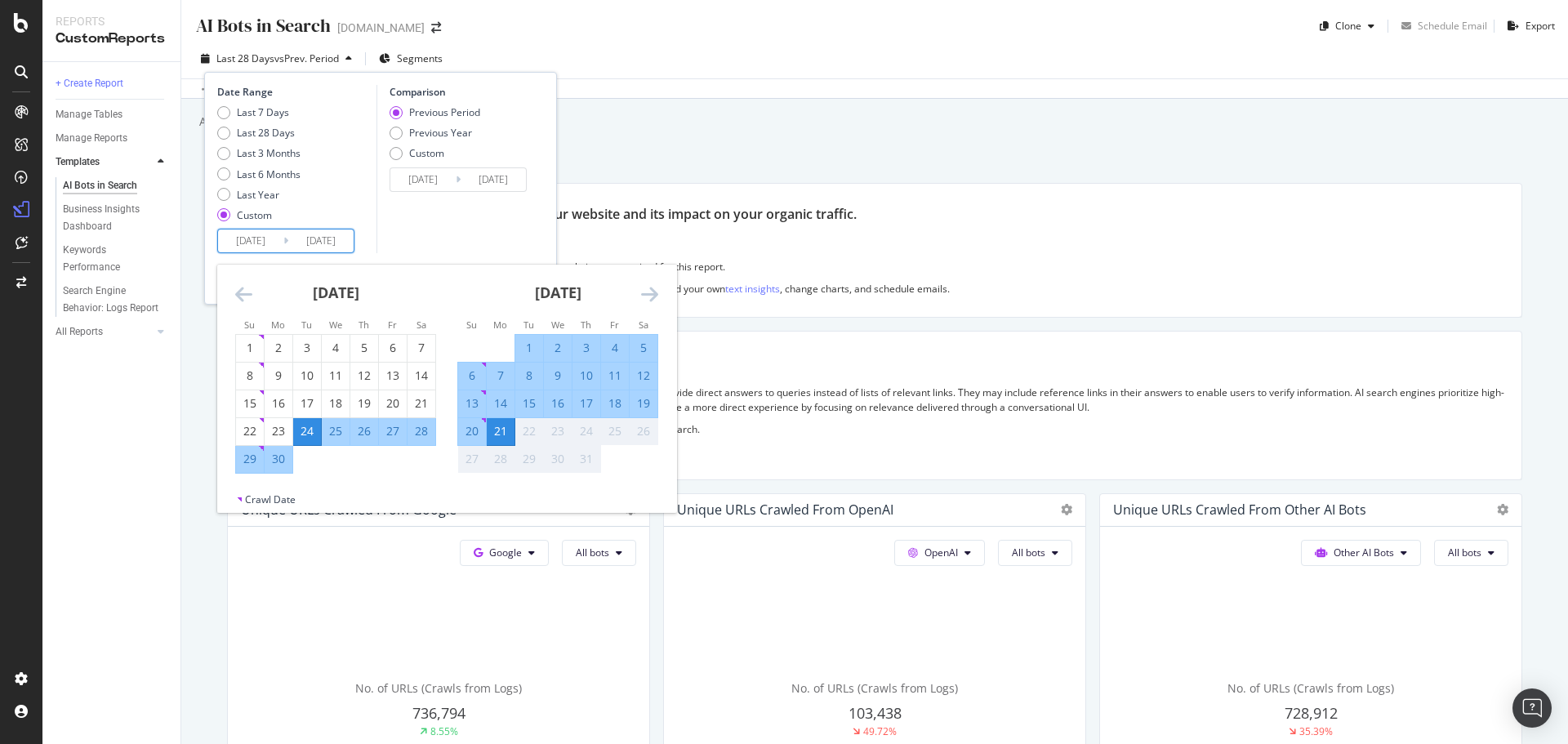 click at bounding box center [243, 294] 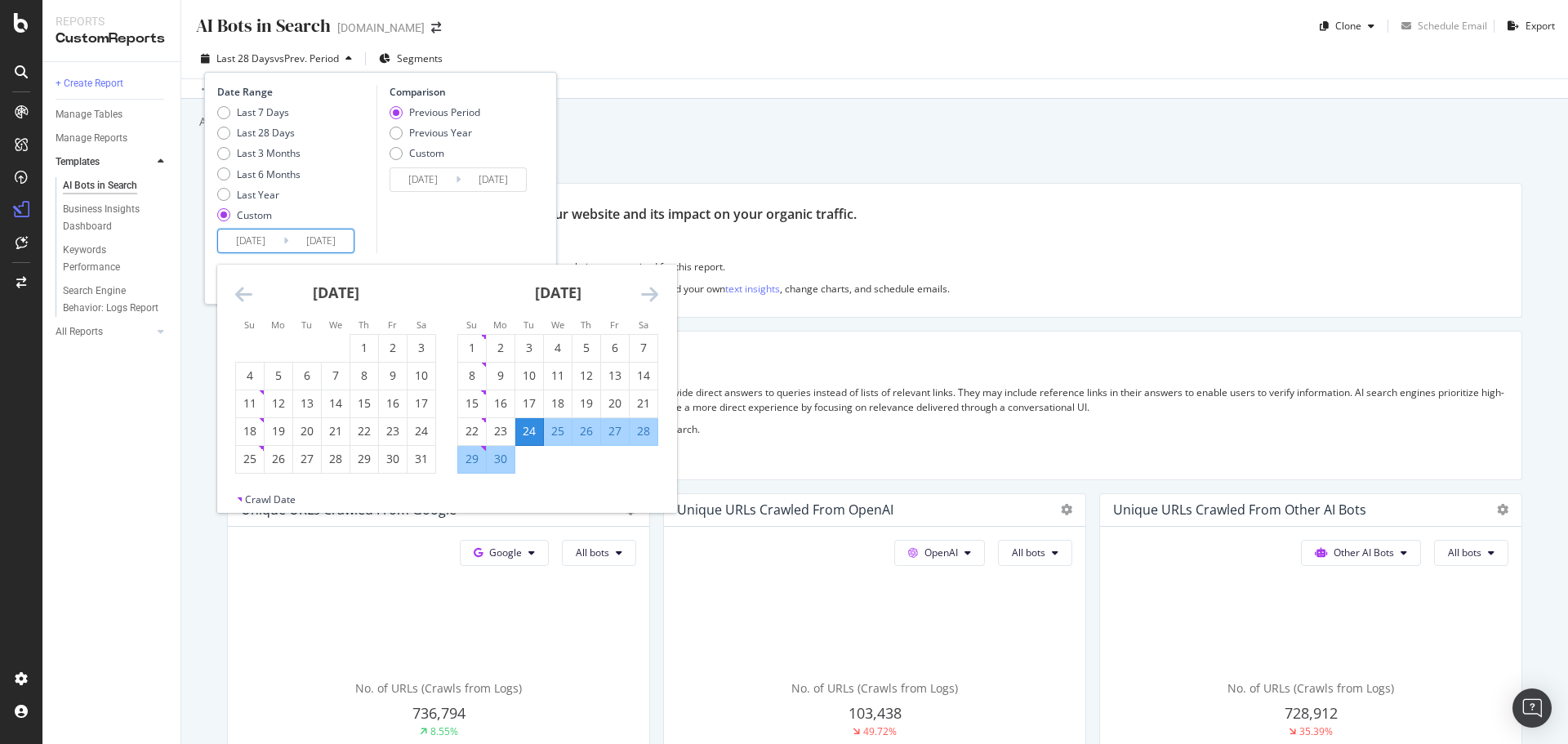 click at bounding box center (243, 294) 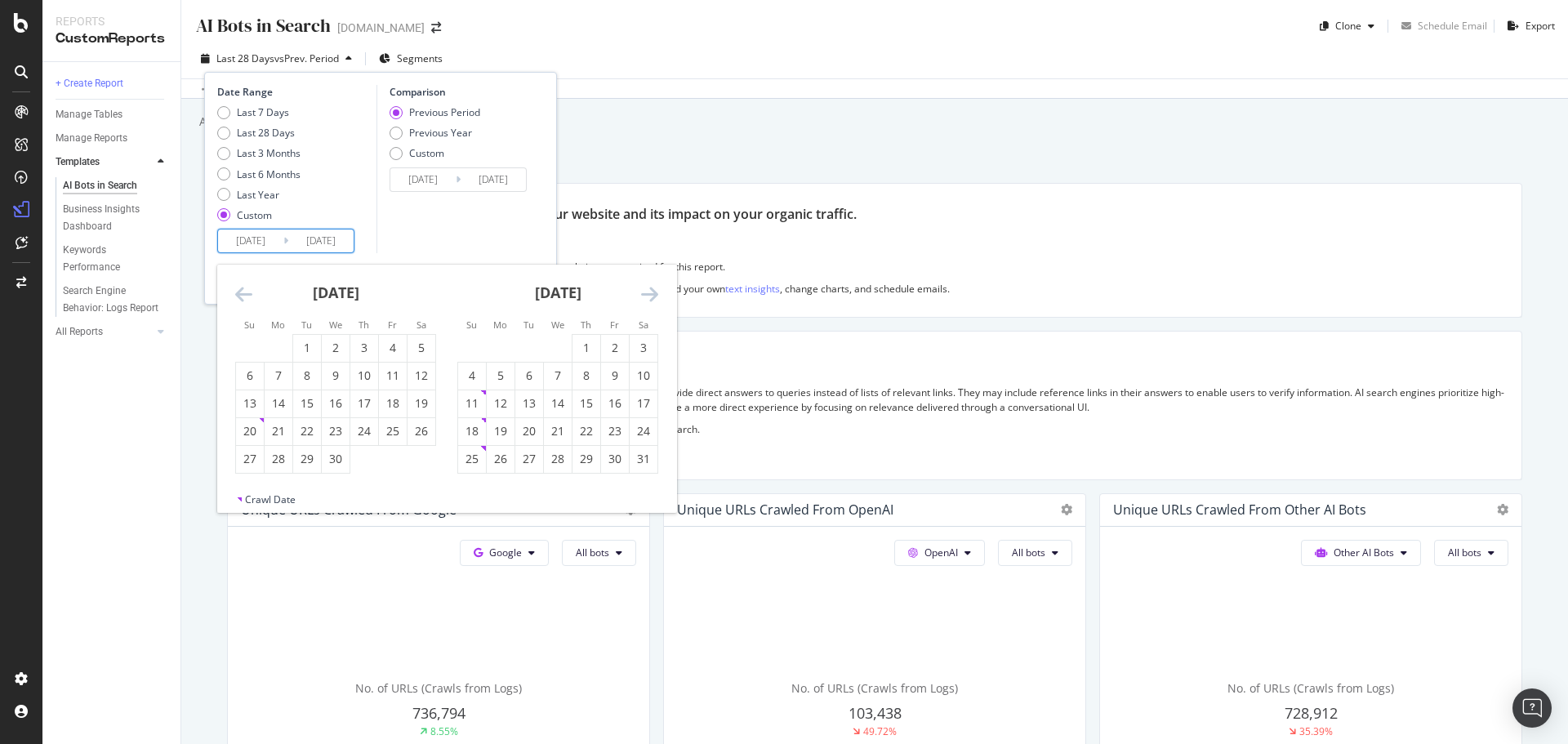 click at bounding box center [243, 294] 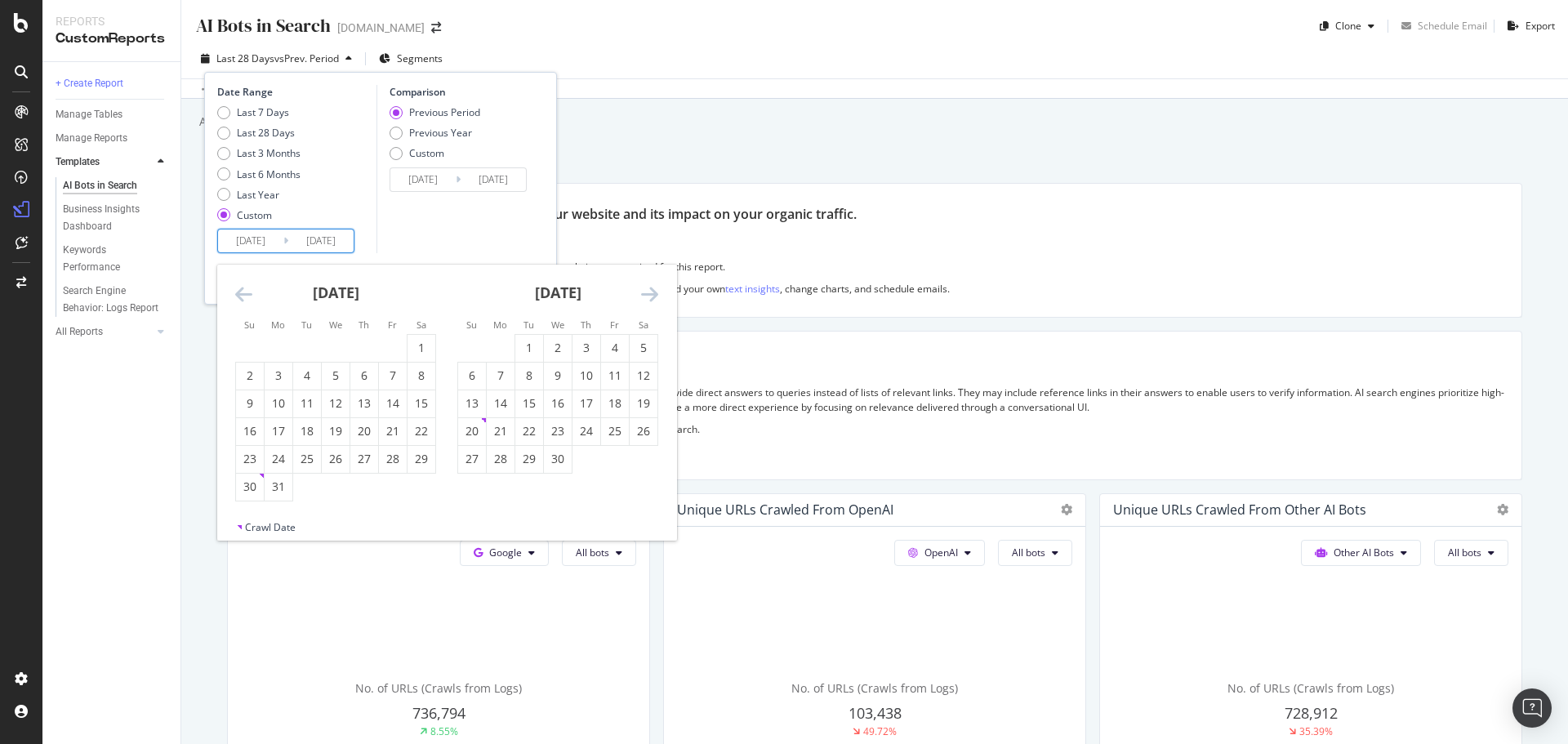 click at bounding box center [243, 294] 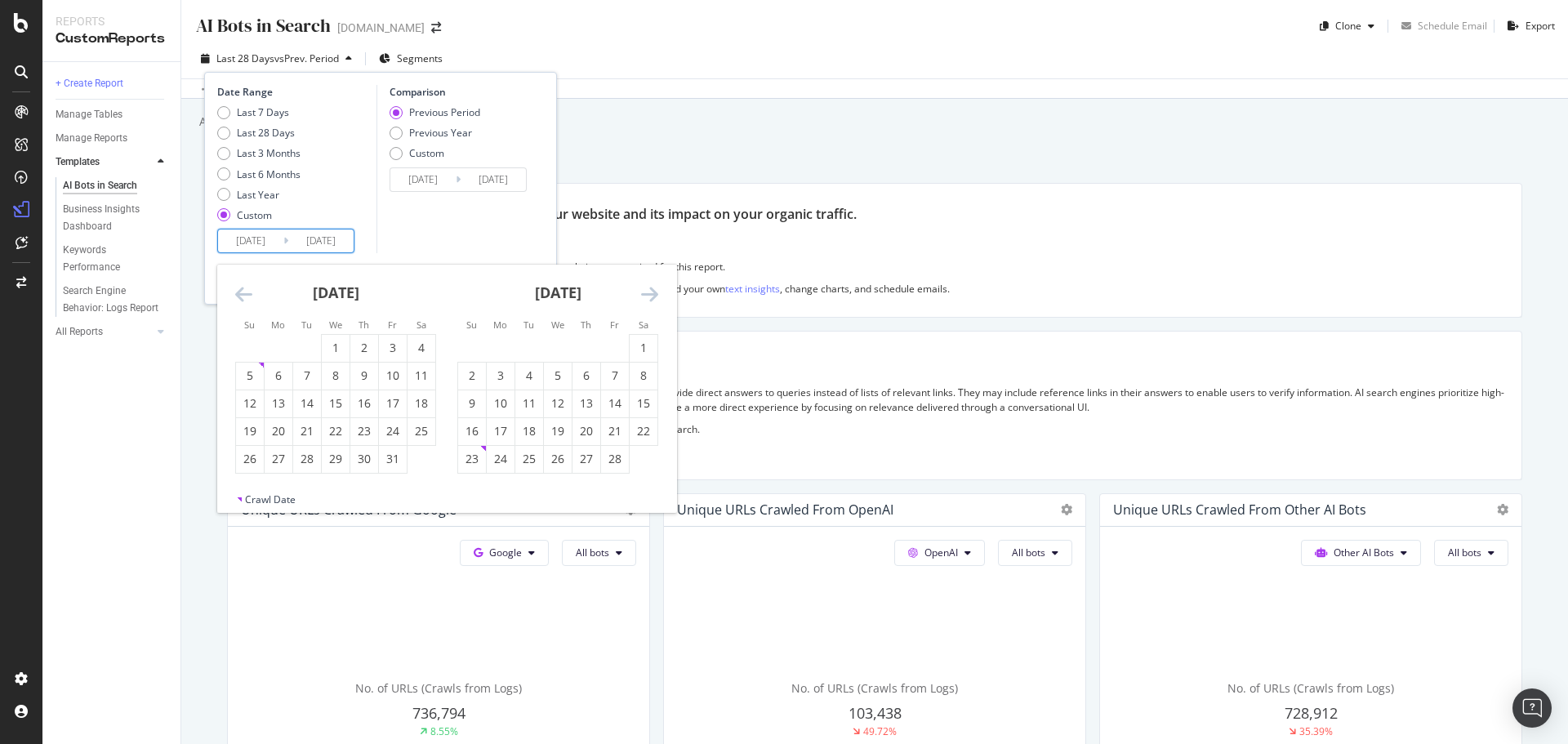 click at bounding box center [243, 294] 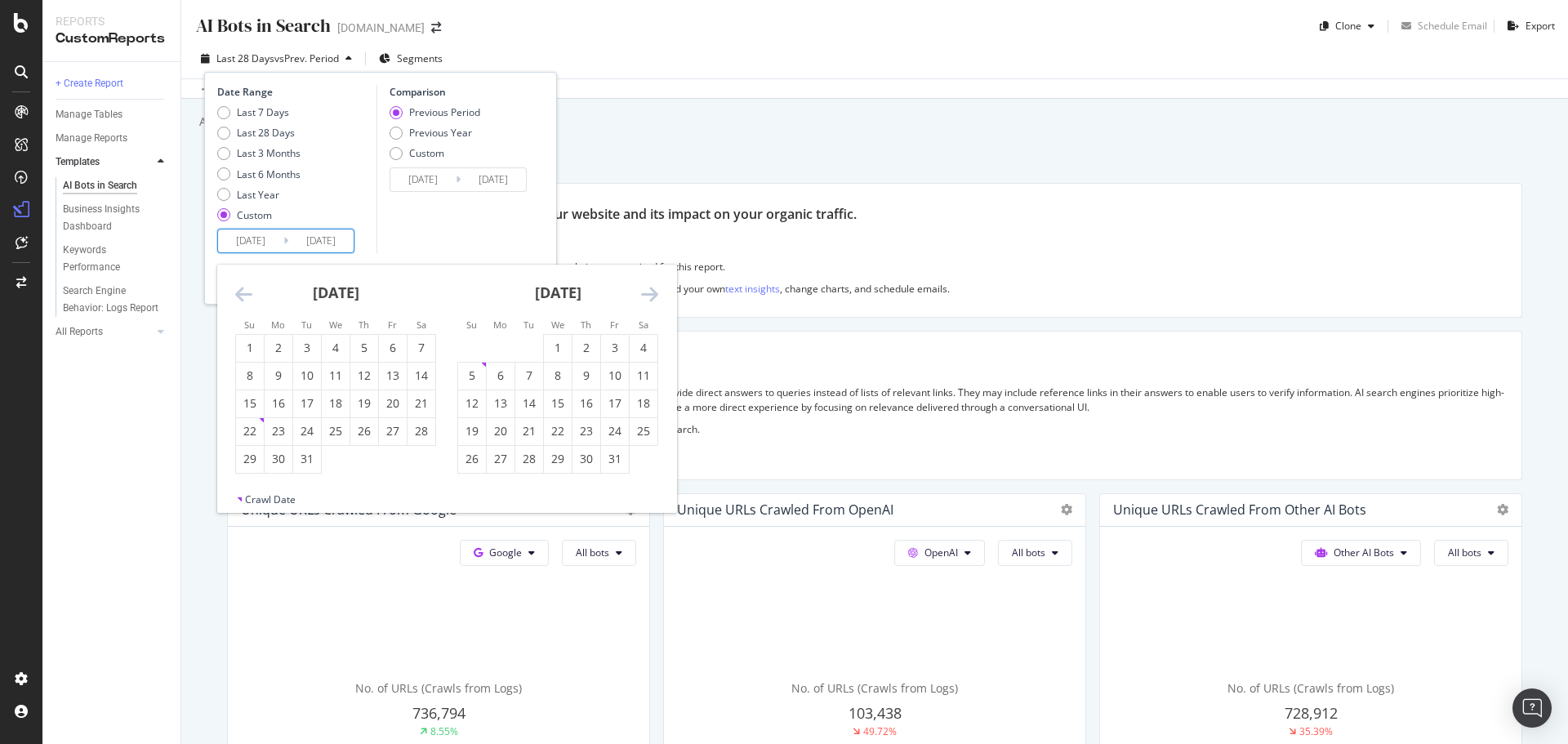 click at bounding box center (243, 294) 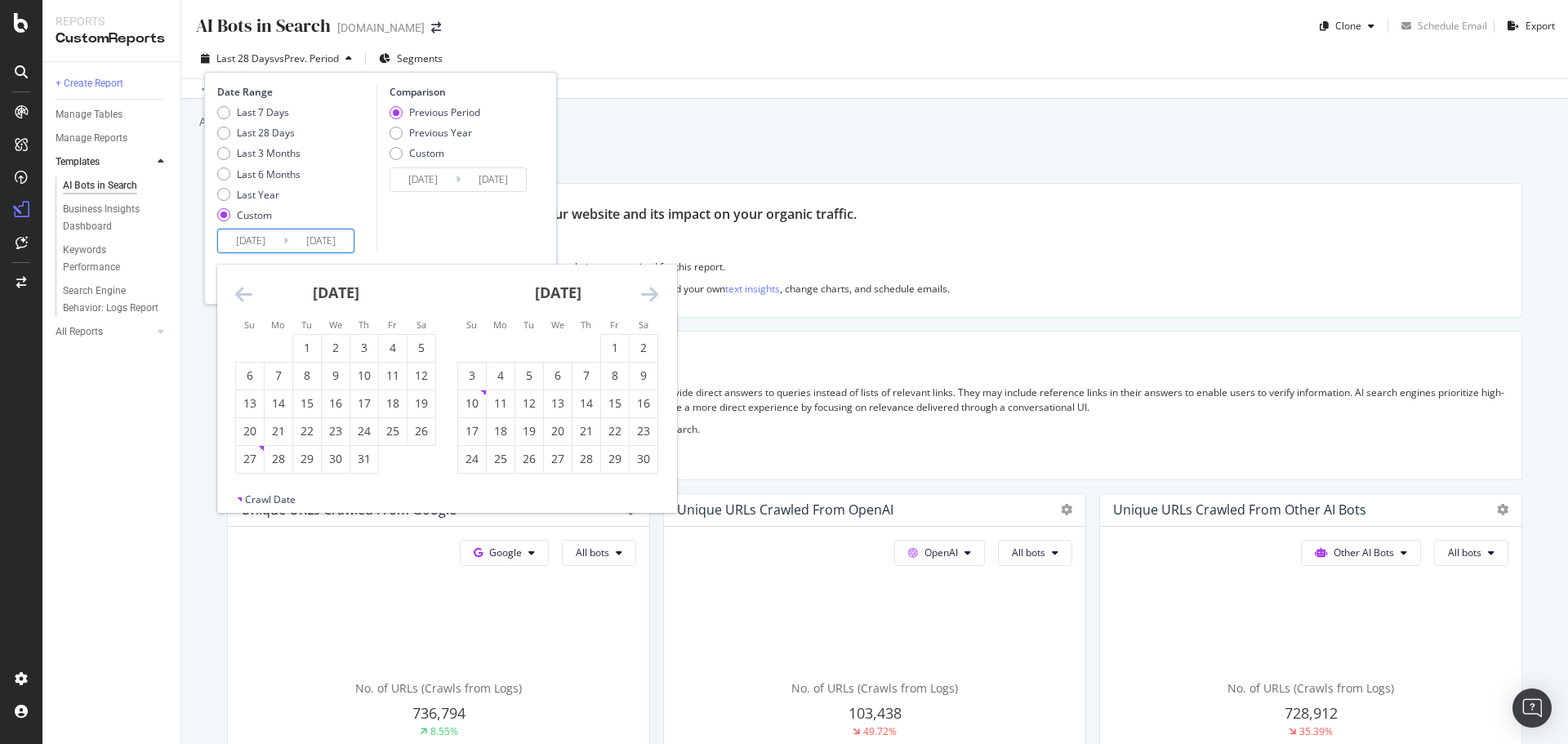 click at bounding box center (243, 294) 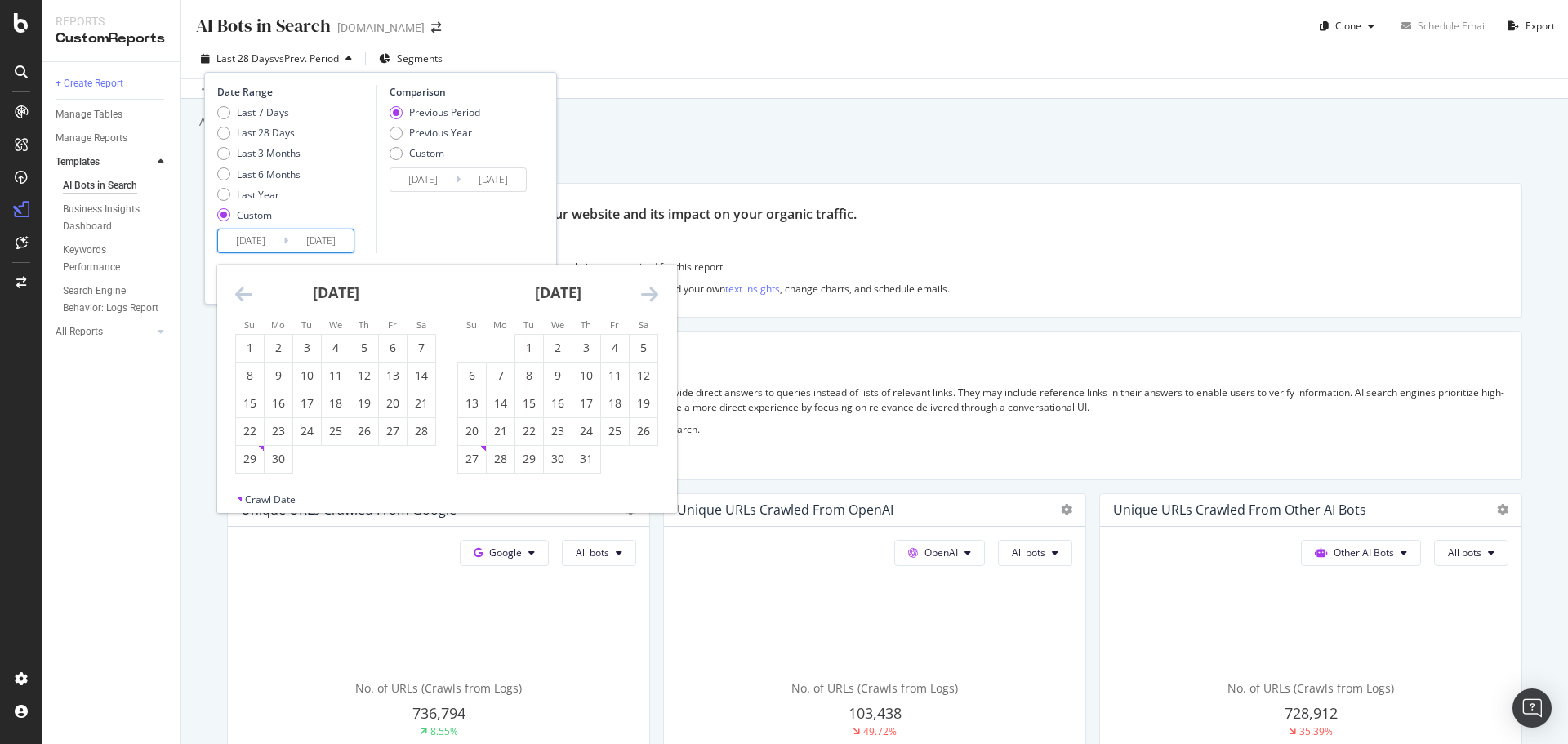 click at bounding box center (243, 294) 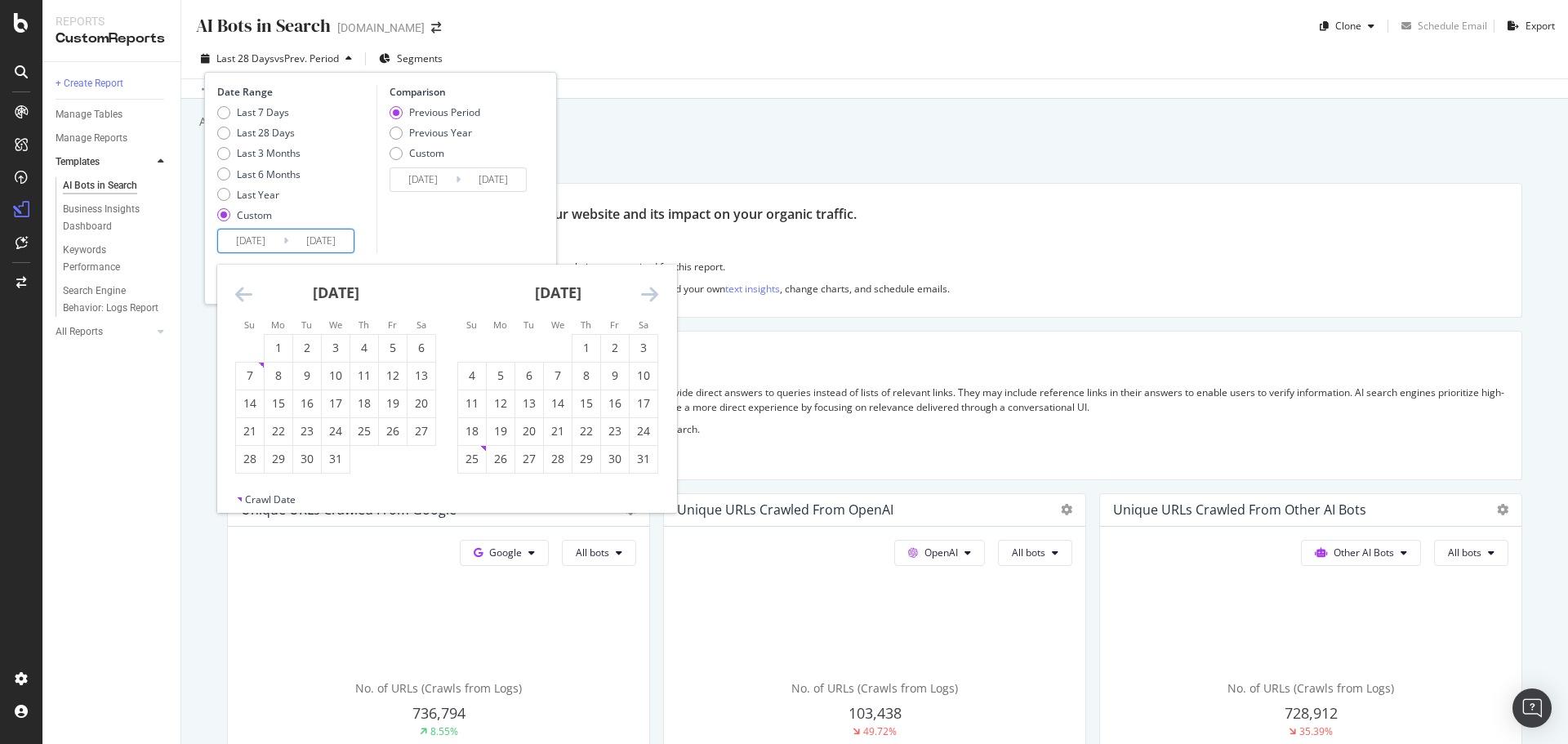 click at bounding box center [243, 294] 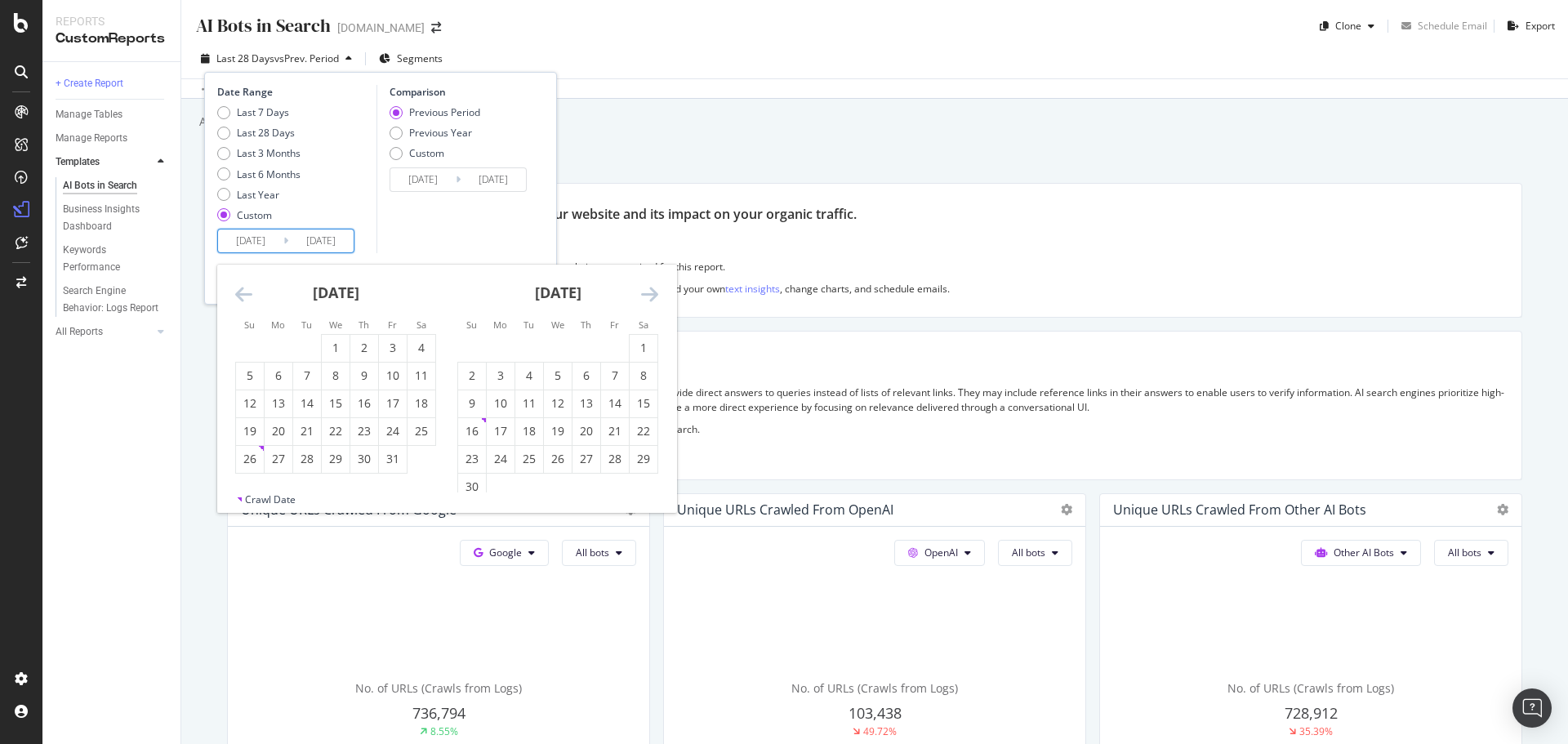 click at bounding box center [243, 294] 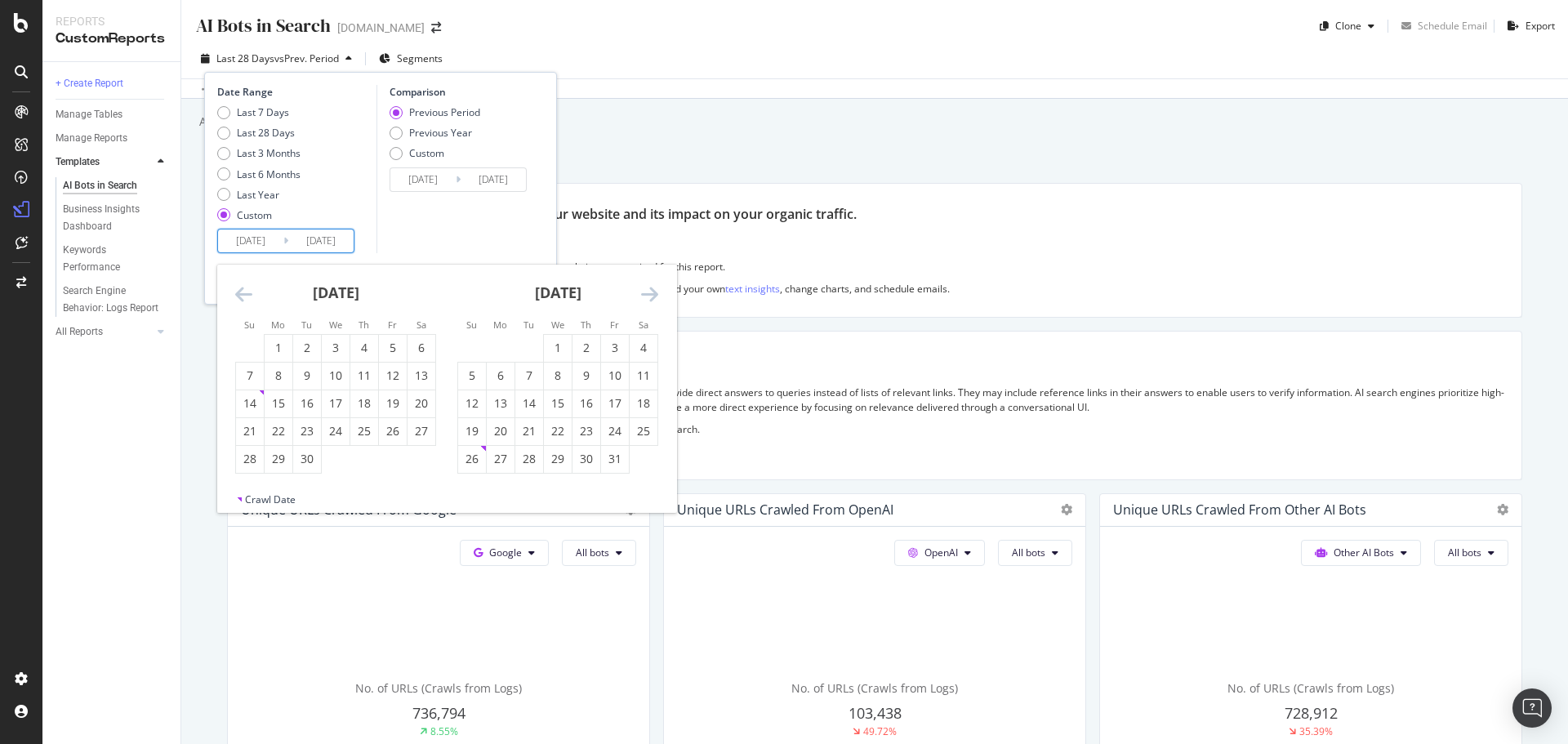 click at bounding box center (243, 294) 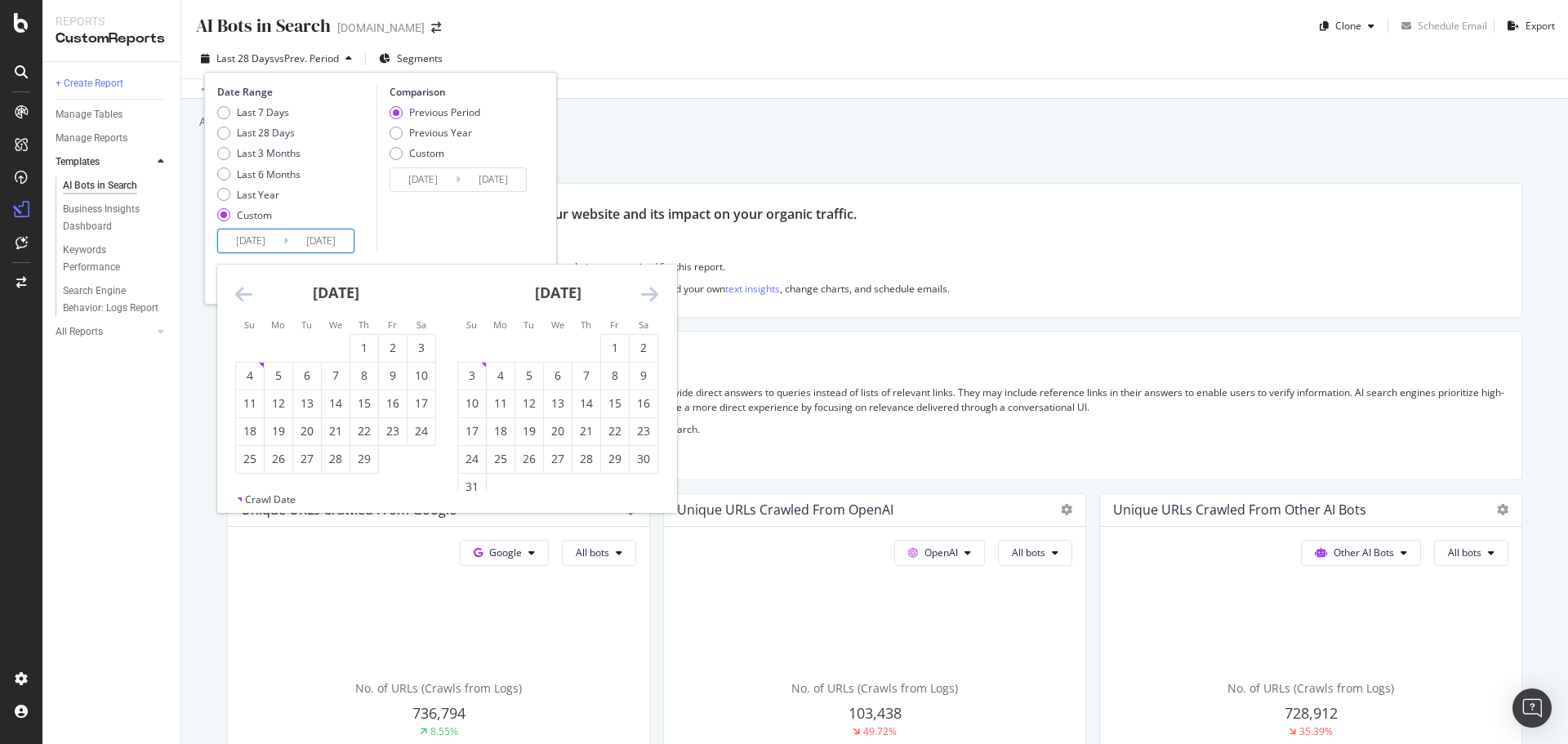 click at bounding box center [243, 294] 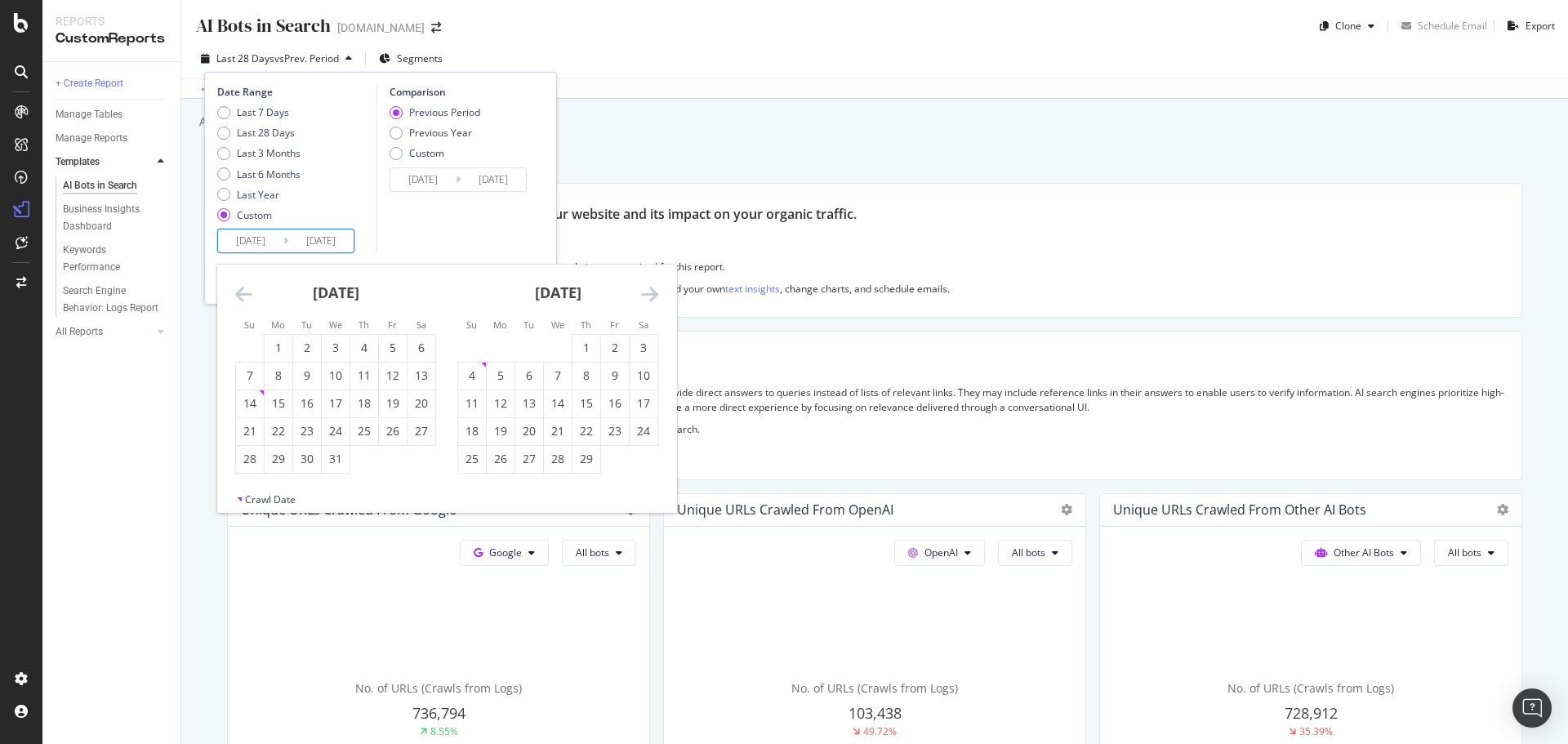 click at bounding box center [243, 294] 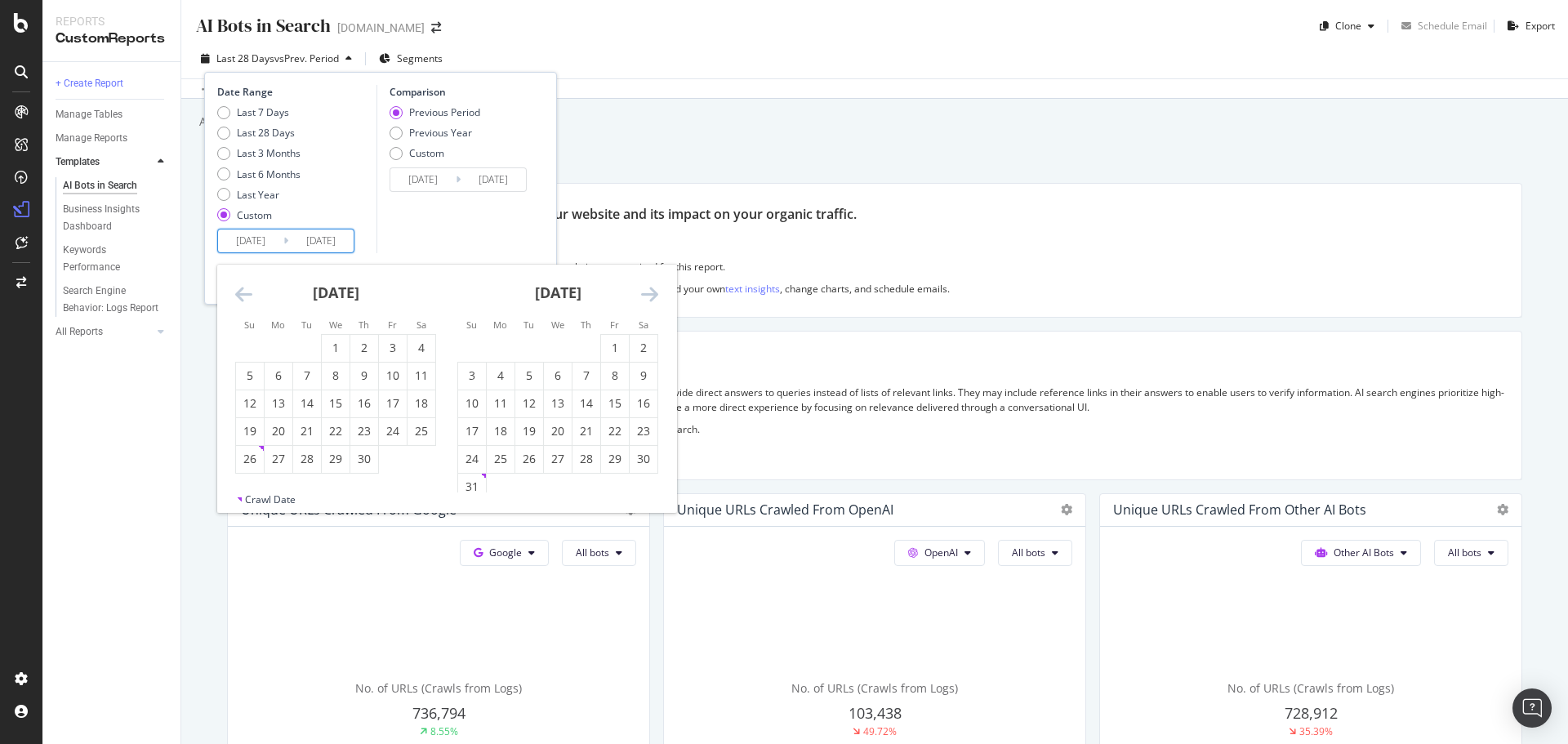 click at bounding box center (243, 294) 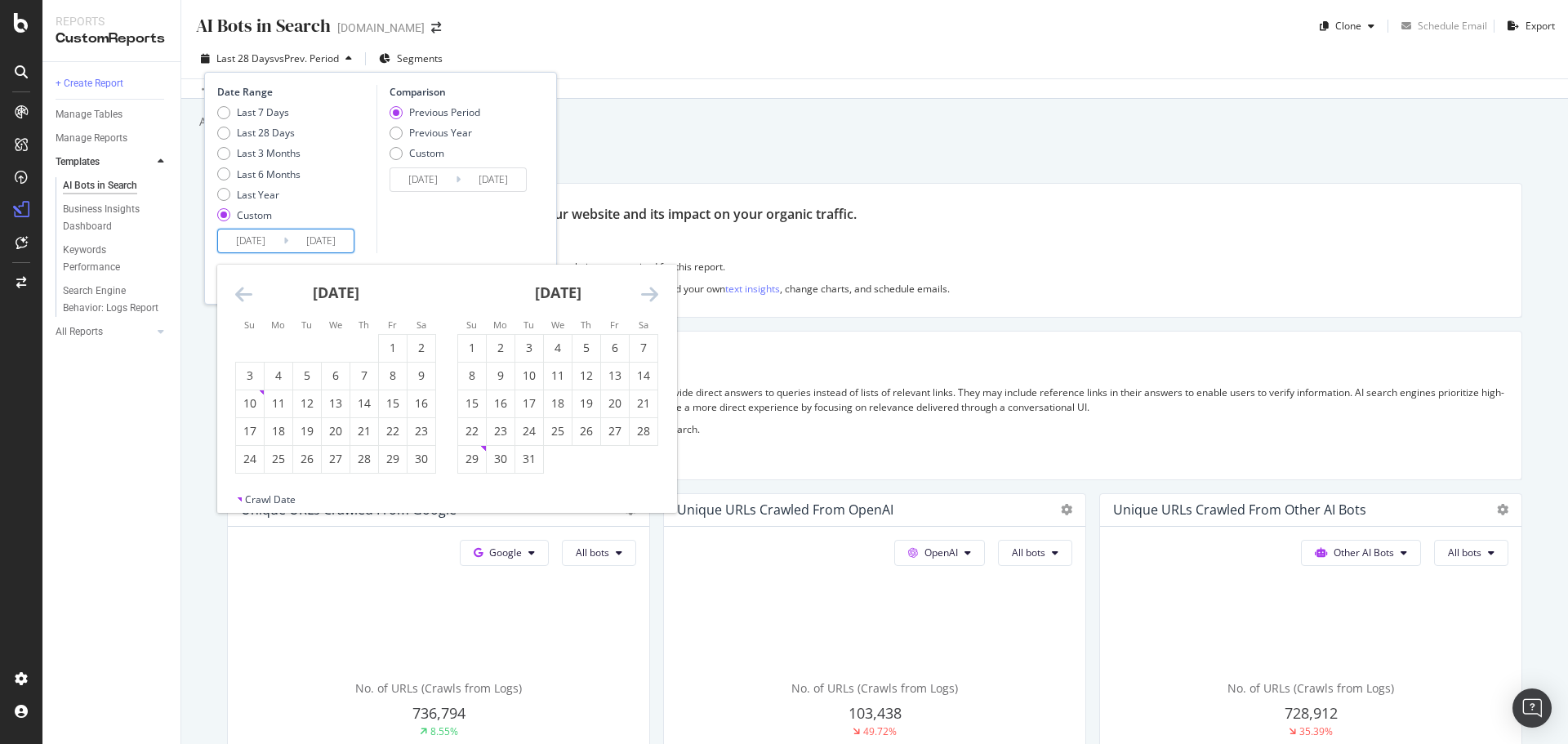 click at bounding box center (243, 294) 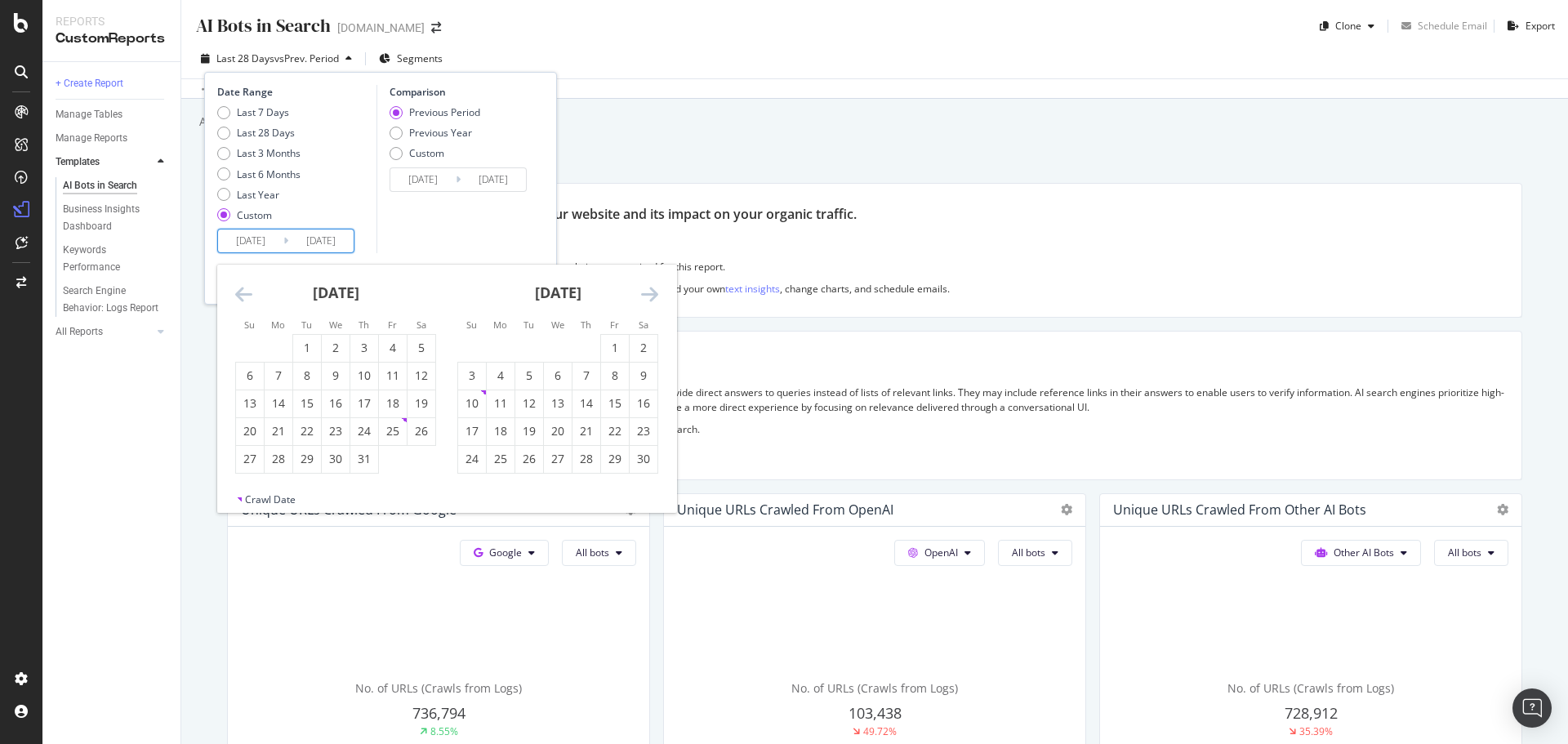click at bounding box center (243, 294) 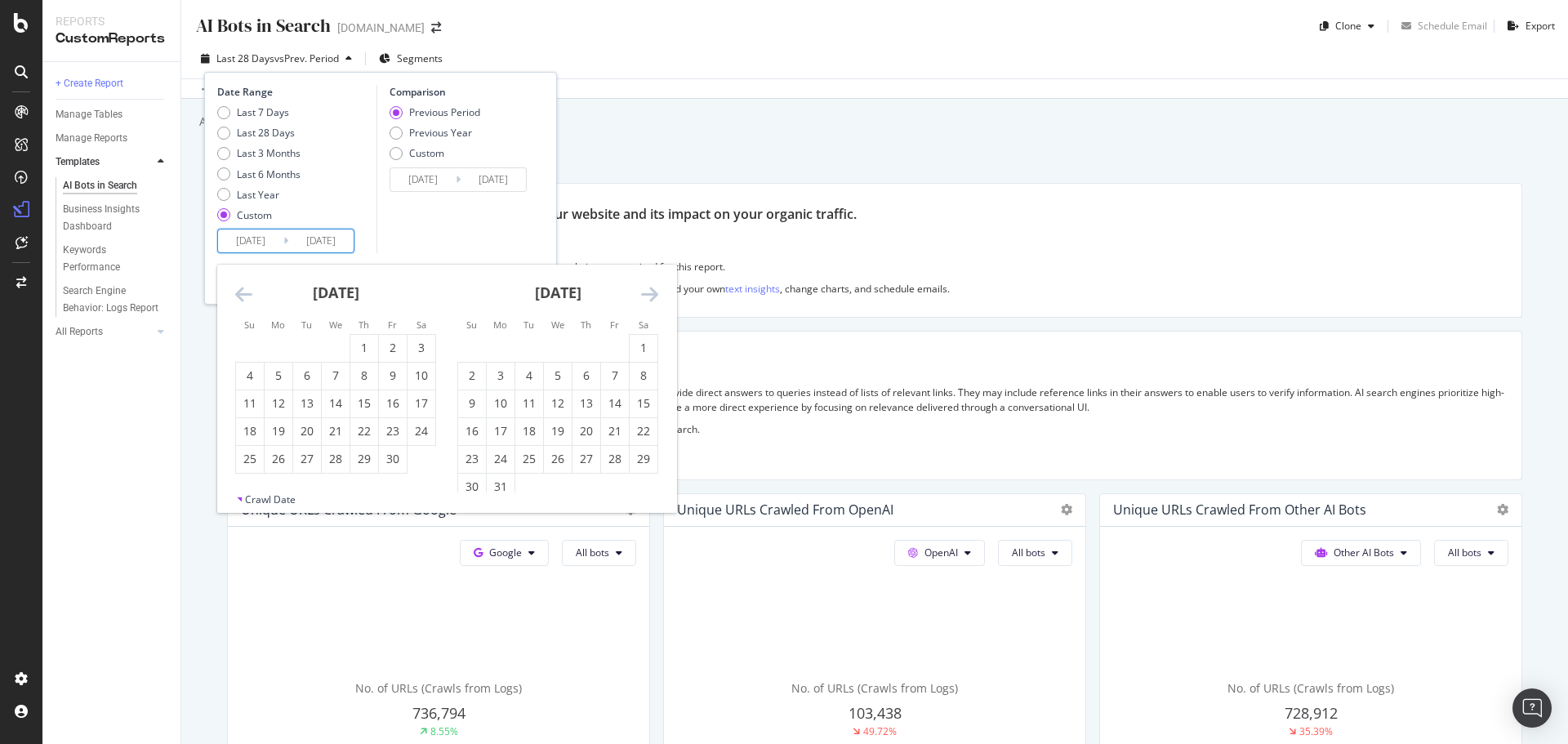 click at bounding box center [243, 294] 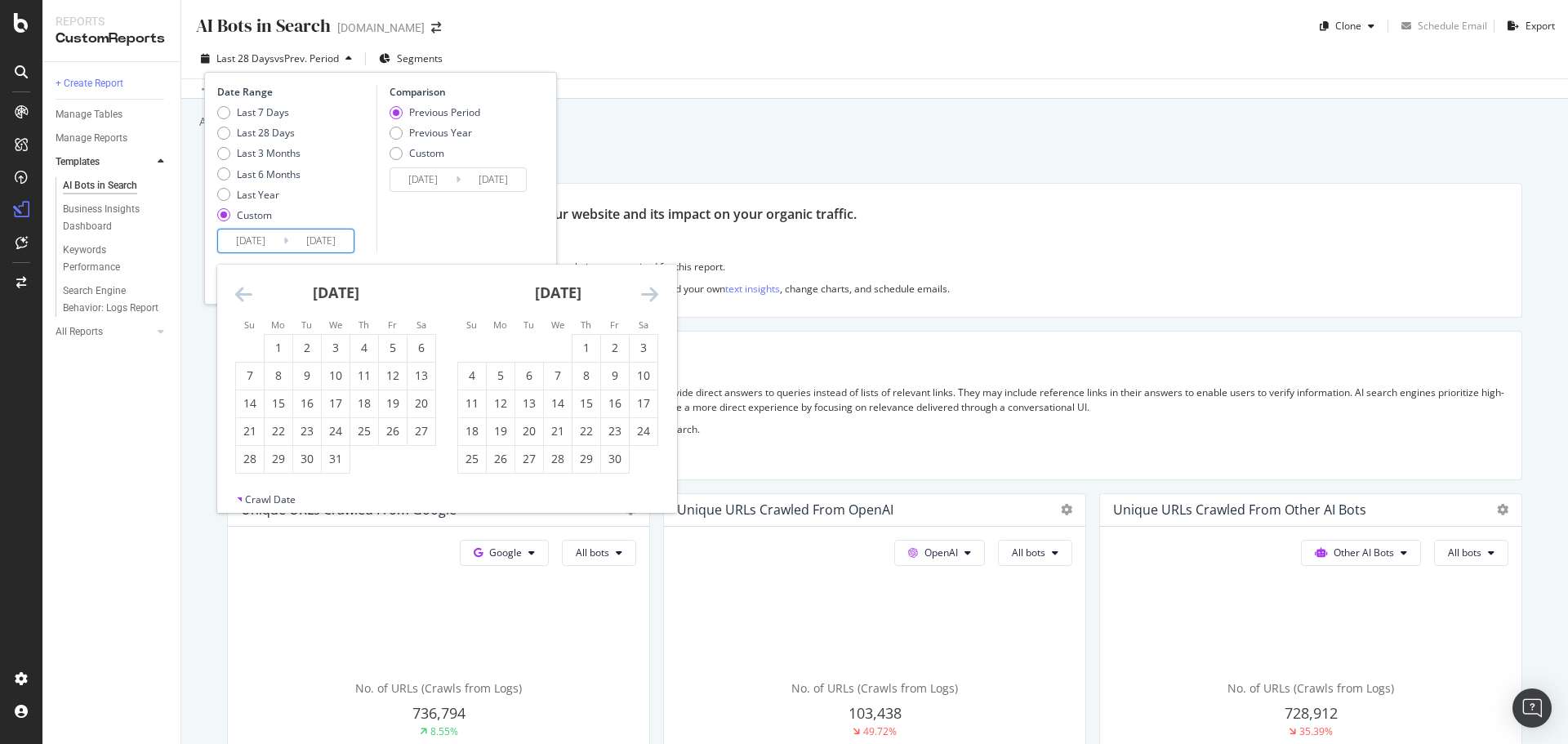 click at bounding box center [243, 294] 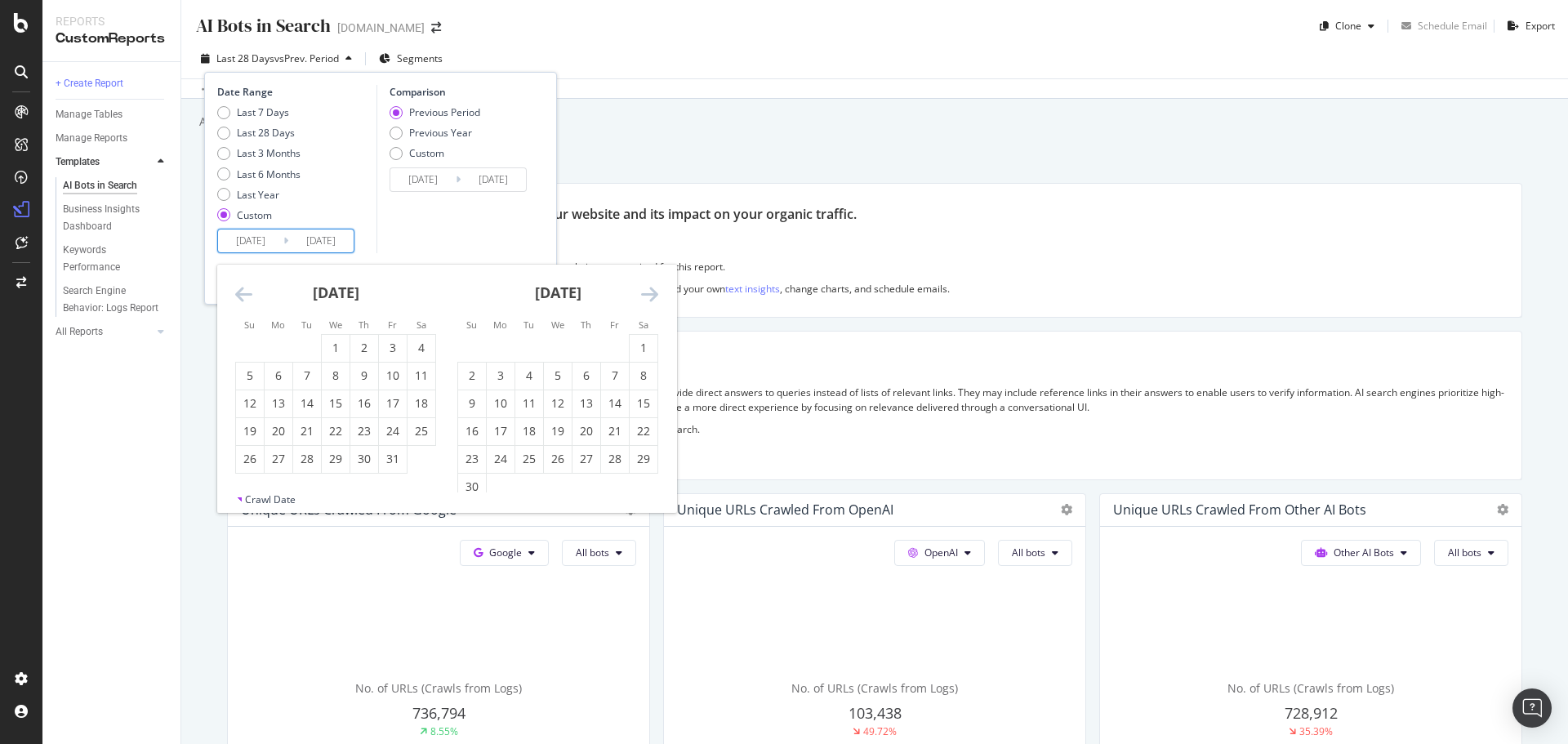 click at bounding box center (243, 294) 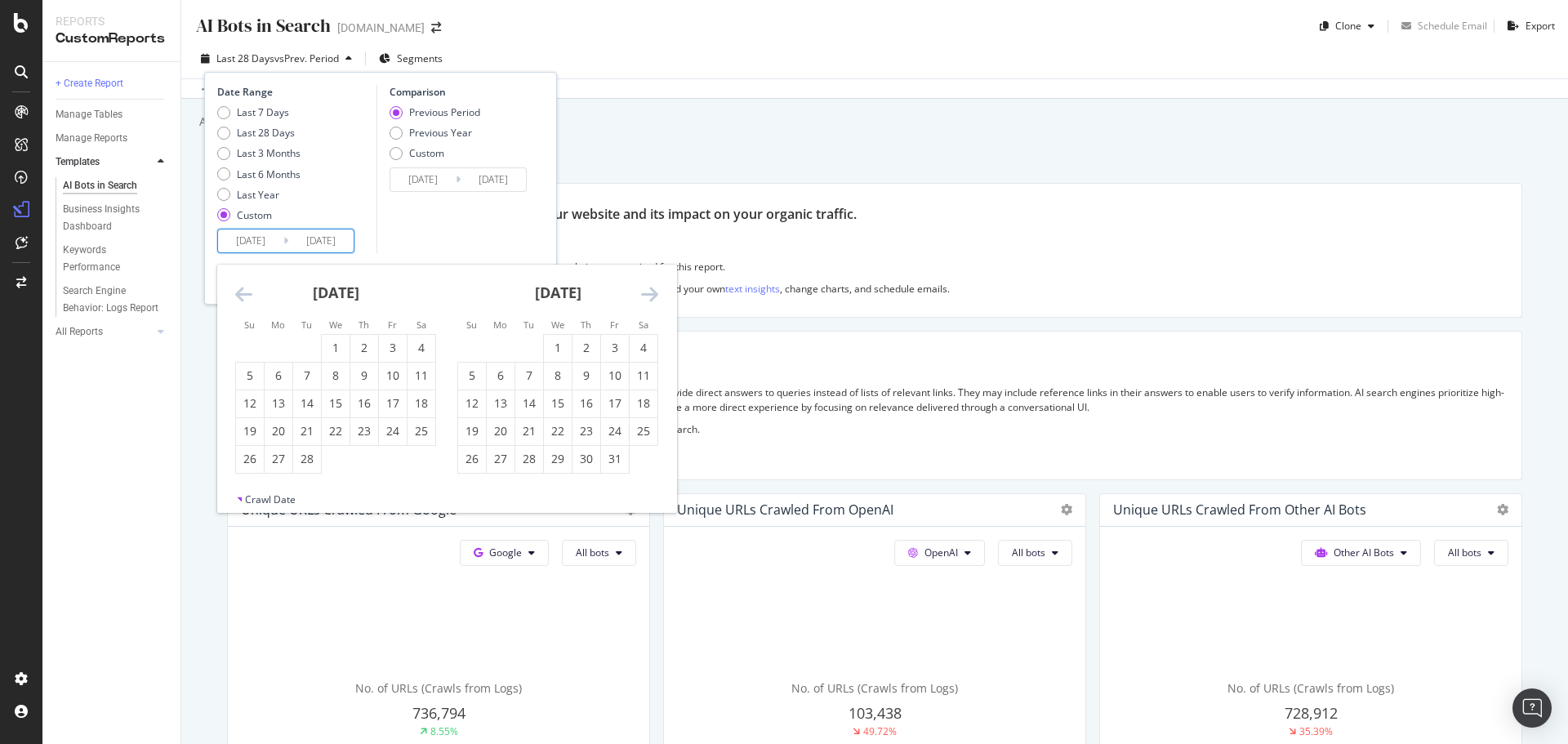 click at bounding box center [243, 294] 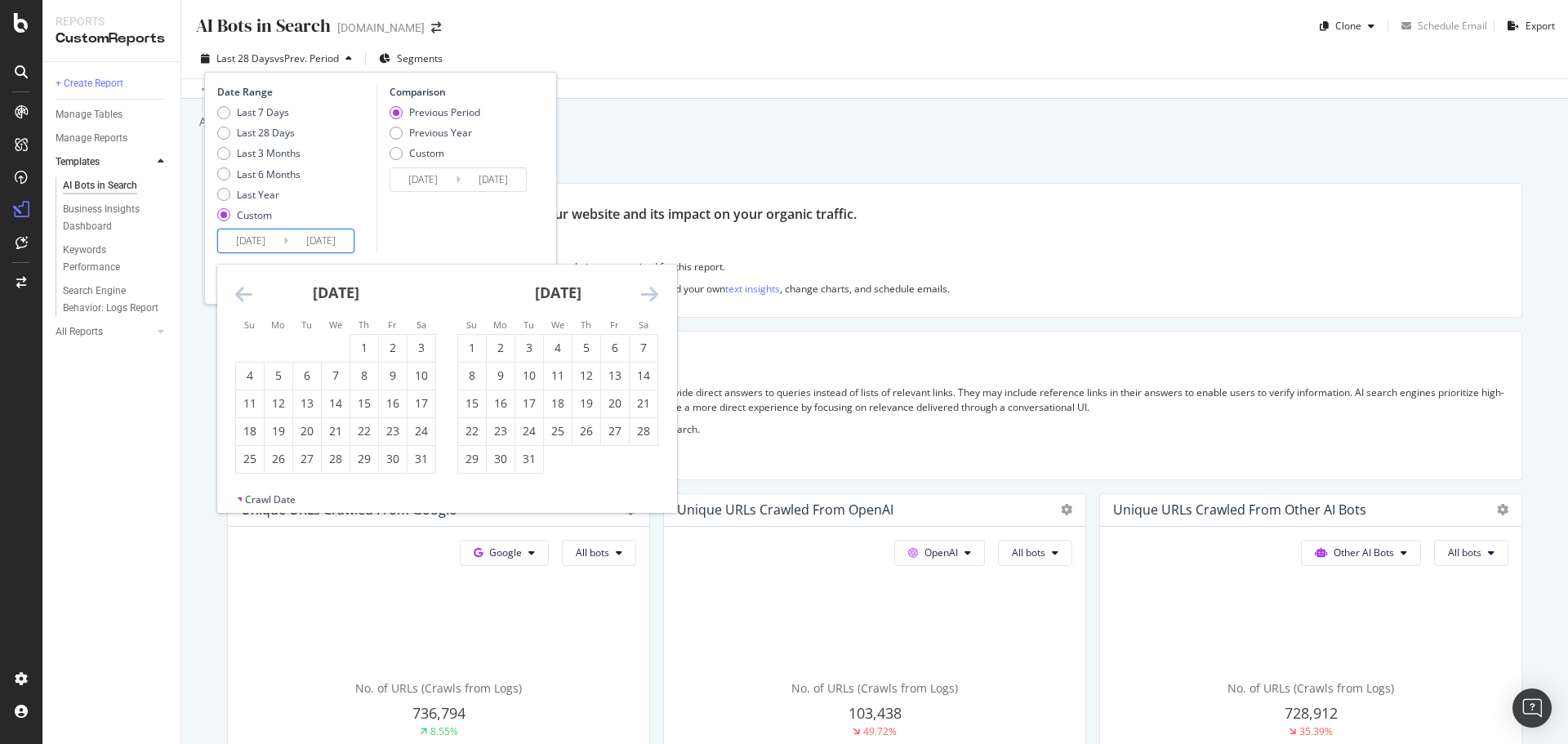 click at bounding box center [243, 294] 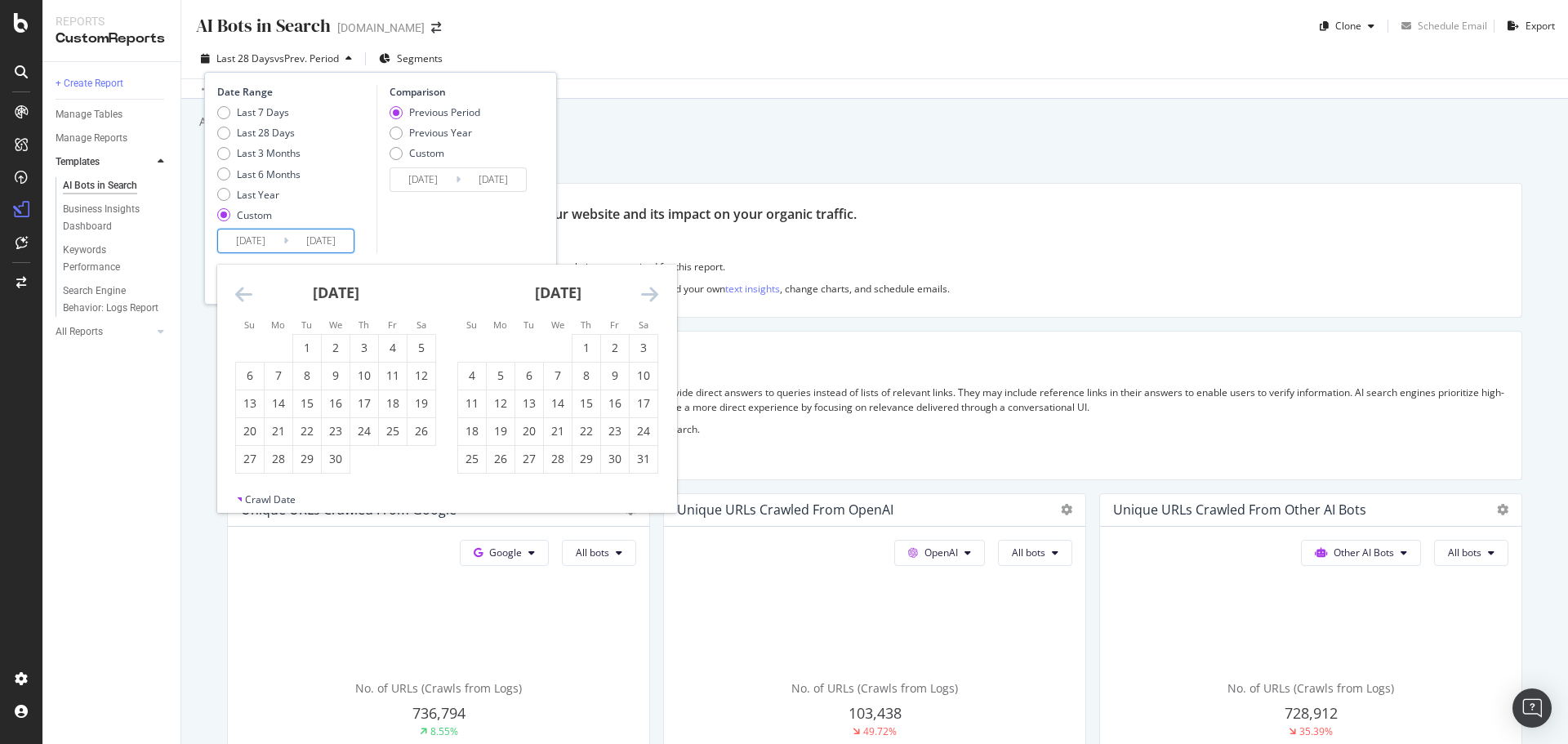click at bounding box center (243, 294) 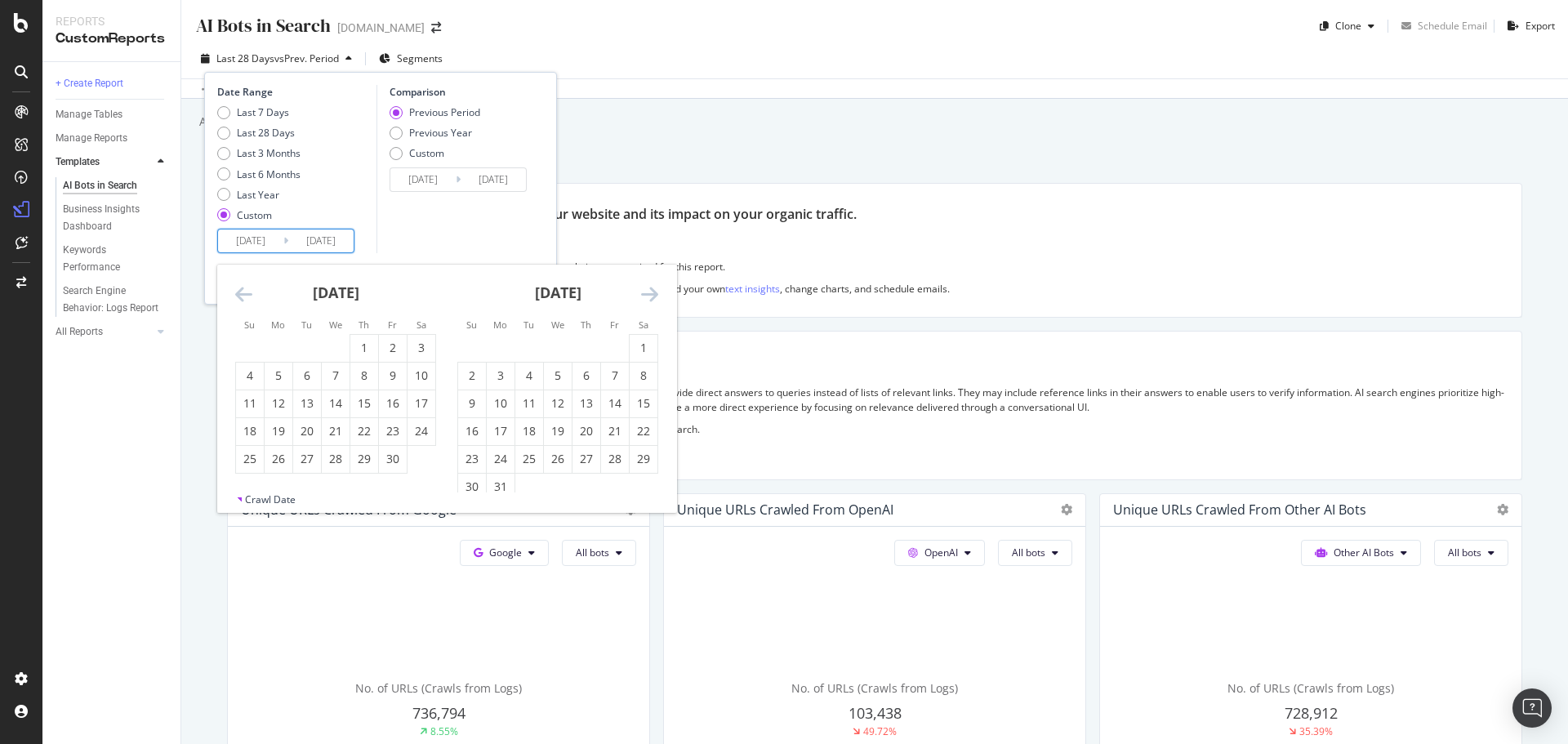 click at bounding box center (243, 294) 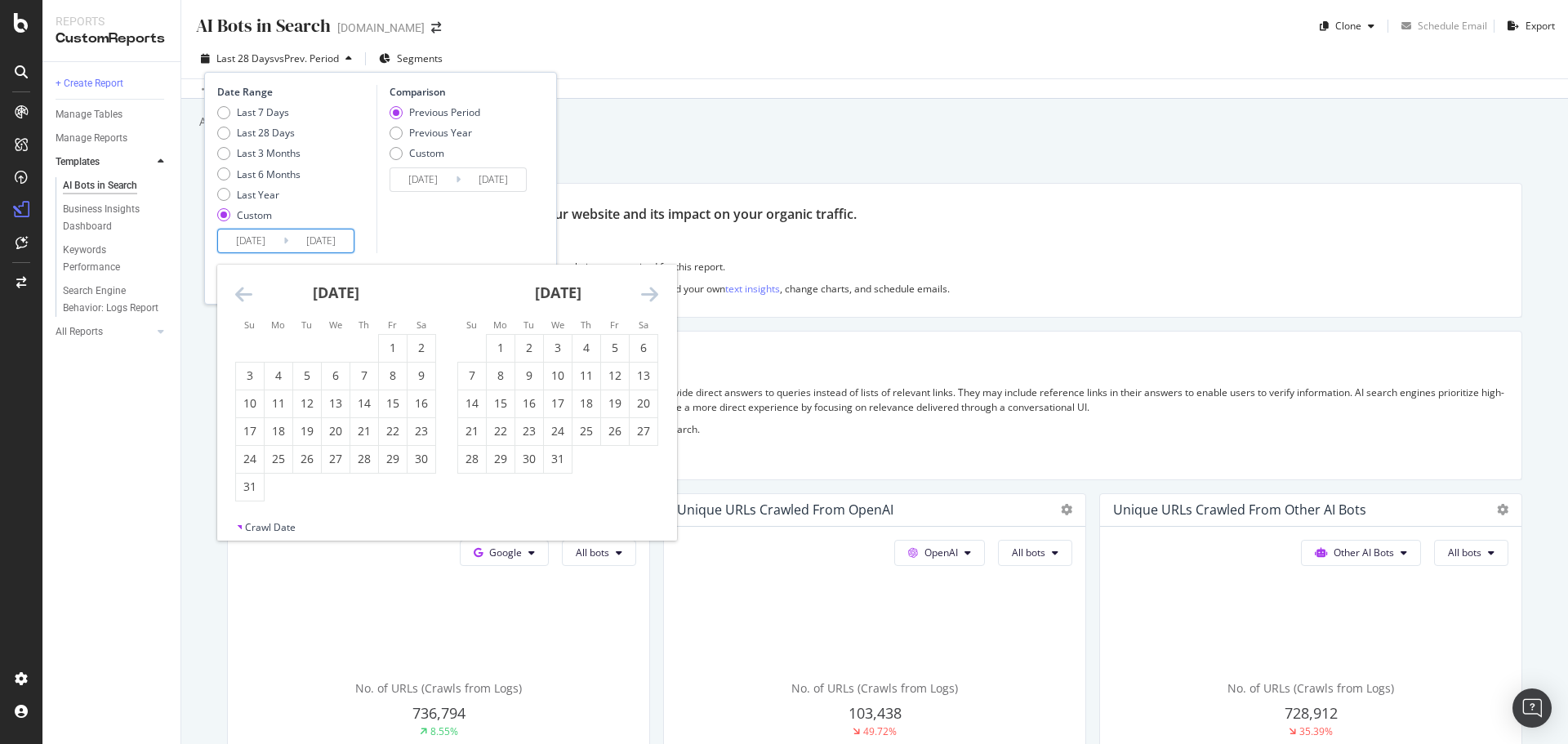 click at bounding box center (243, 294) 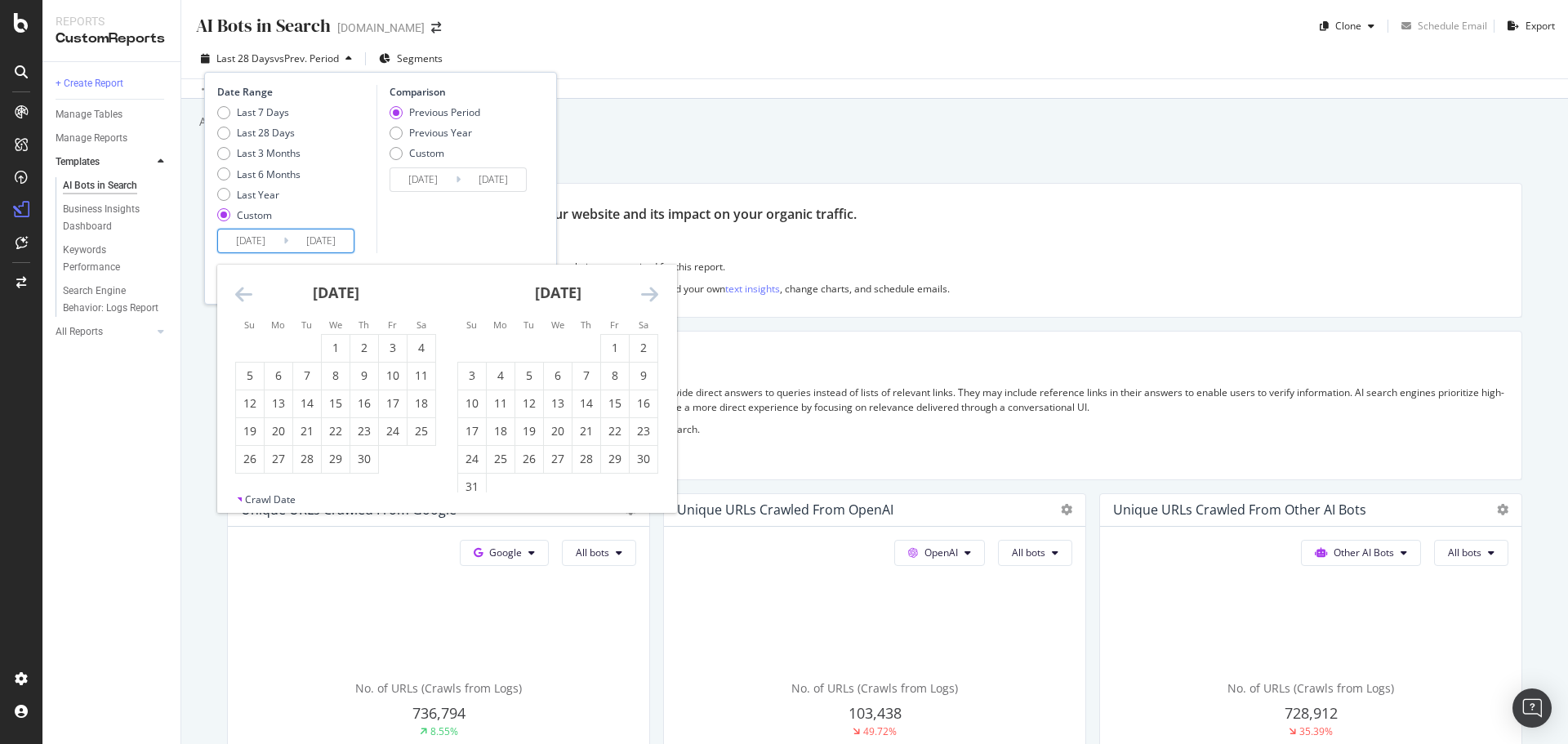 click at bounding box center (243, 294) 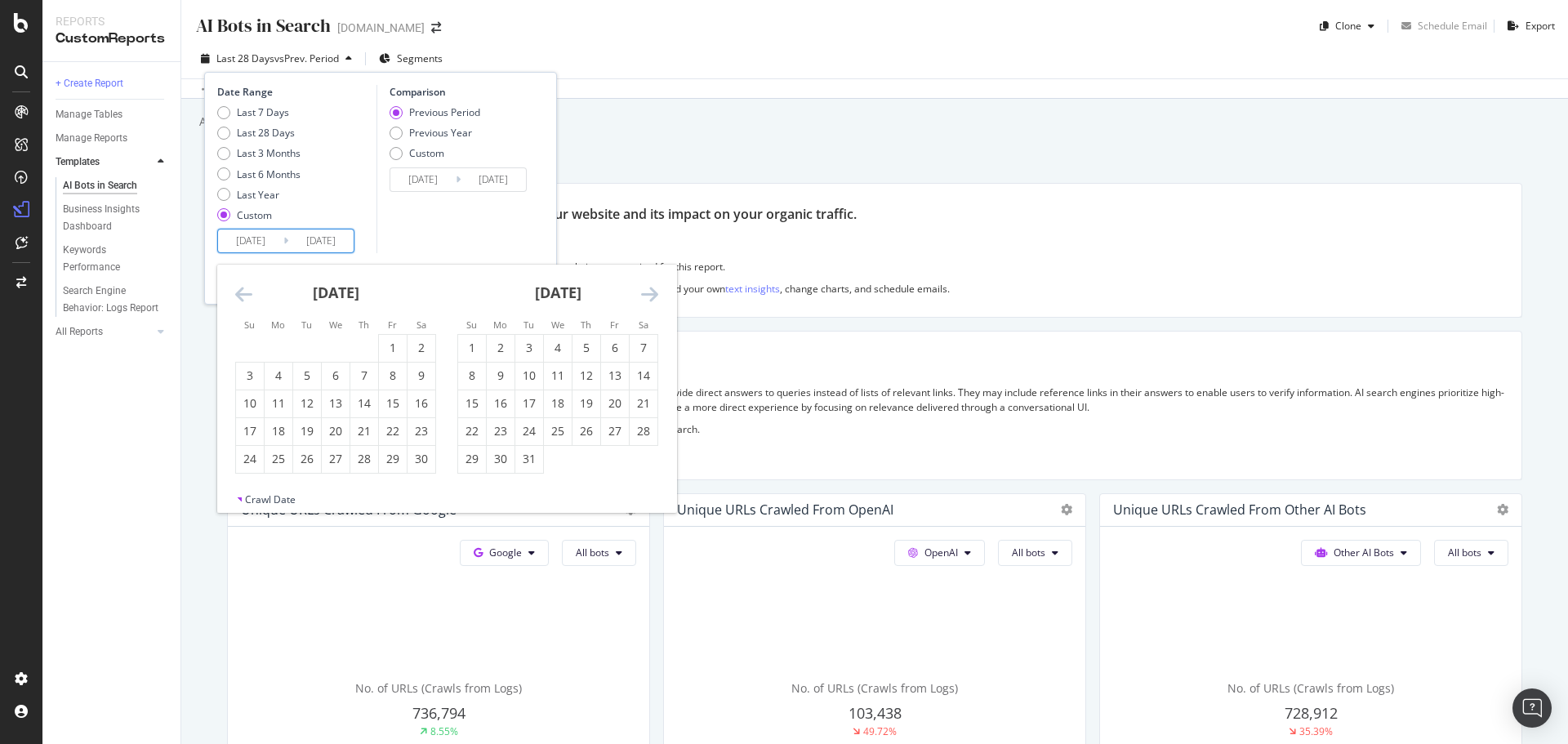 click at bounding box center (243, 294) 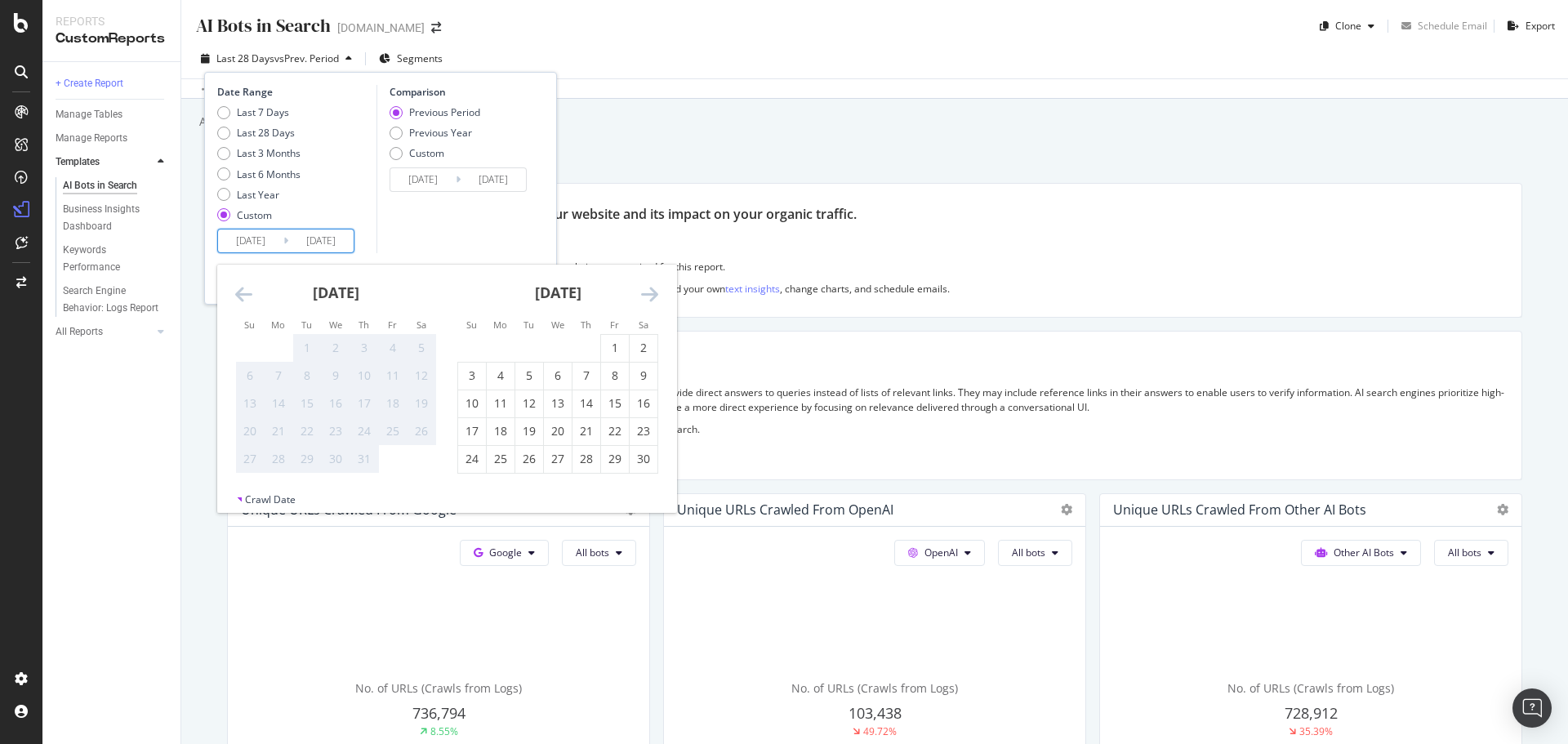click at bounding box center [243, 294] 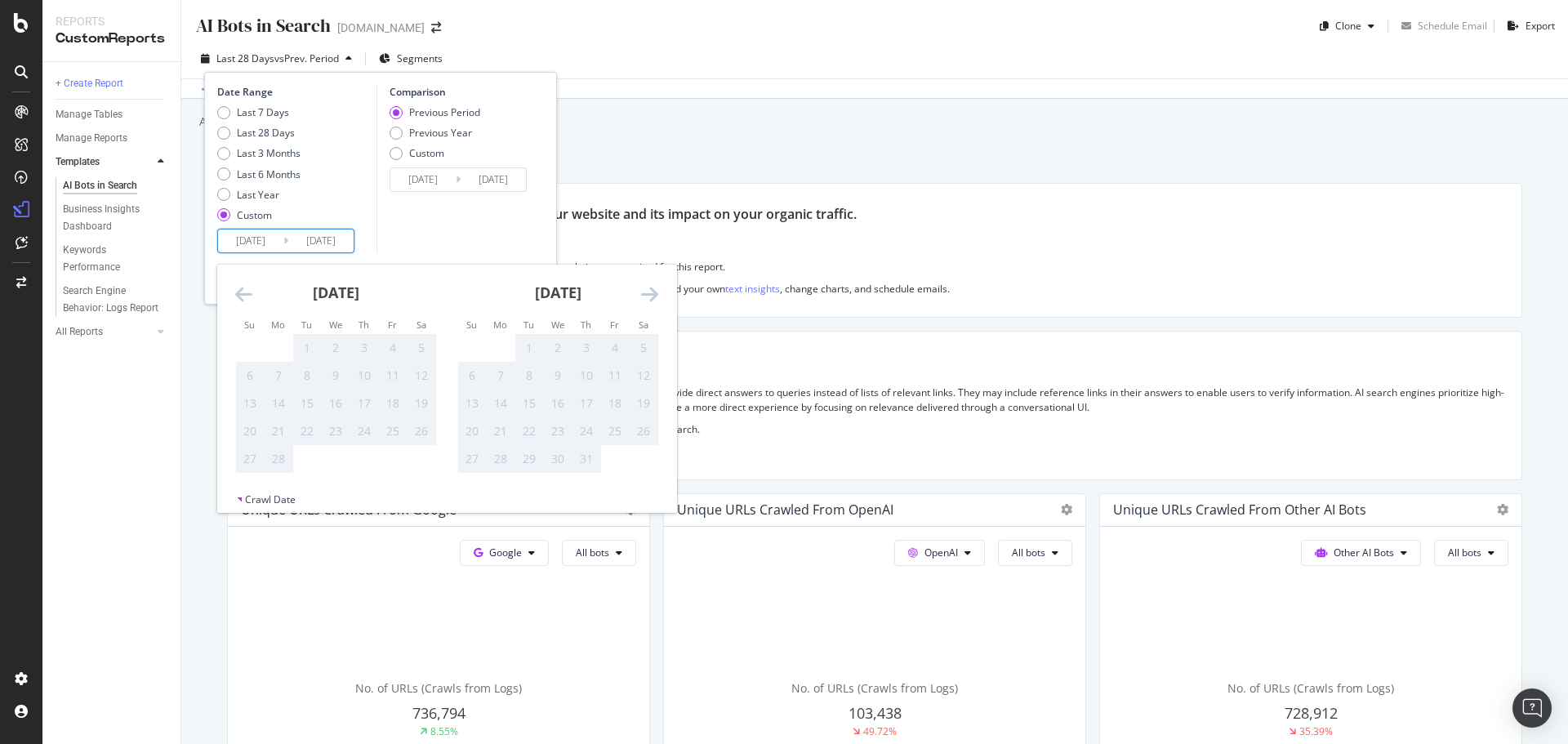 click at bounding box center (243, 294) 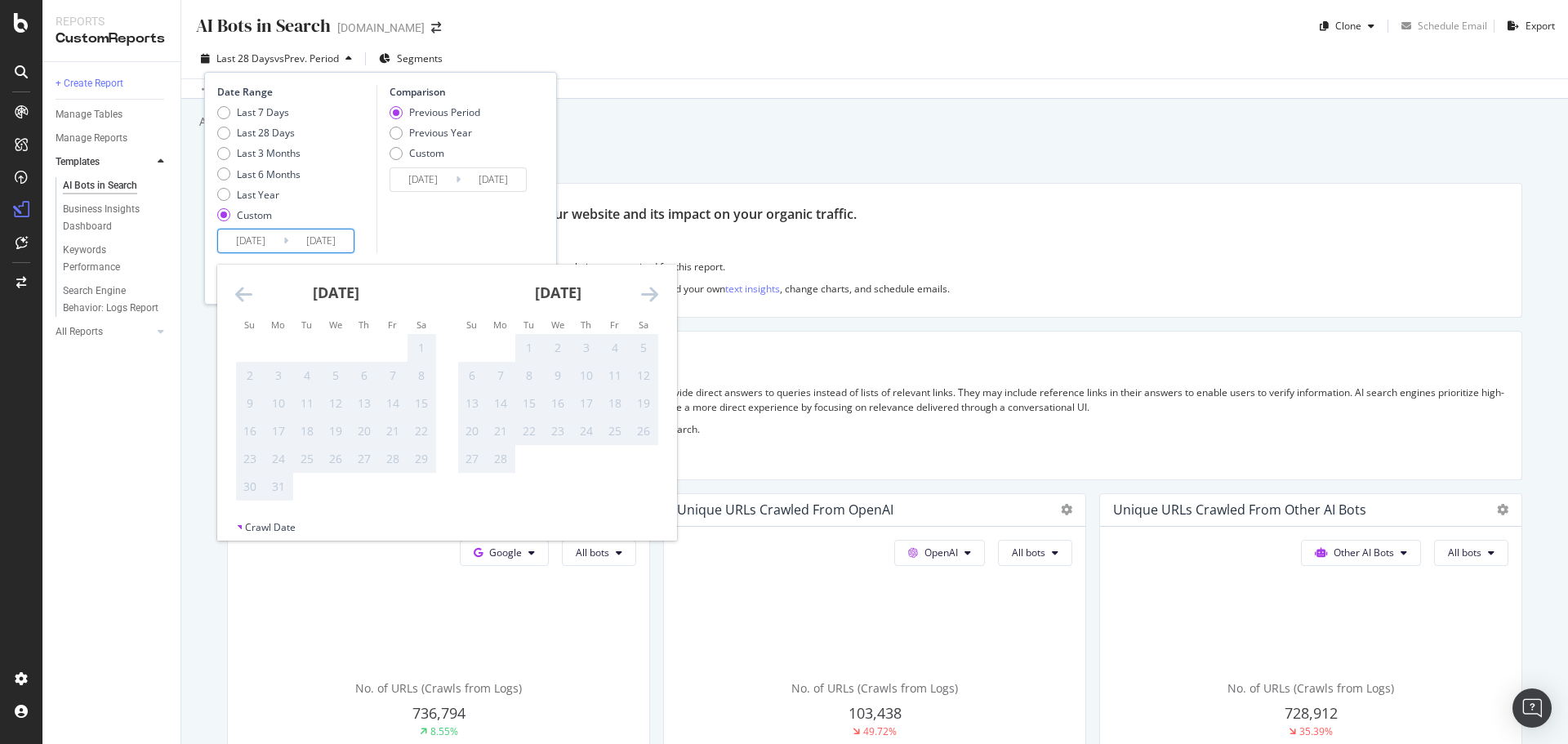 click on "[DATE] 1 2 3 4 5 6 7 8 9 10 11 12 13 14 15 16 17 18 19 20 21 22 23 24 25 26 27 28 29 30 [DATE] 1 2 3 4 5 6 7 8 9 10 11 12 13 14 15 16 17 18 19 20 21 22 23 24 25 26 27 28 29 30 31 [DATE] 1 2 3 4 5 6 7 8 9 10 11 12 13 14 15 16 17 18 19 20 21 22 23 24 25 26 27 [DATE] 1 2 3 4 5 6 7 8 9 10 11 12 13 14 15 16 17 18 19 20 21 22 23 24 25 26 27 28 29 30 31" at bounding box center (447, 392) 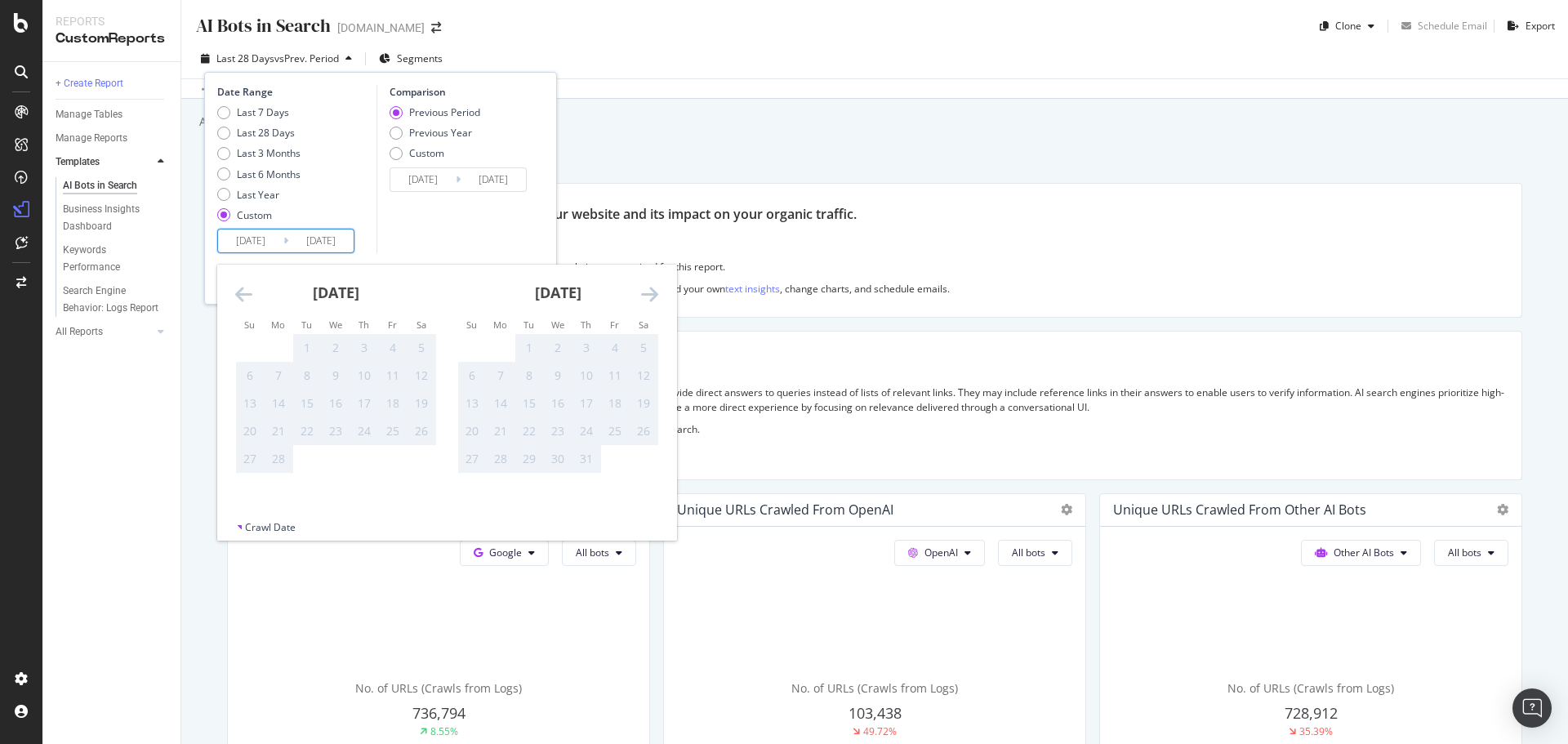 click at bounding box center [649, 294] 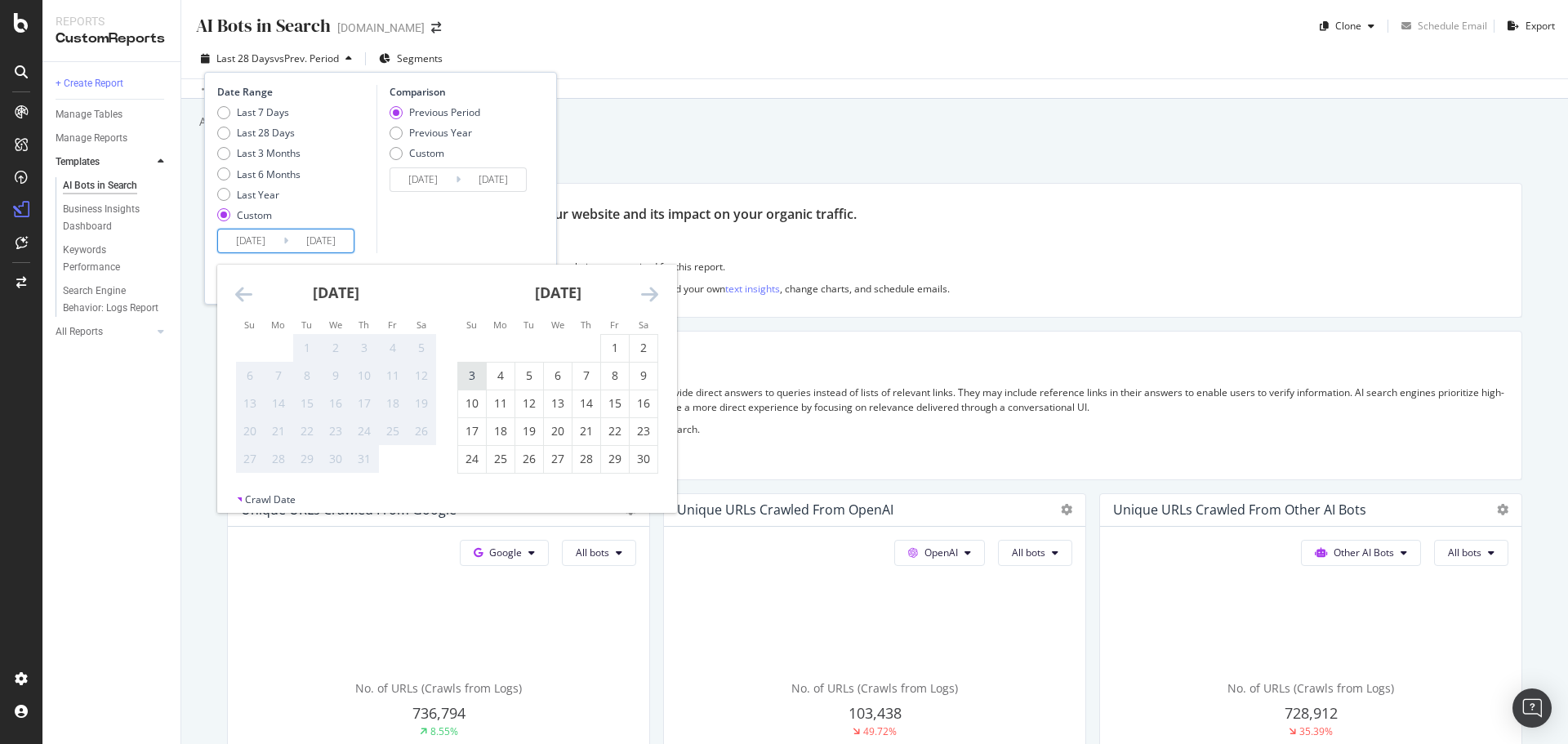 click on "3" at bounding box center (472, 376) 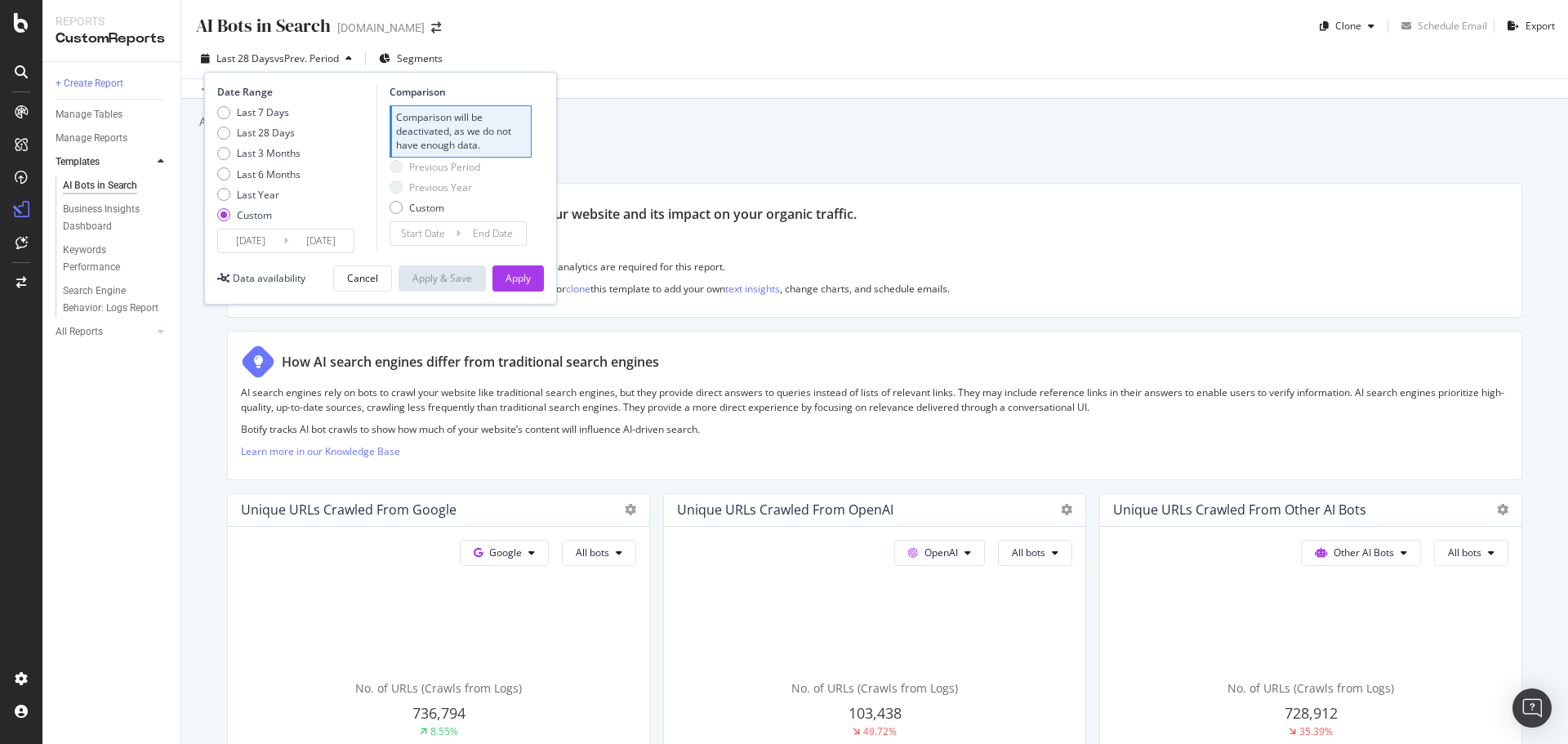 click on "Date Range Last 7 Days Last 28 Days Last 3 Months Last 6 Months Last Year Custom [DATE] Navigate forward to interact with the calendar and select a date. Press the question mark key to get the keyboard shortcuts for changing dates. [DATE] Navigate backward to interact with the calendar and select a date. Press the question mark key to get the keyboard shortcuts for changing dates. Comparison Comparison will be deactivated, as we do not have enough data. Previous Period Previous Year Custom Navigate forward to interact with the calendar and select a date. Press the question mark key to get the keyboard shortcuts for changing dates. Navigate backward to interact with the calendar and select a date. Press the question mark key to get the keyboard shortcuts for changing dates. Data availability Cancel Apply & Save Apply" at bounding box center (381, 188) 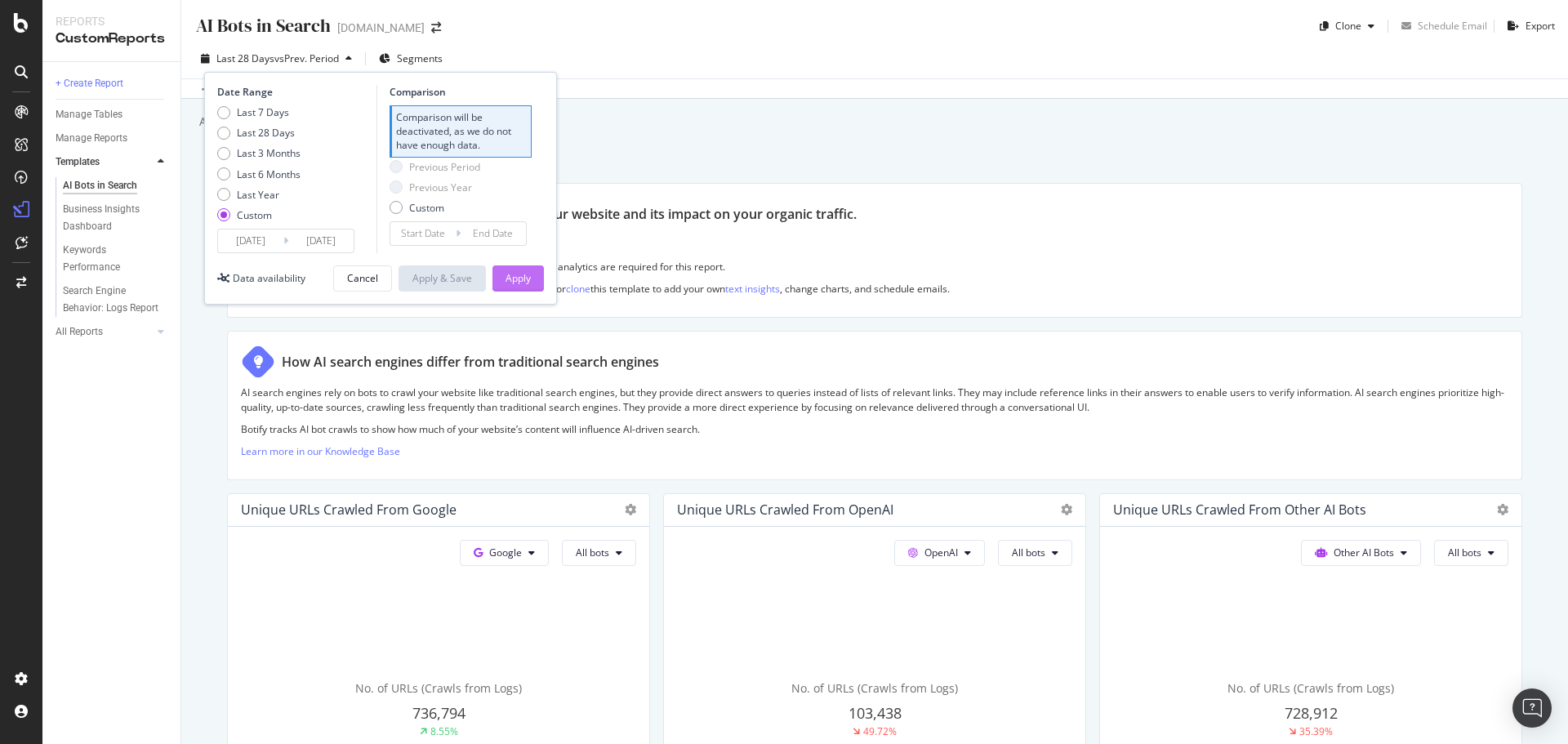 click on "Apply" at bounding box center (518, 278) 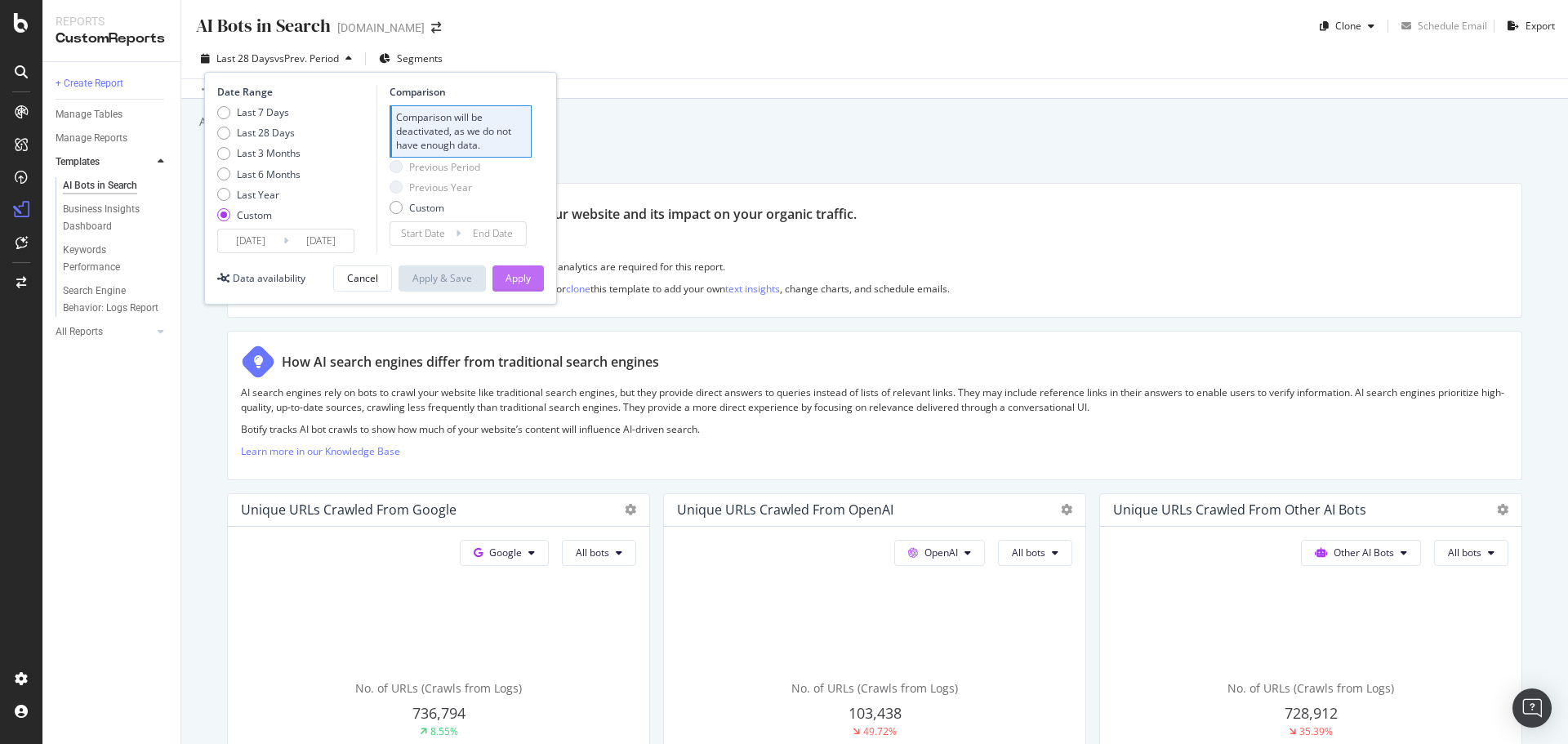 click on "Apply" at bounding box center (518, 278) 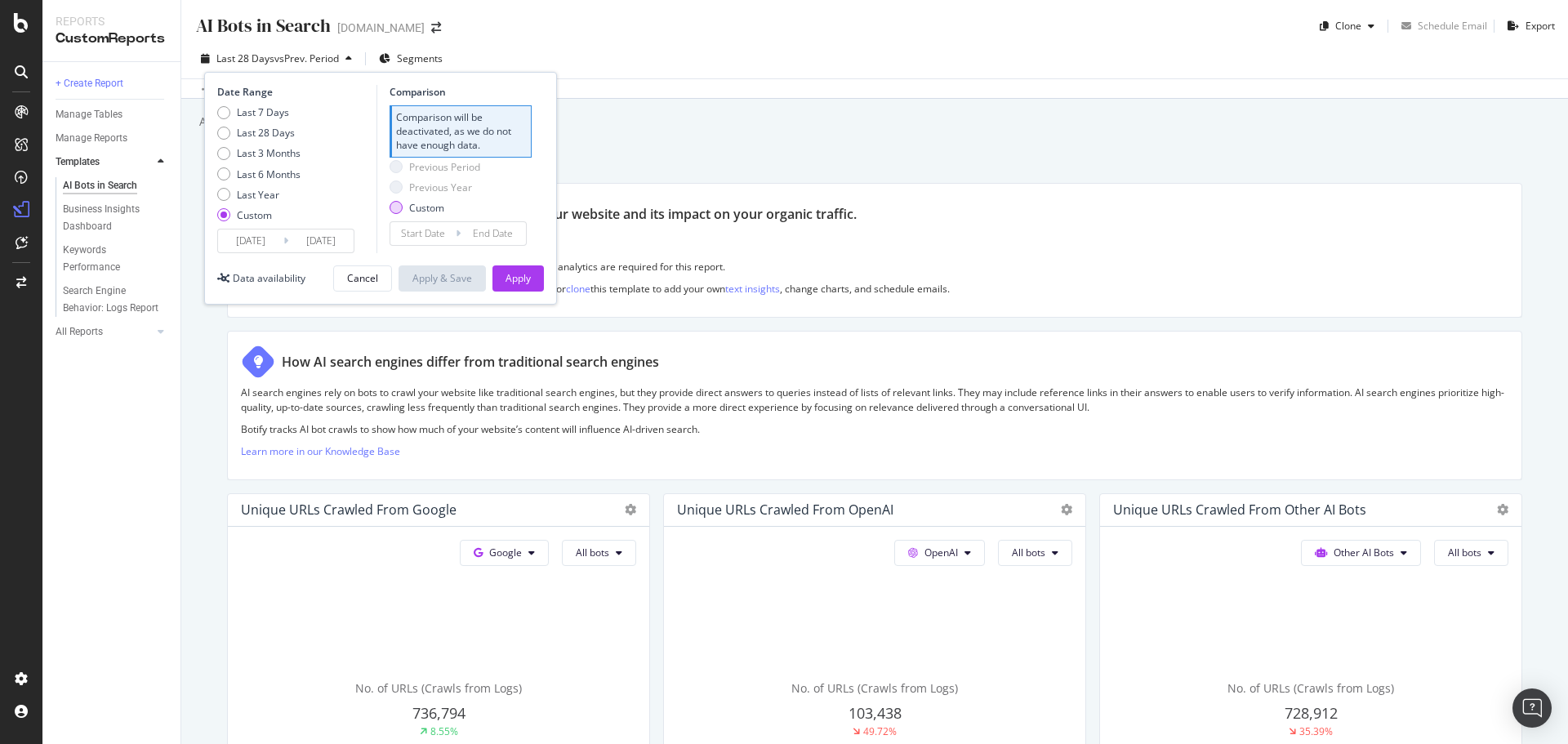 click at bounding box center [396, 207] 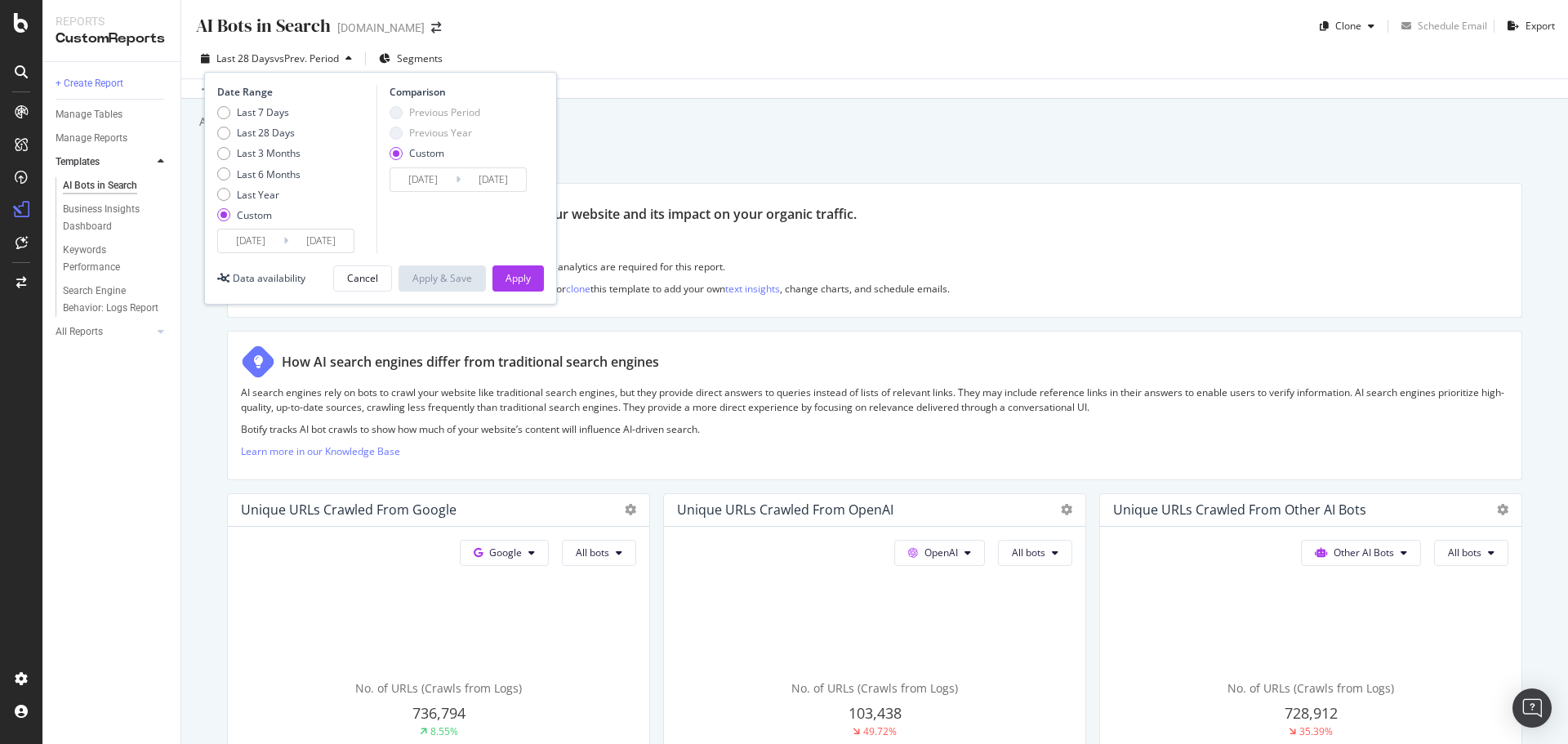 click on "Comparison" at bounding box center (461, 91) 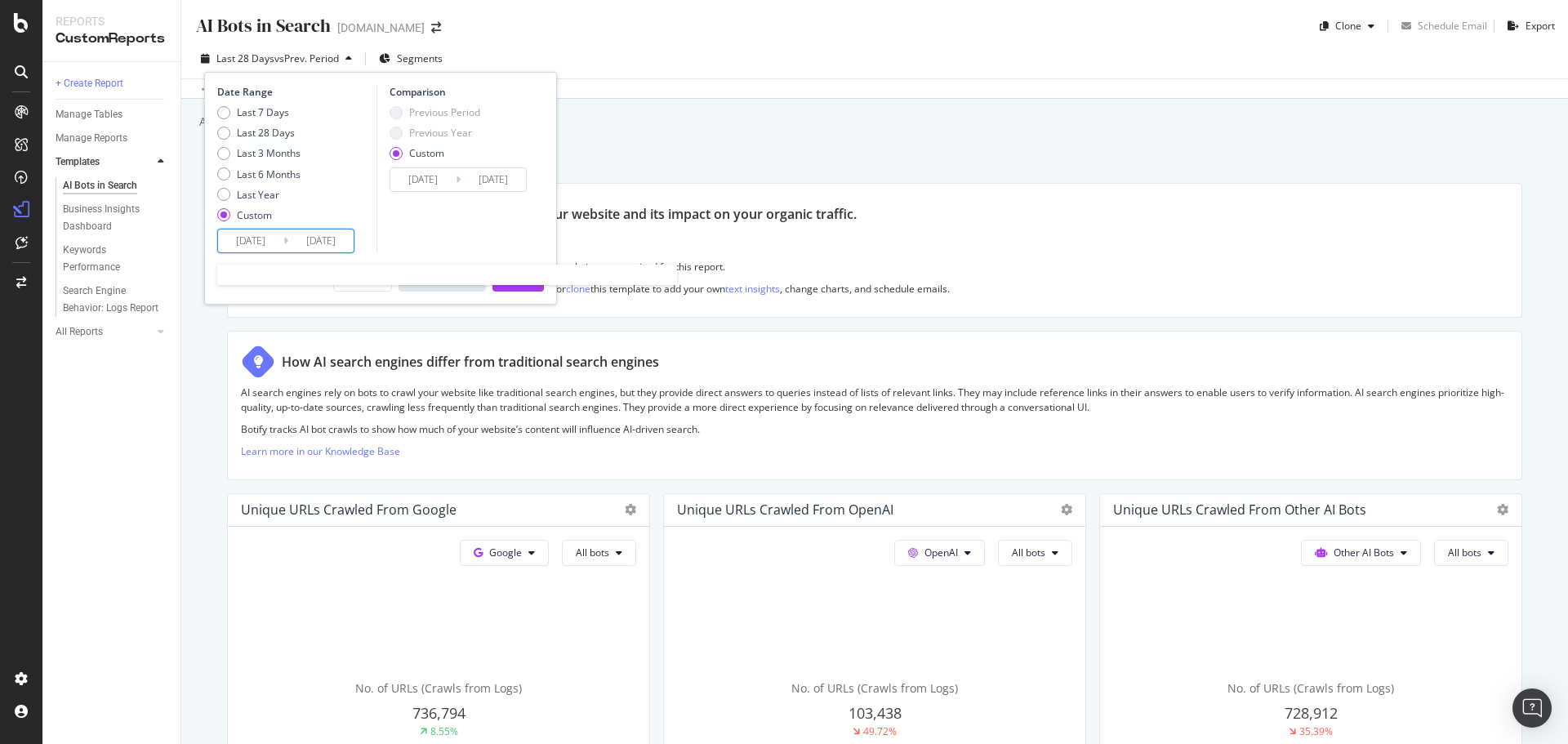 click on "[DATE]" at bounding box center (251, 241) 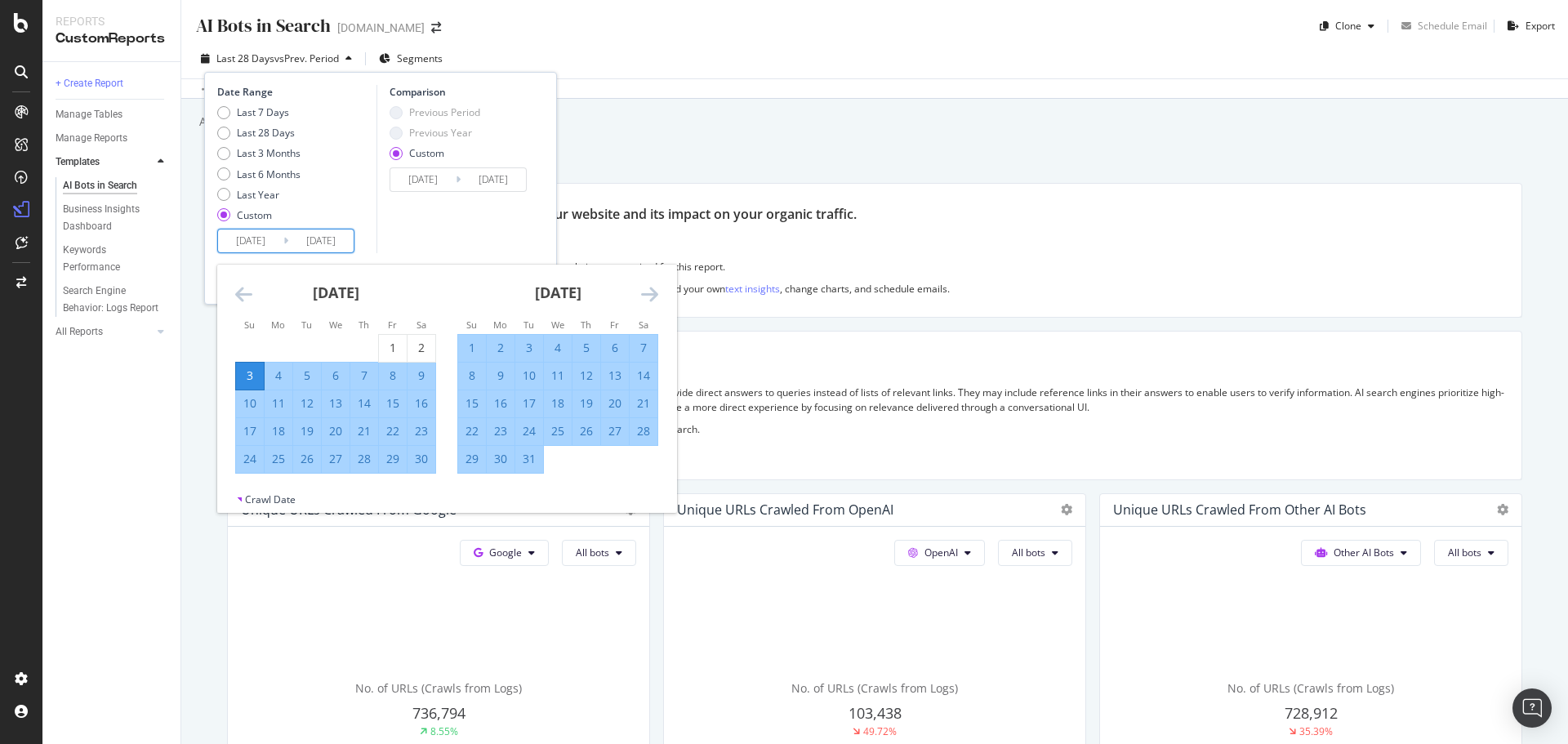 click at bounding box center (649, 294) 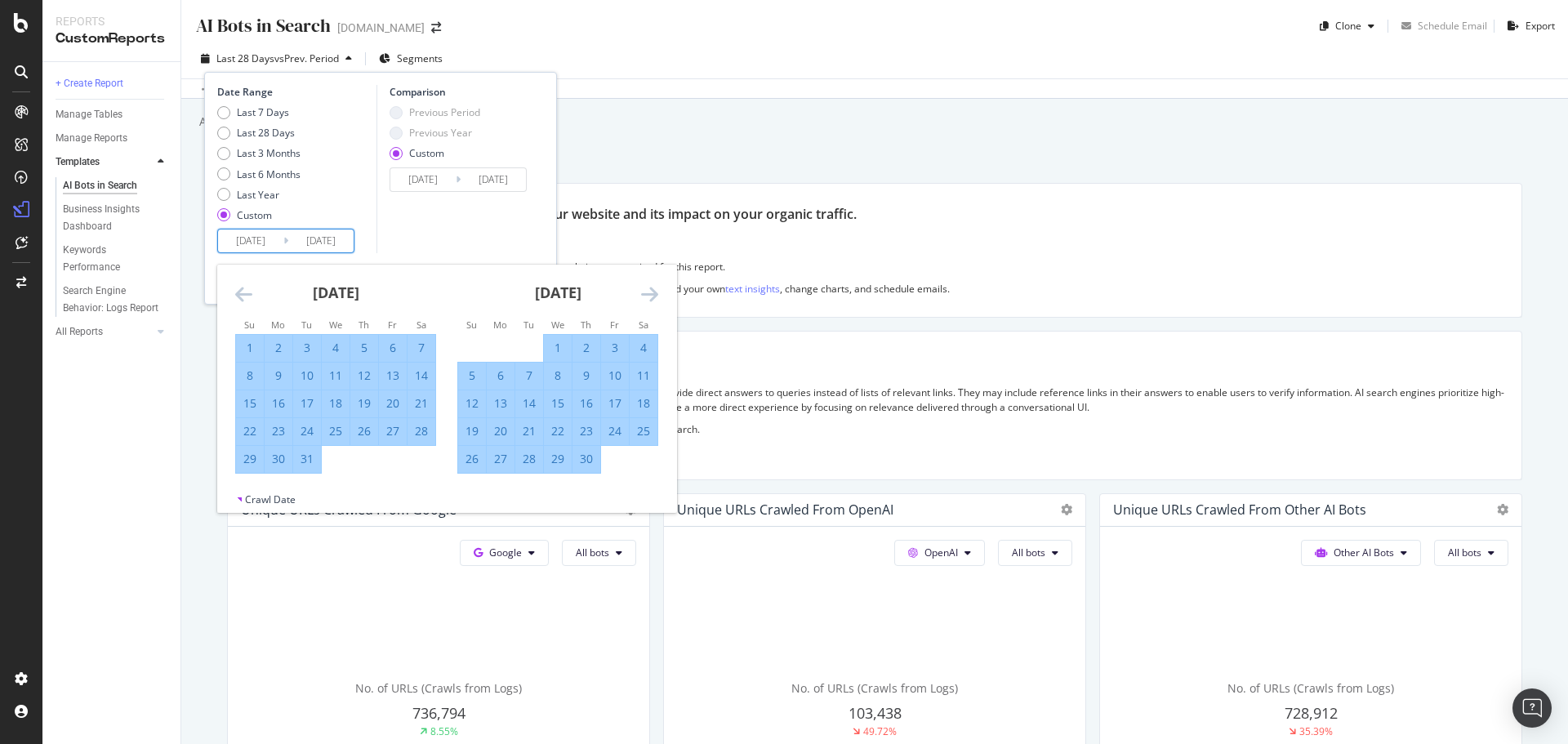 click at bounding box center [649, 294] 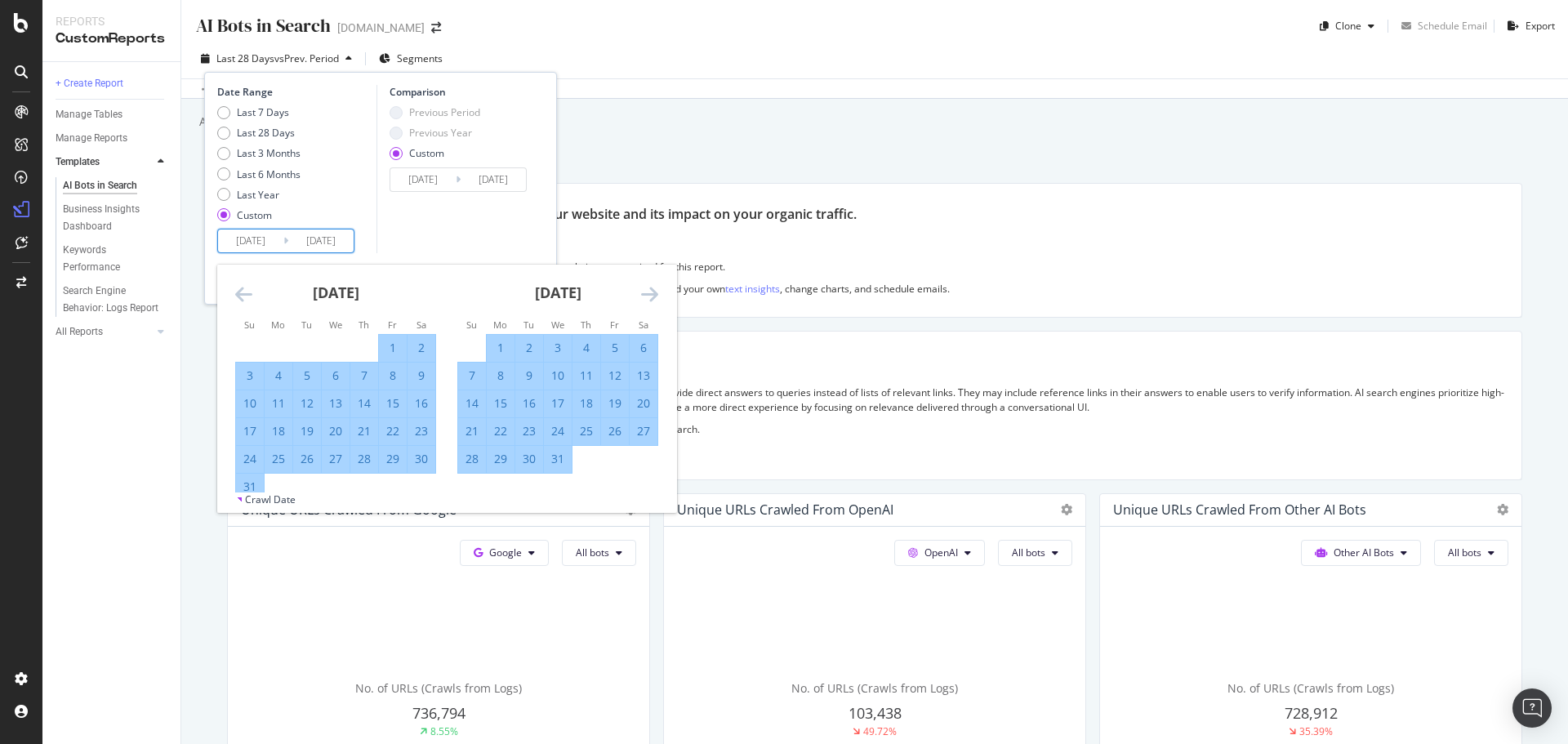 click at bounding box center (649, 294) 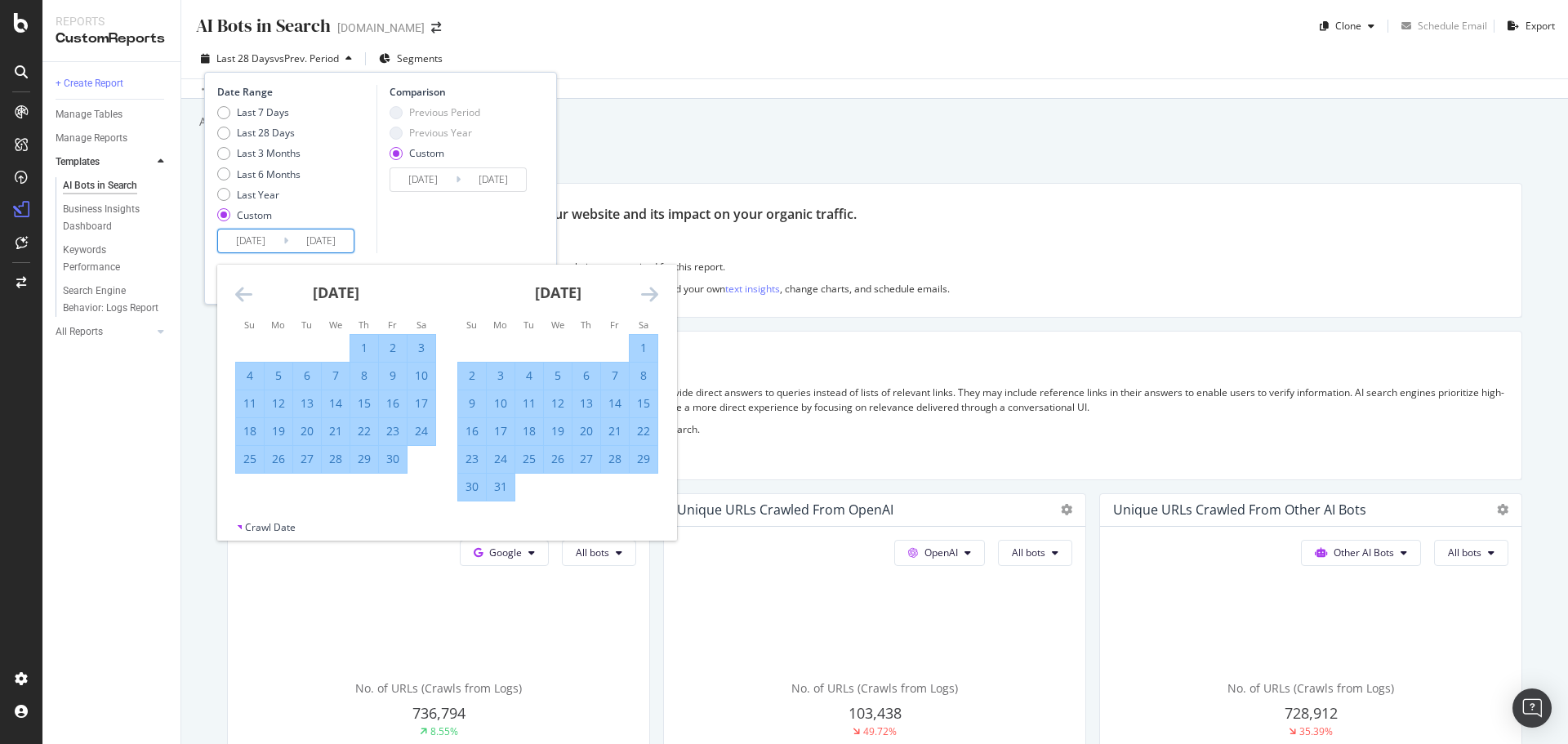 click at bounding box center [649, 294] 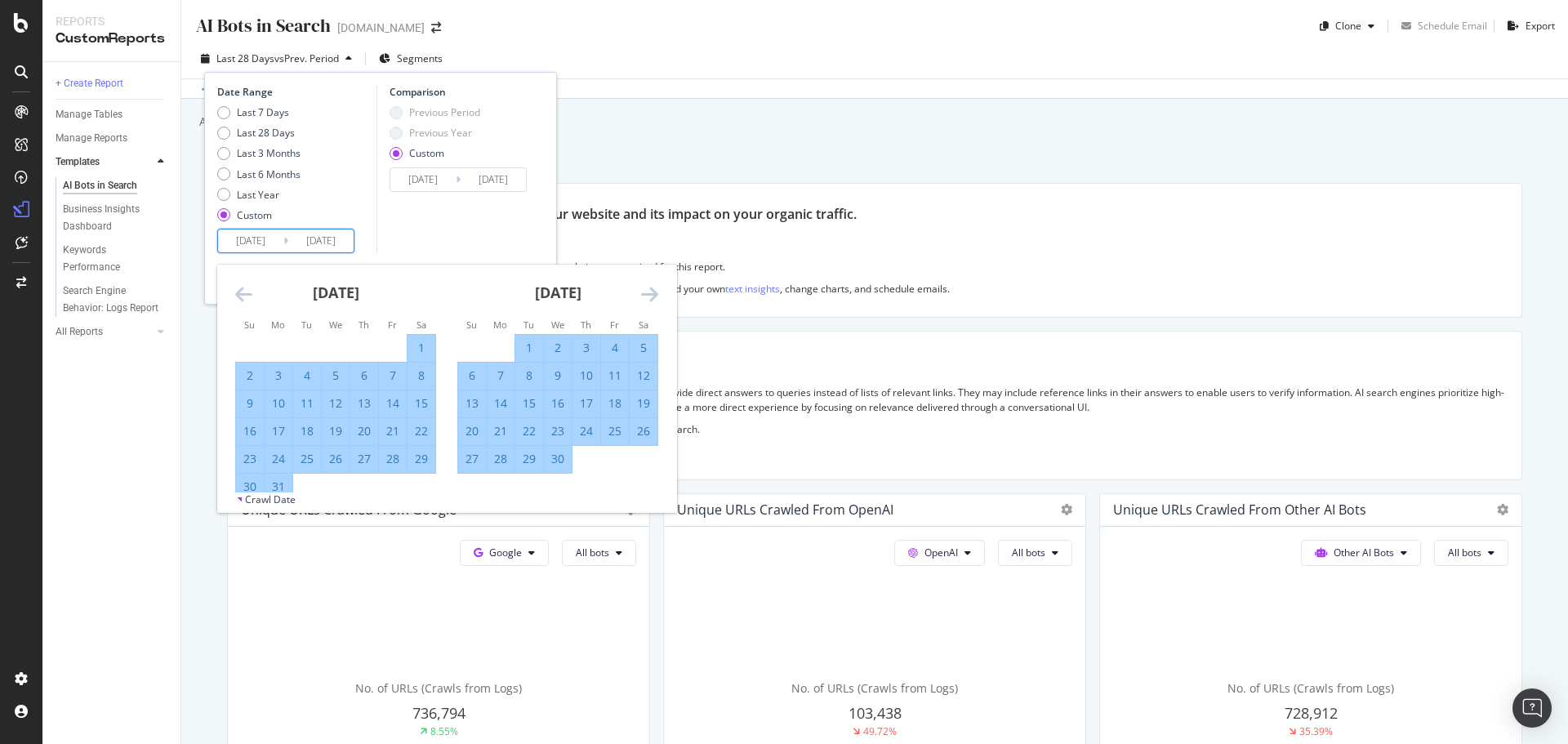 click at bounding box center [649, 294] 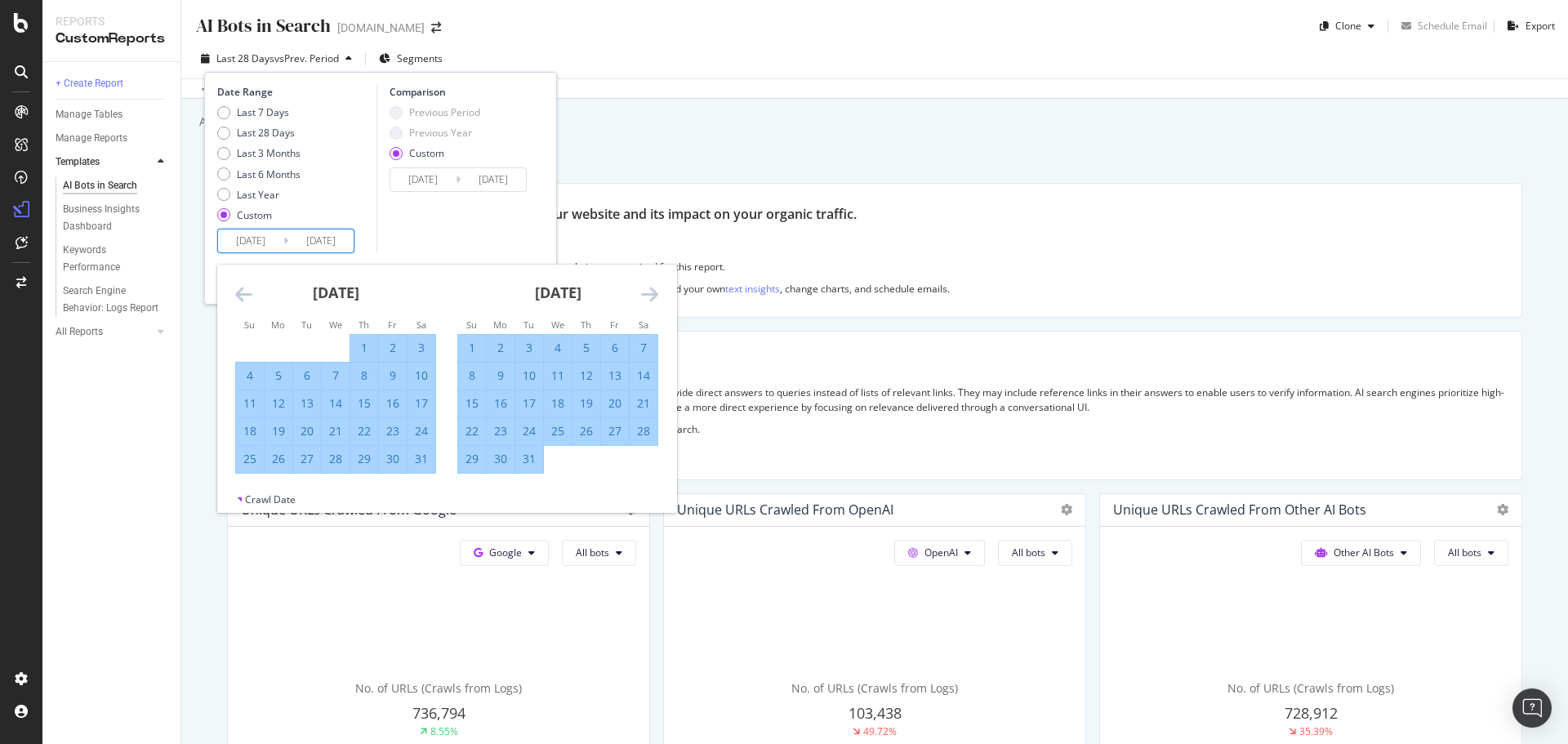 click at bounding box center [649, 294] 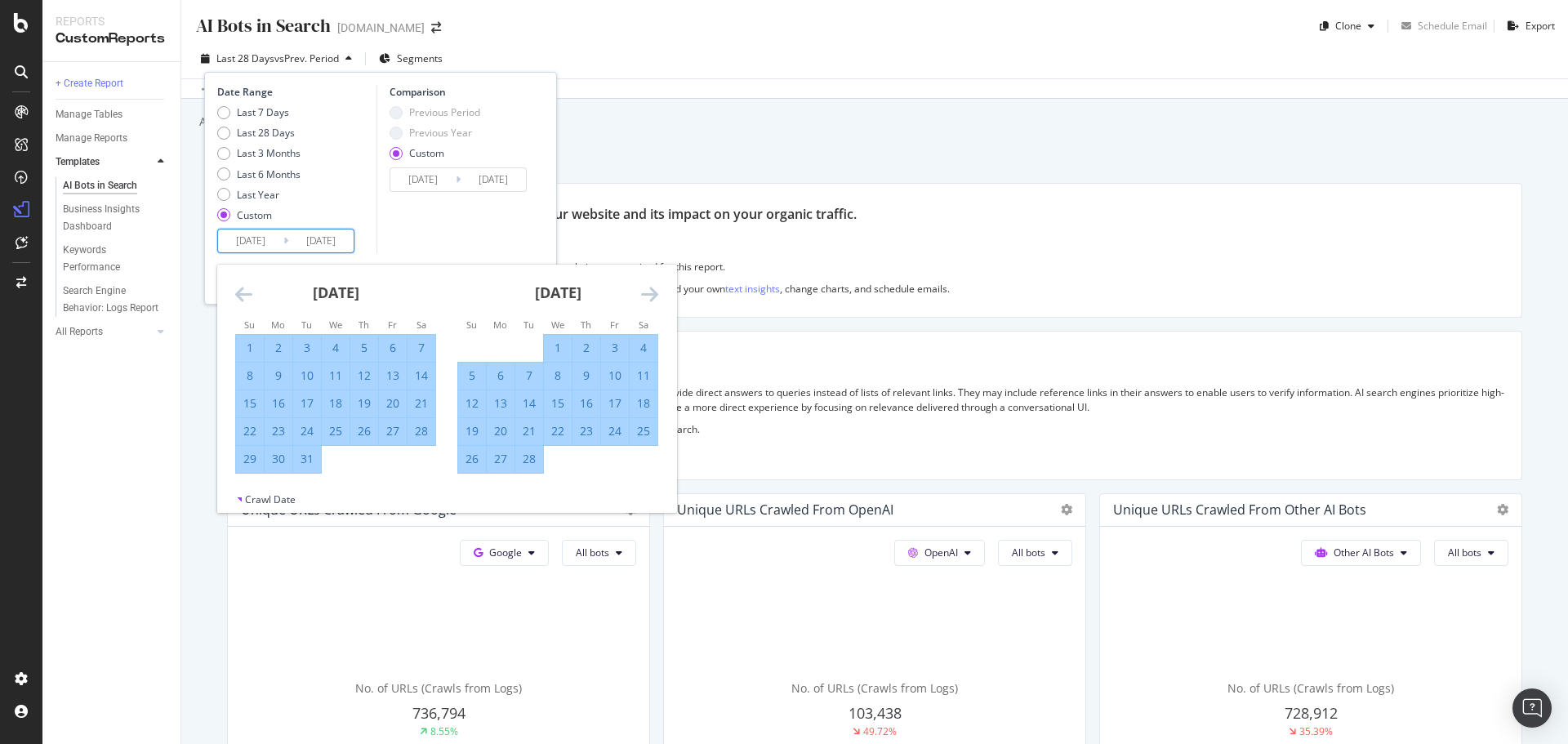 click at bounding box center (649, 294) 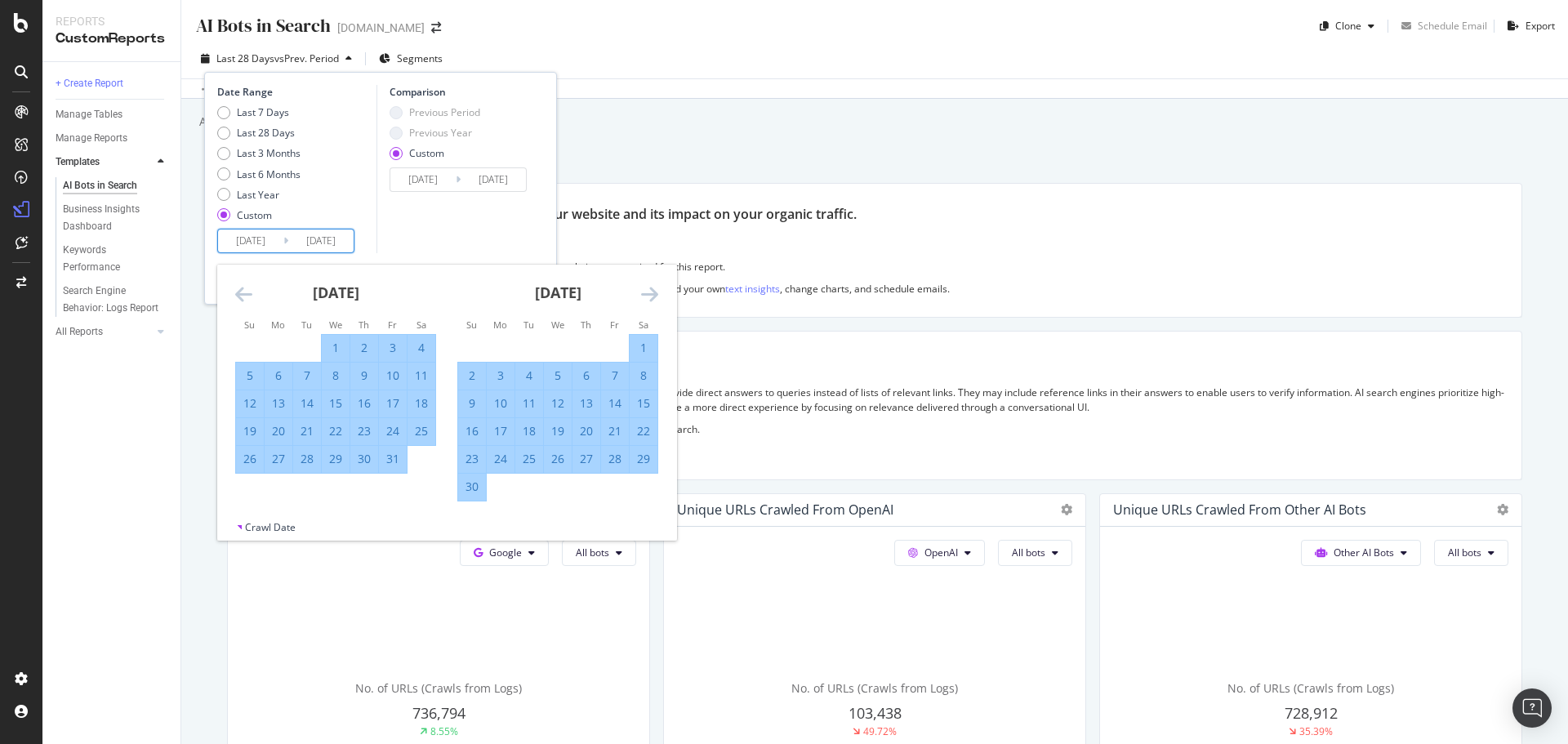 click at bounding box center [649, 294] 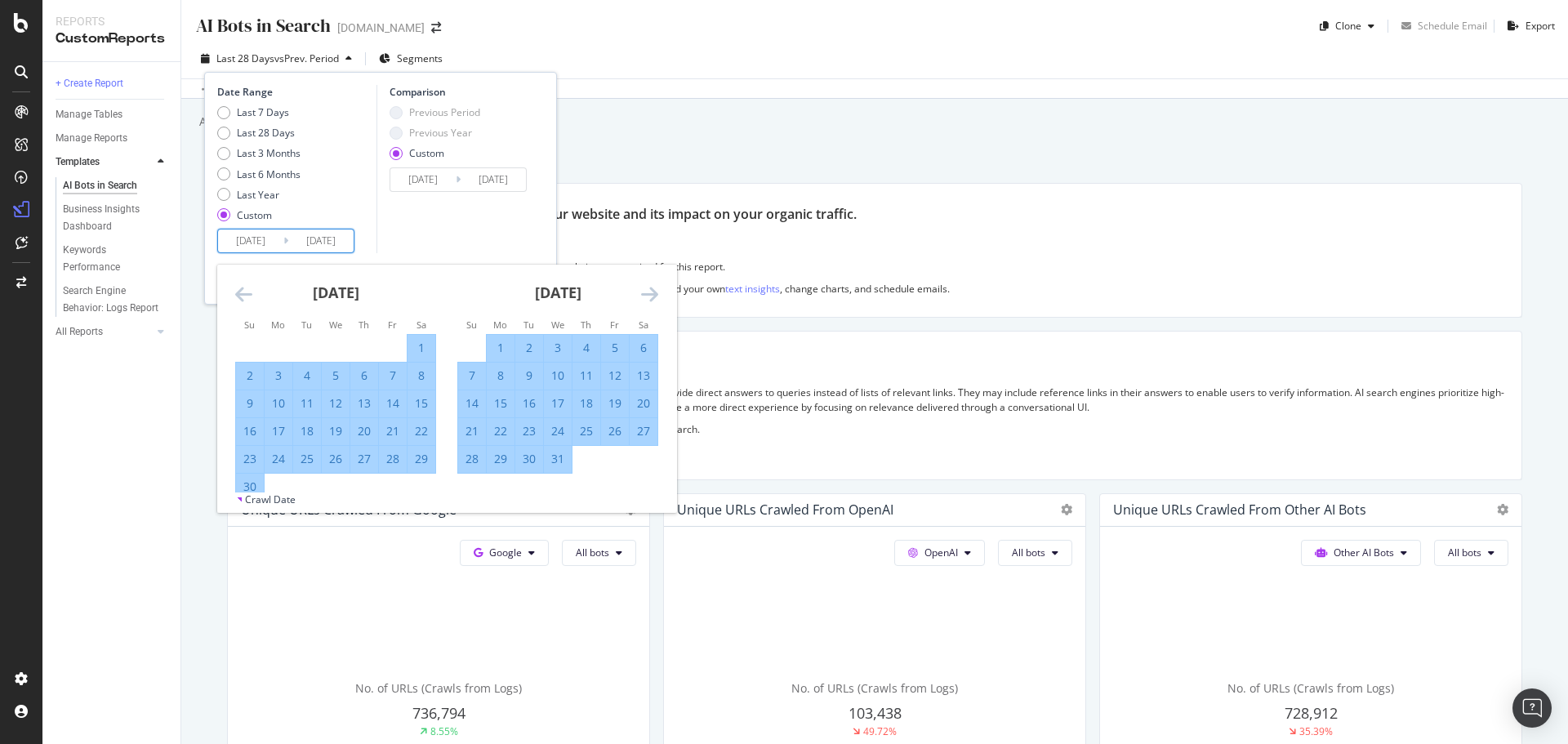click at bounding box center [649, 294] 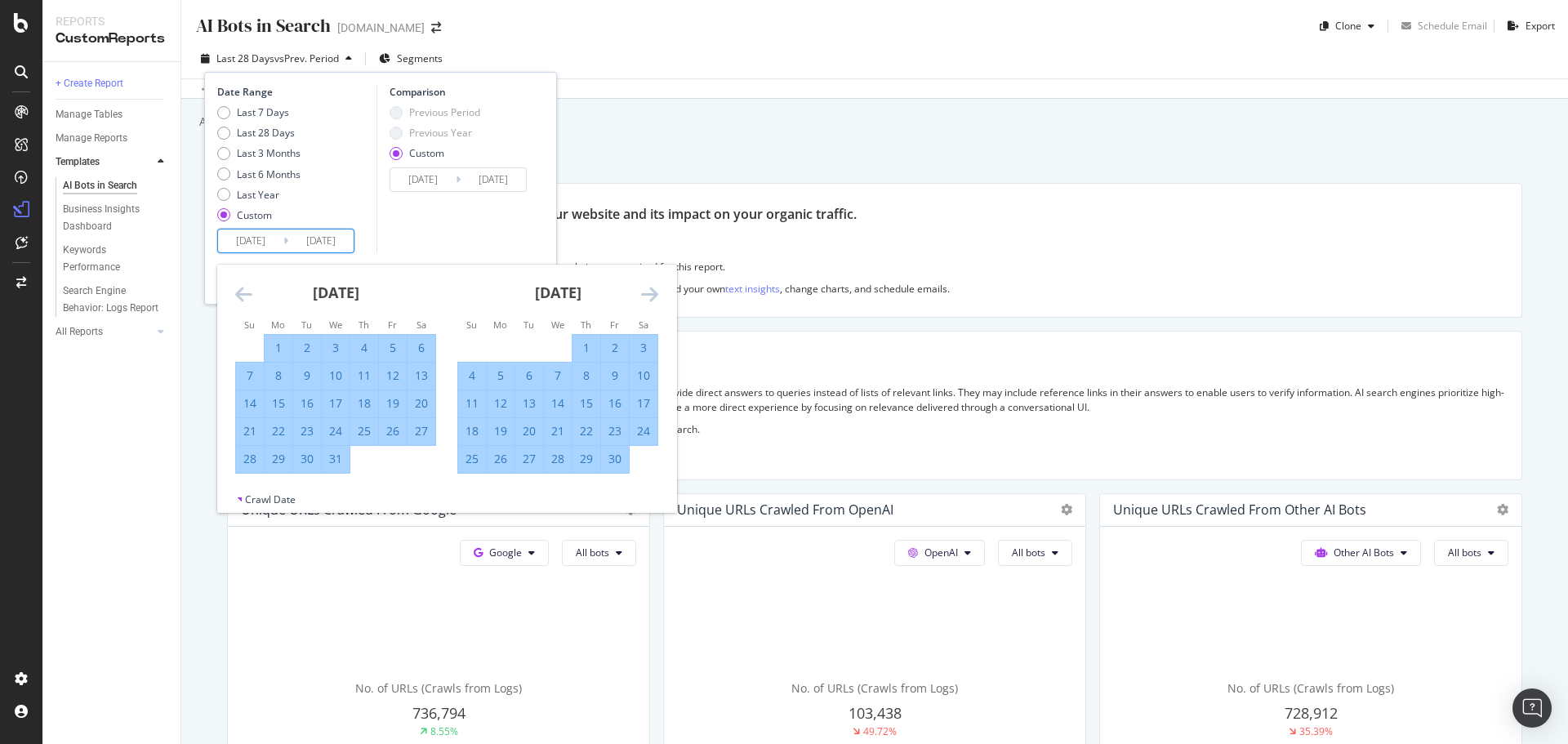 click at bounding box center [649, 294] 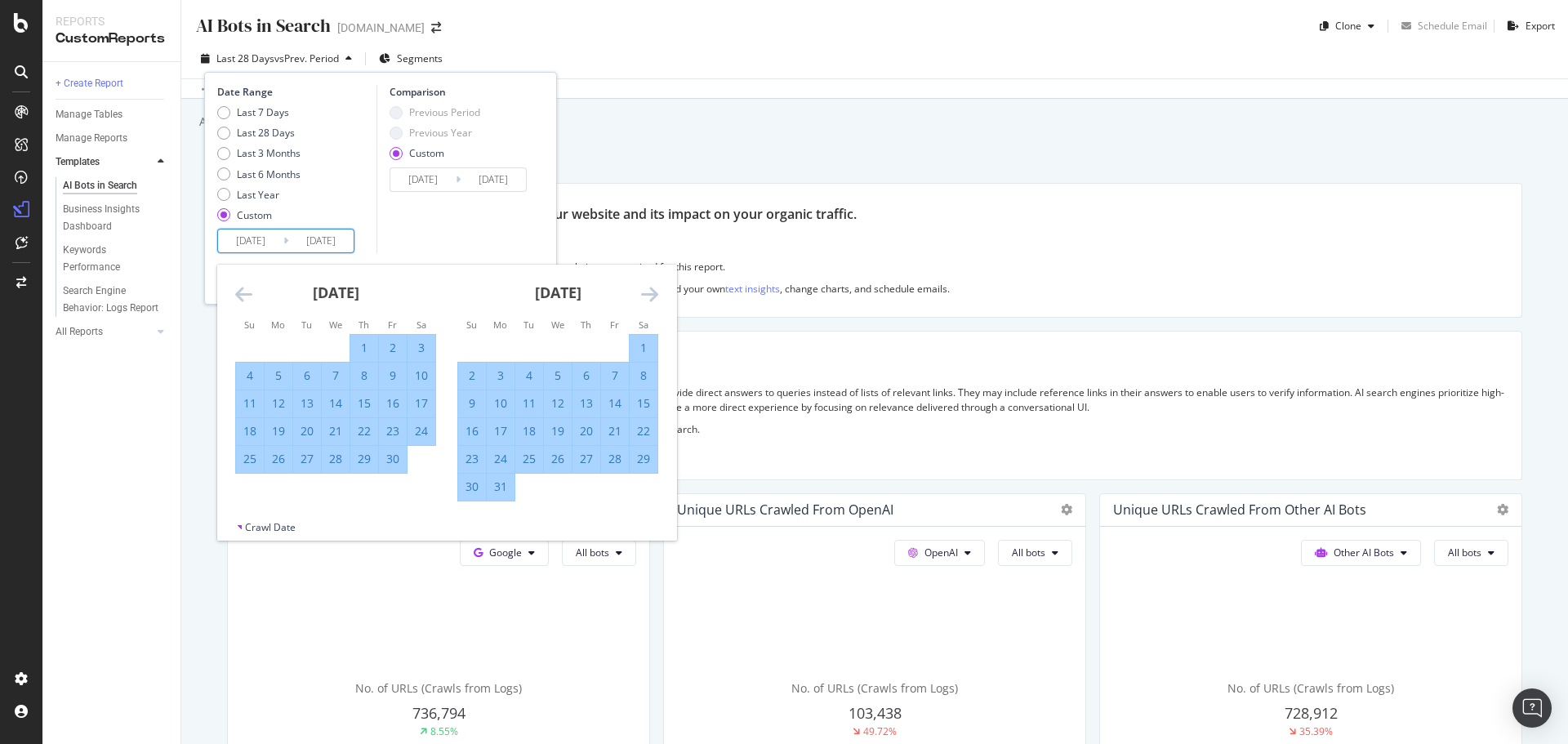 click at bounding box center [649, 294] 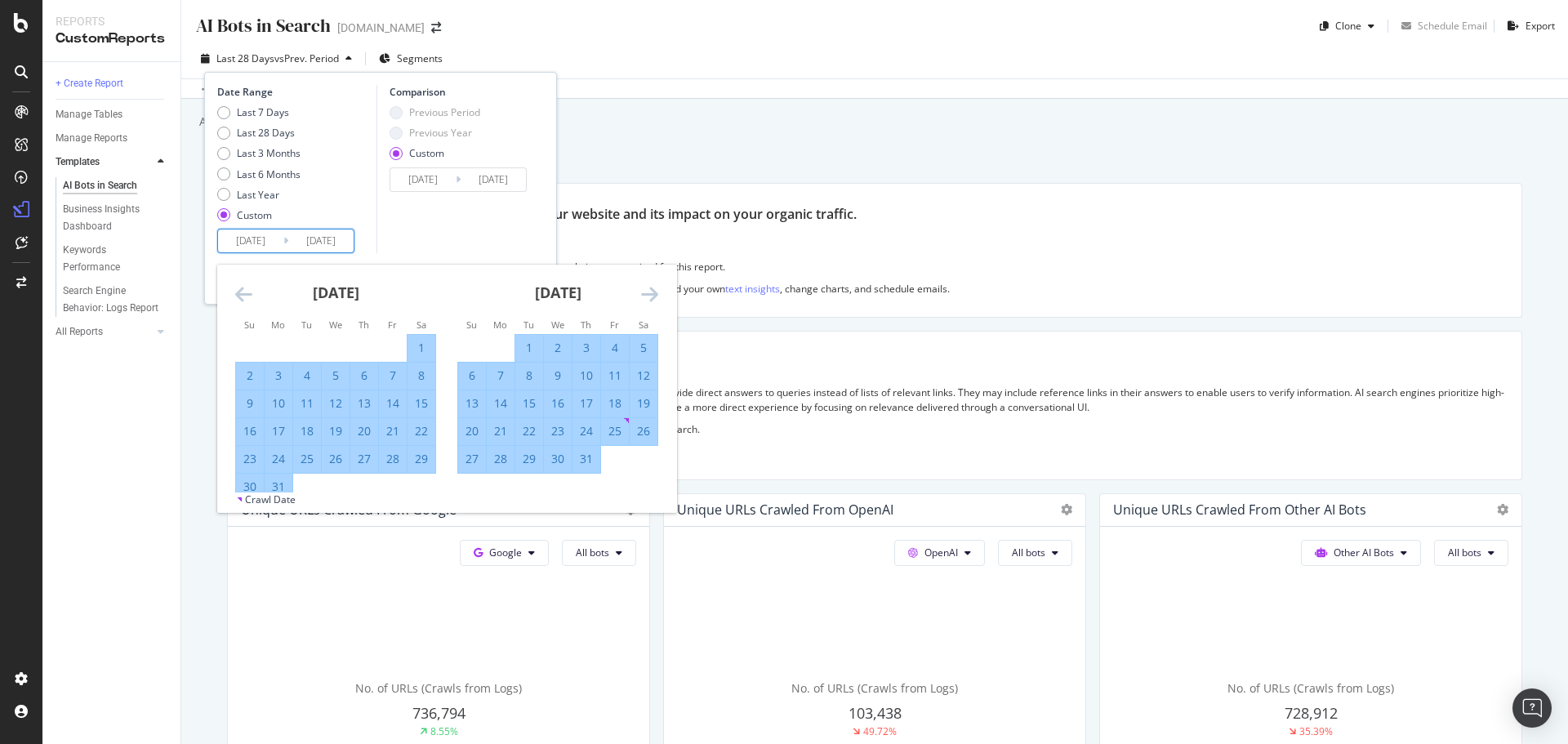 click at bounding box center (649, 294) 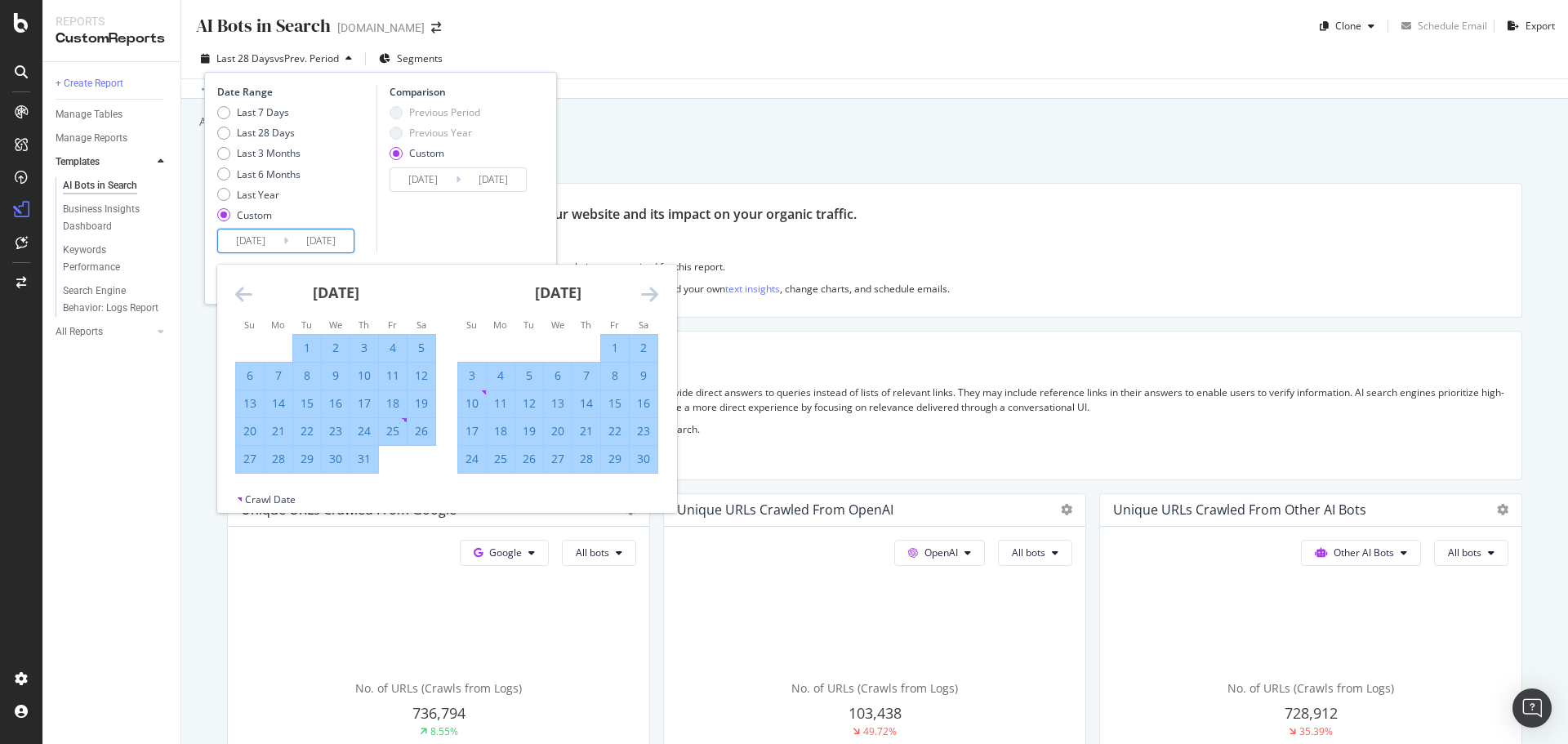 click at bounding box center (649, 294) 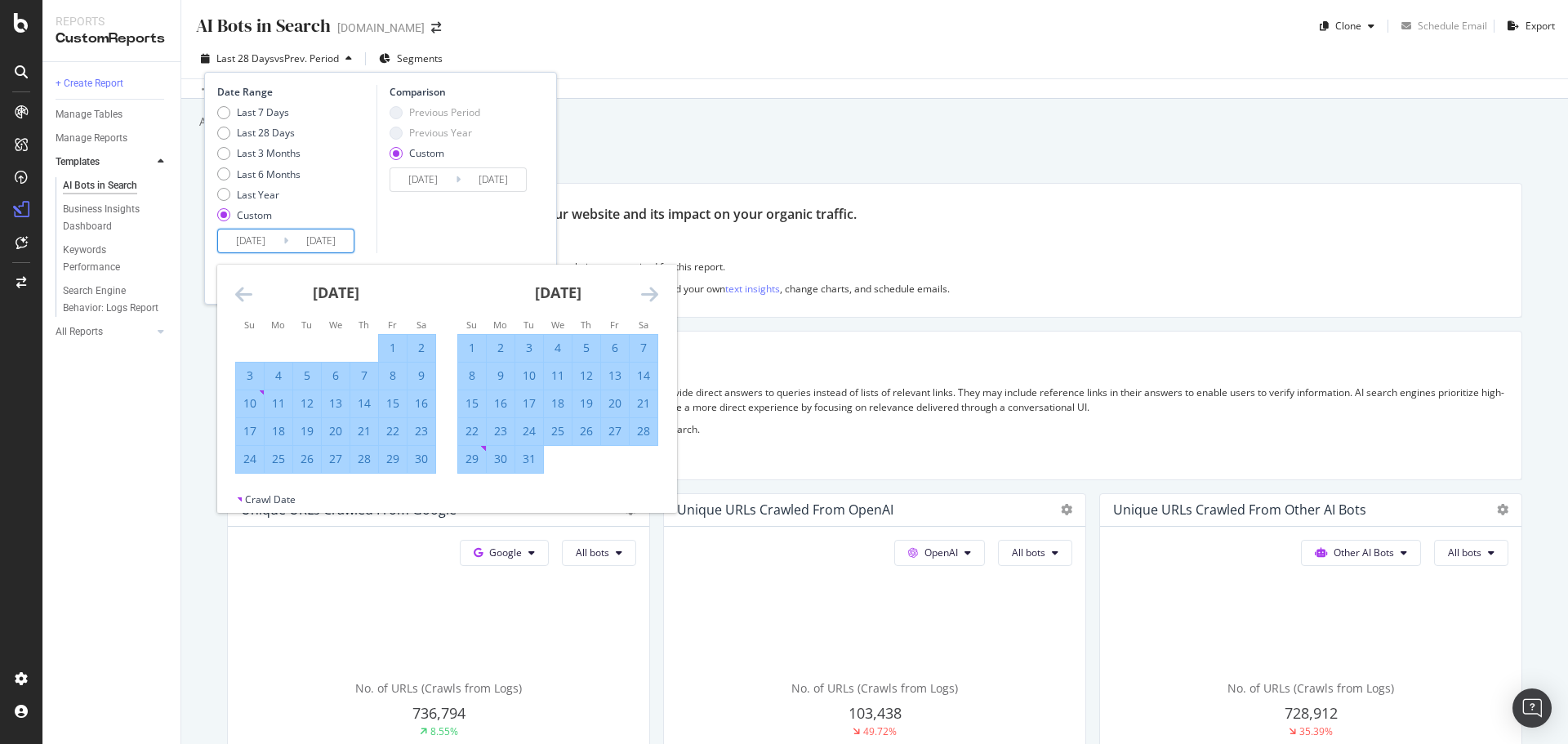 click at bounding box center (649, 294) 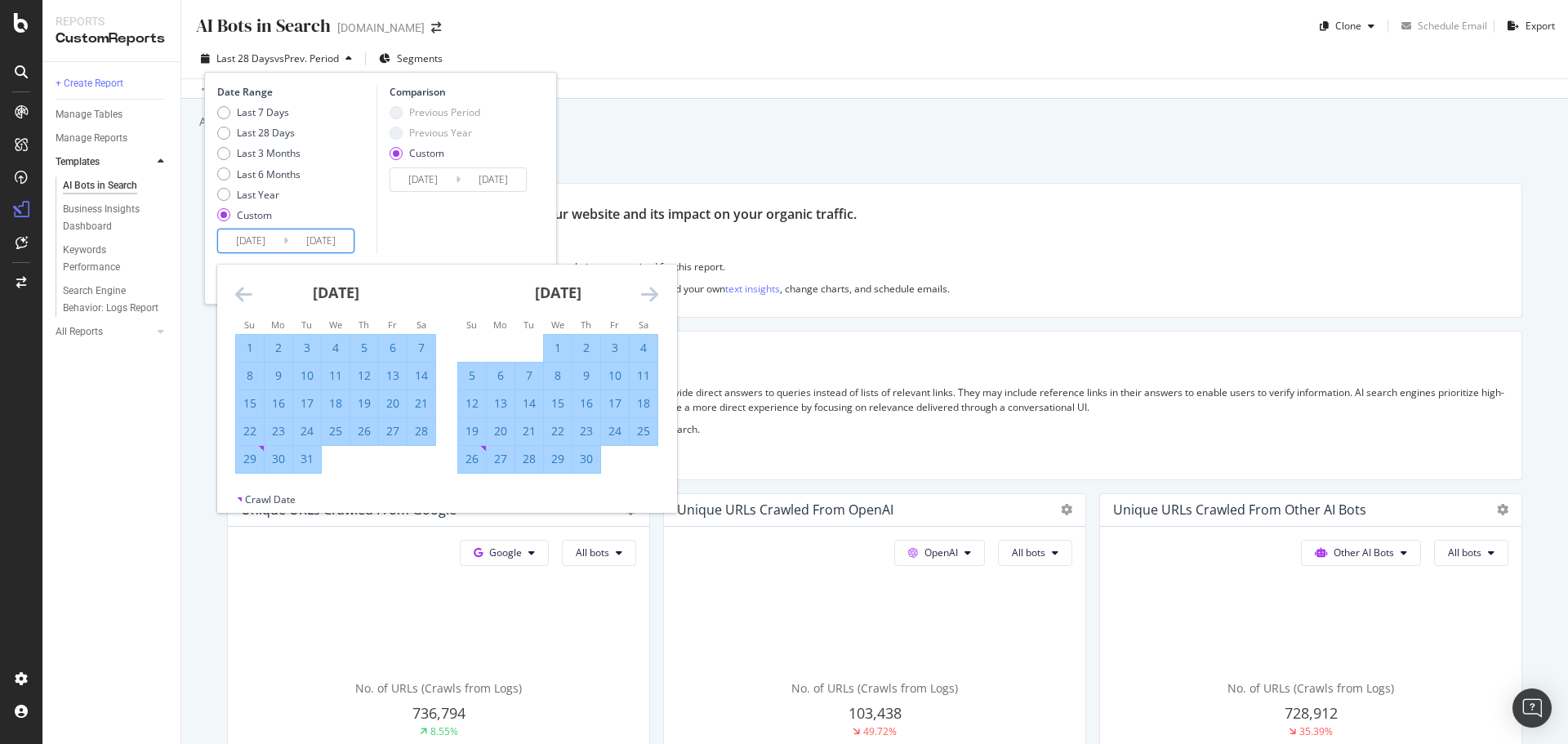 click at bounding box center [649, 294] 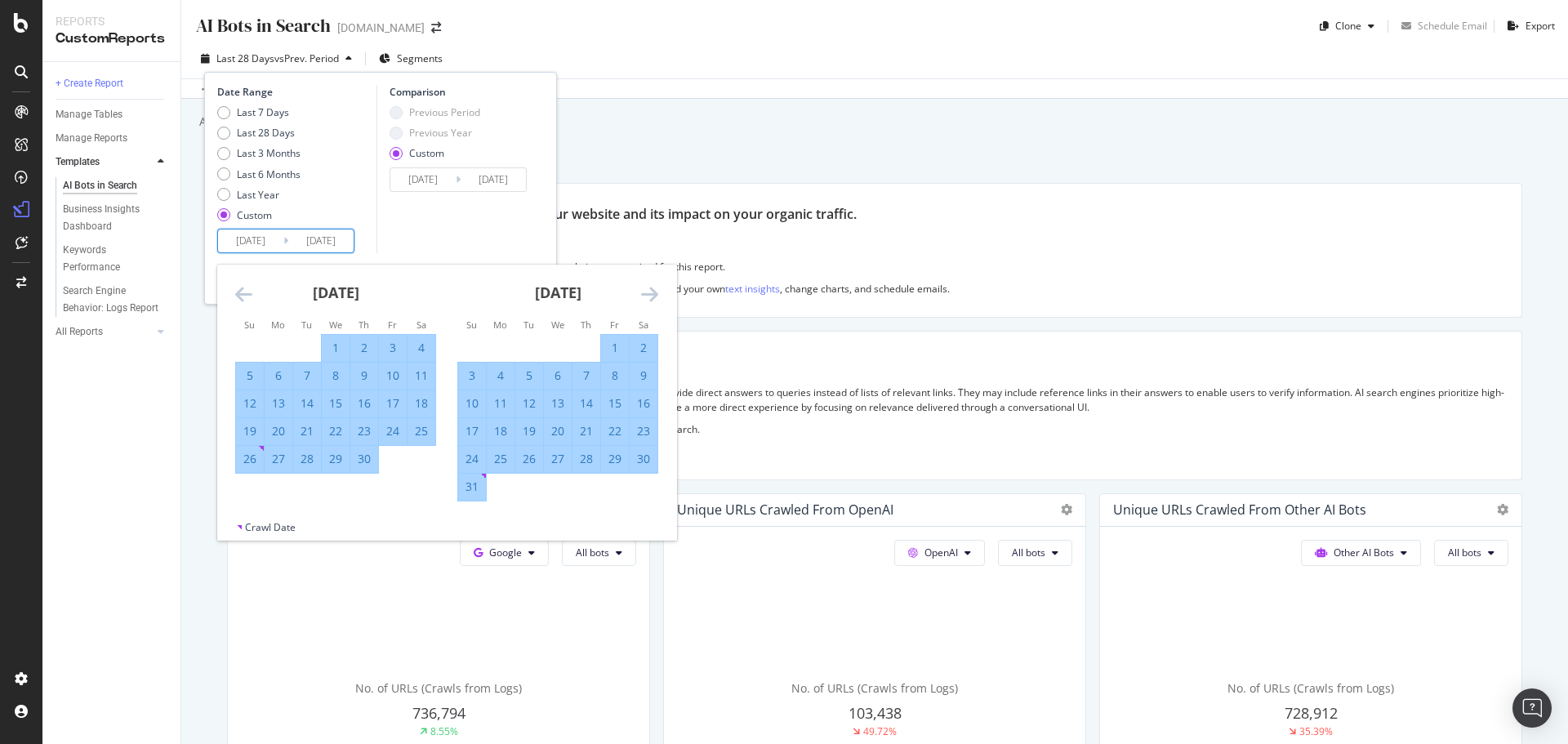 click at bounding box center [649, 294] 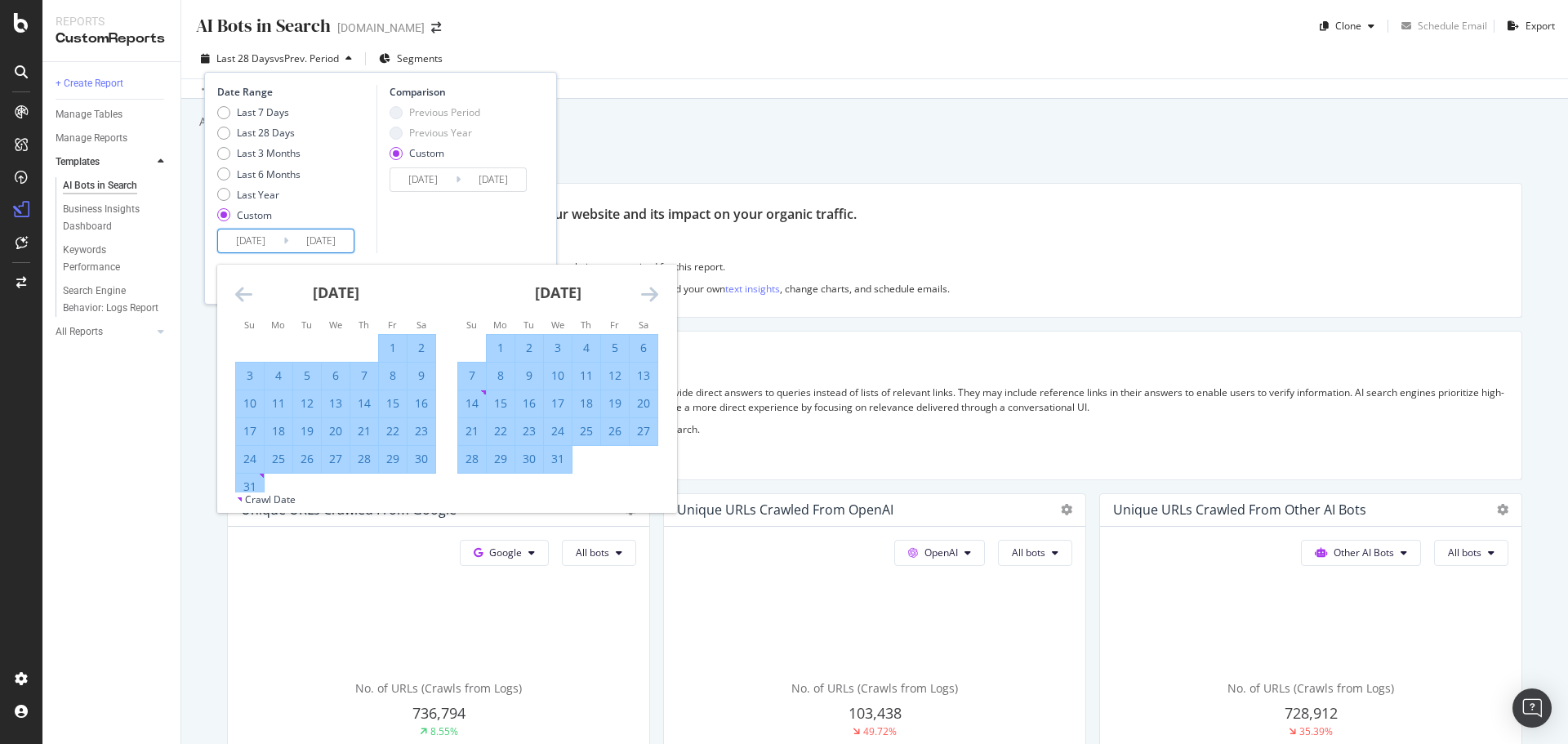 click at bounding box center (649, 294) 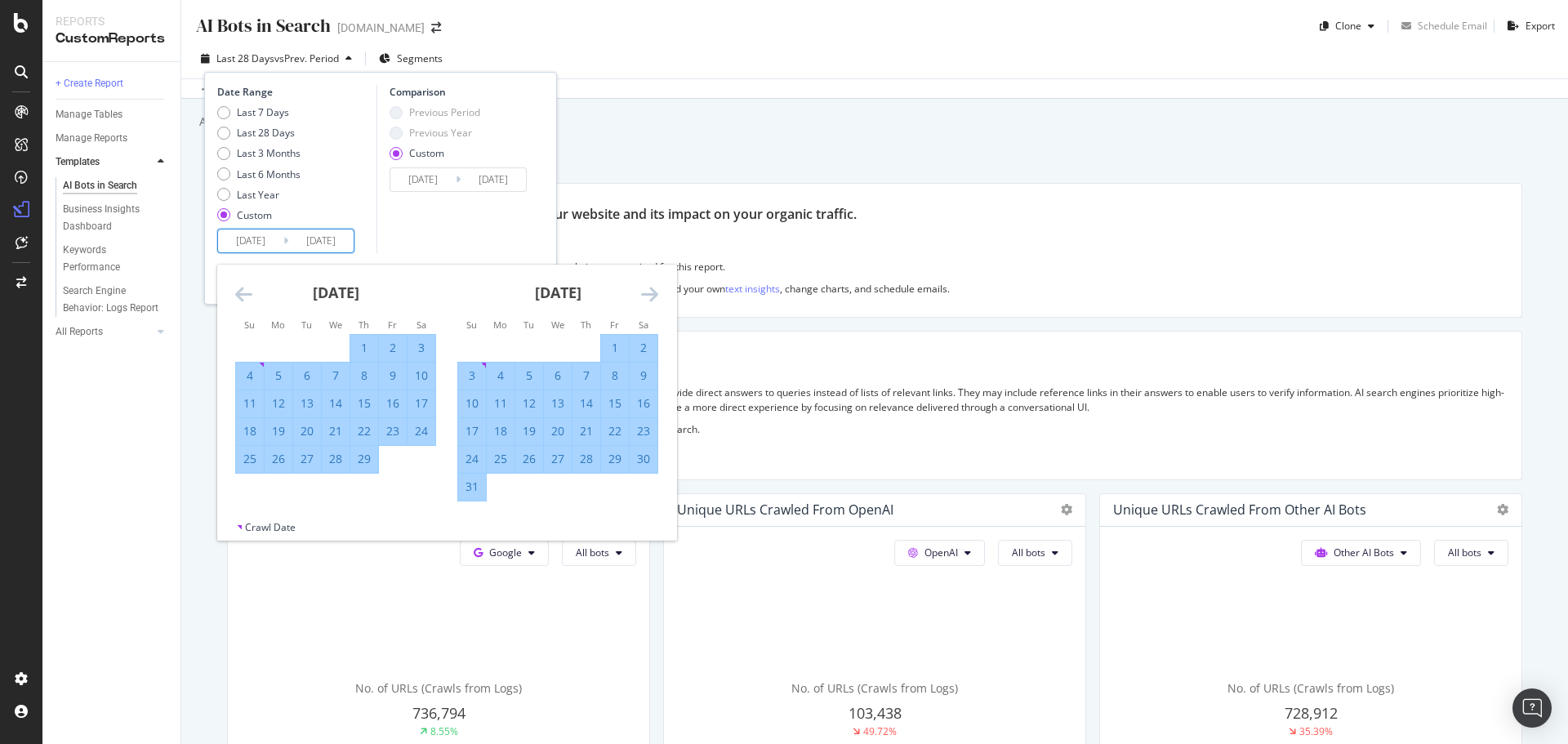 click at bounding box center (649, 294) 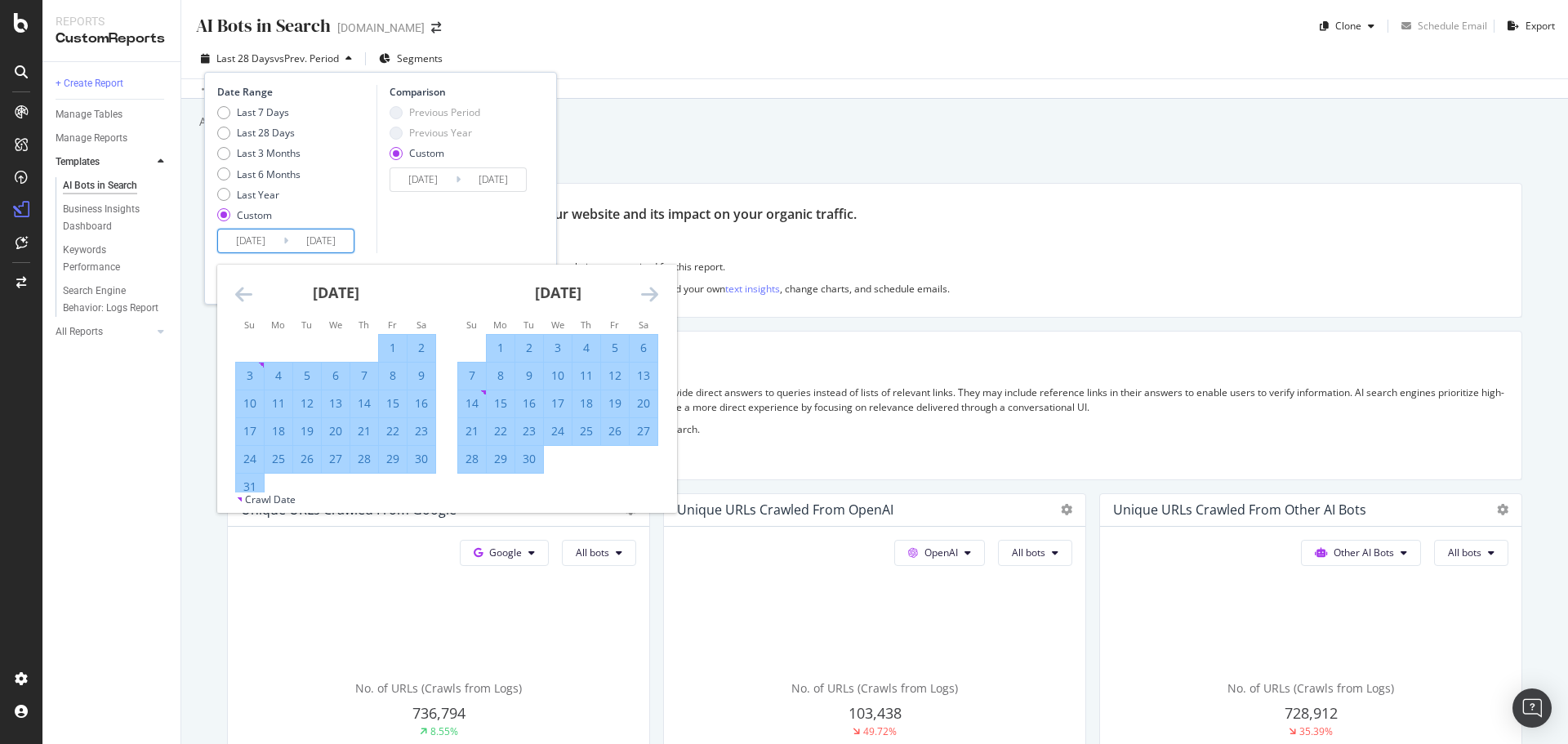 click at bounding box center (649, 294) 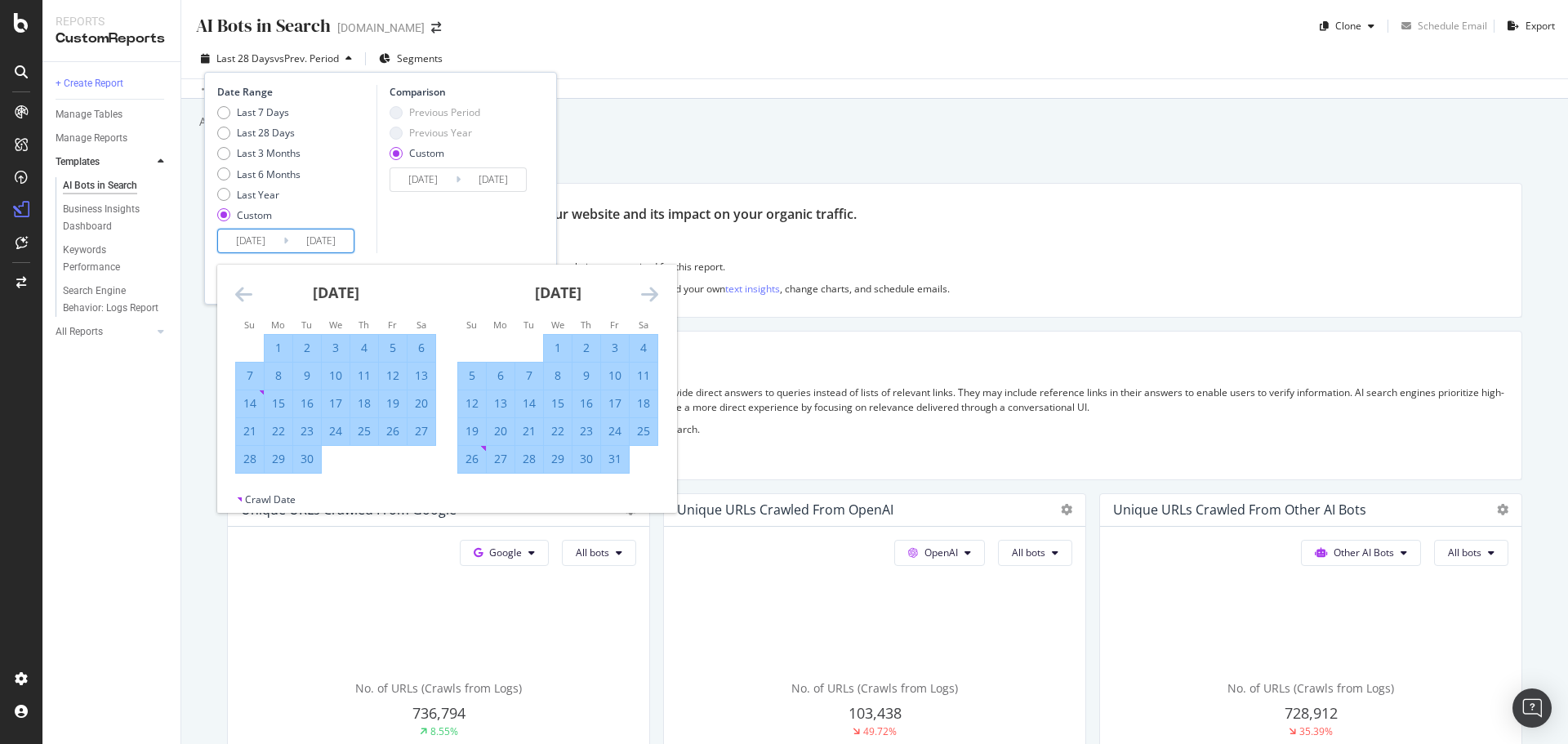 click at bounding box center (649, 294) 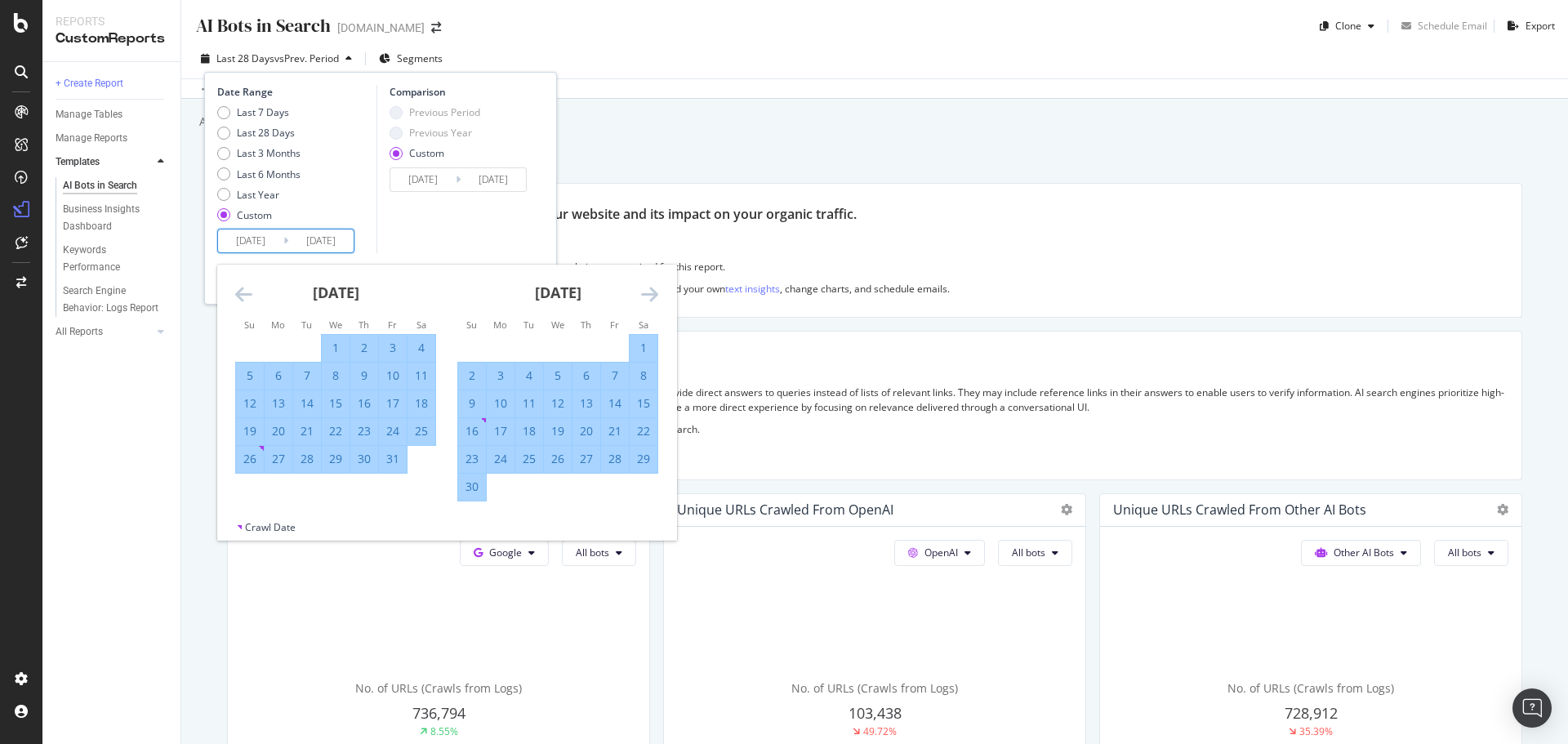 click at bounding box center [649, 294] 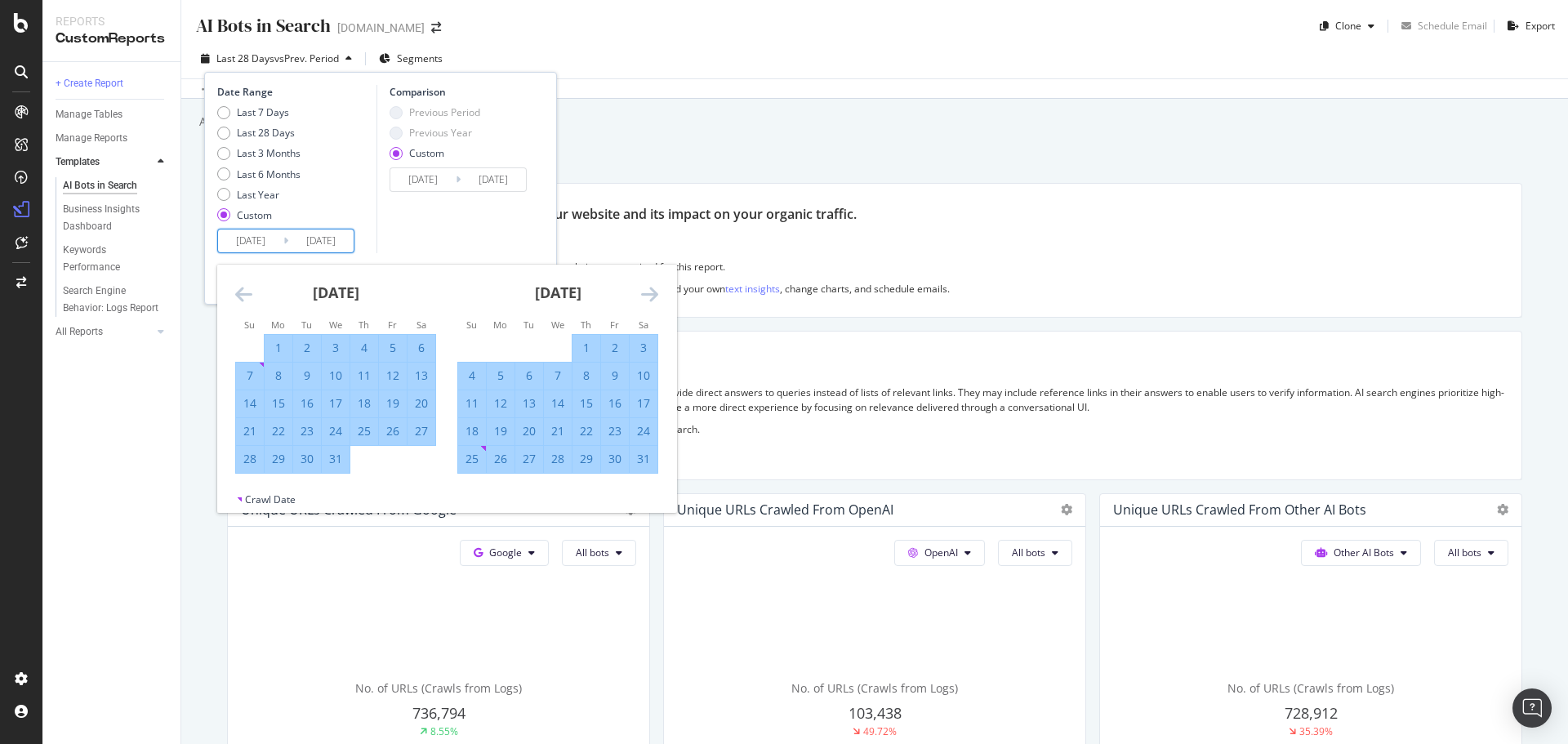click at bounding box center [649, 294] 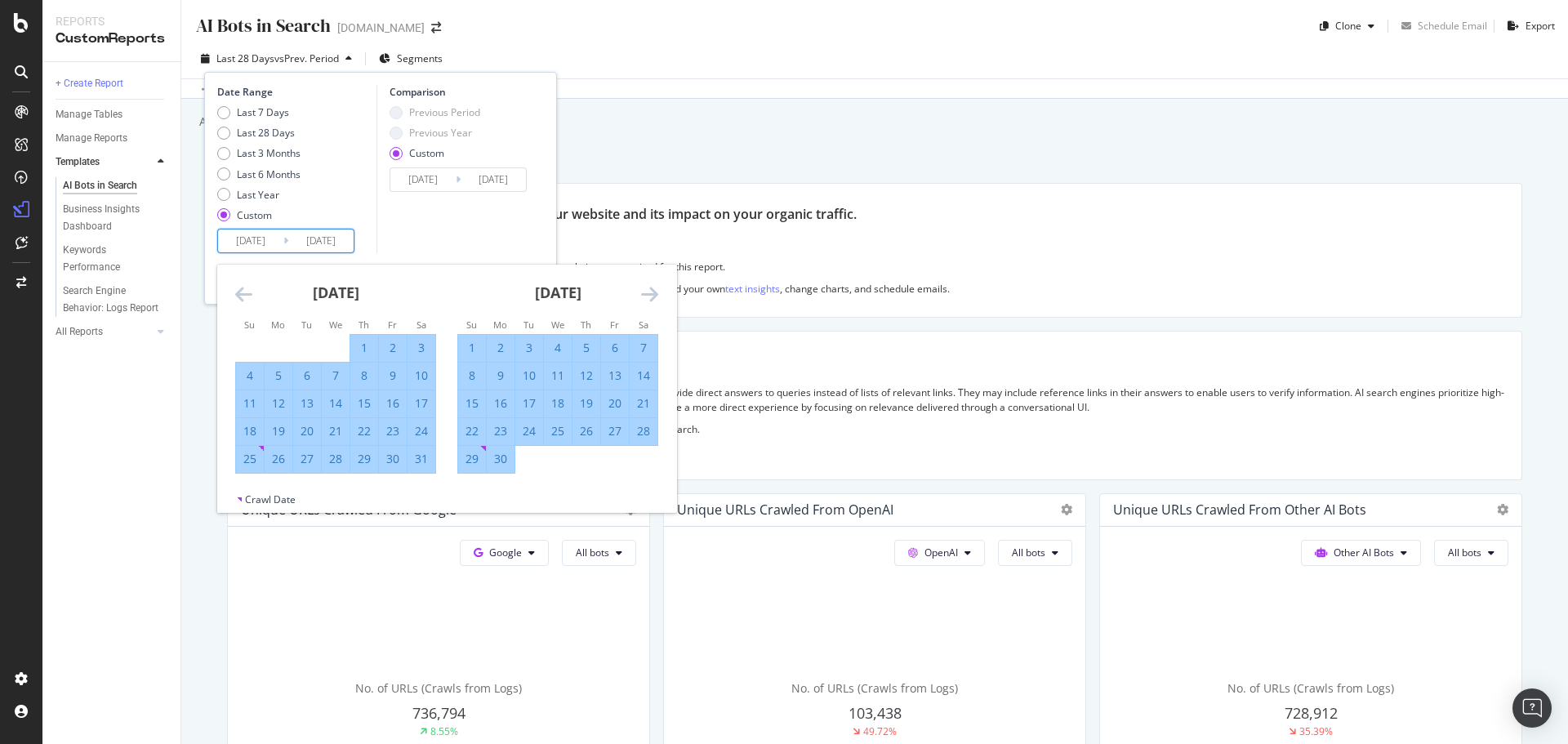 click at bounding box center (649, 294) 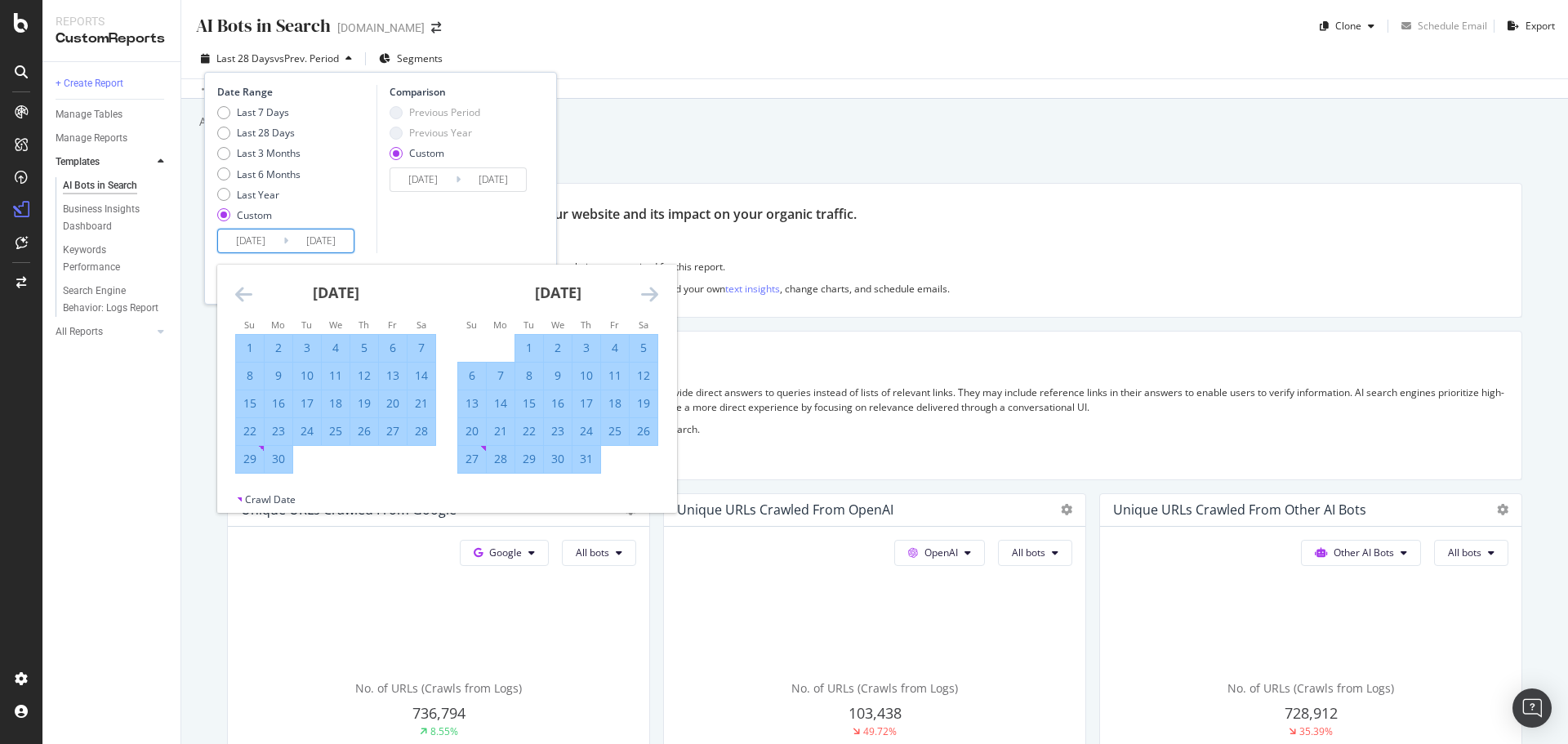 click at bounding box center [649, 294] 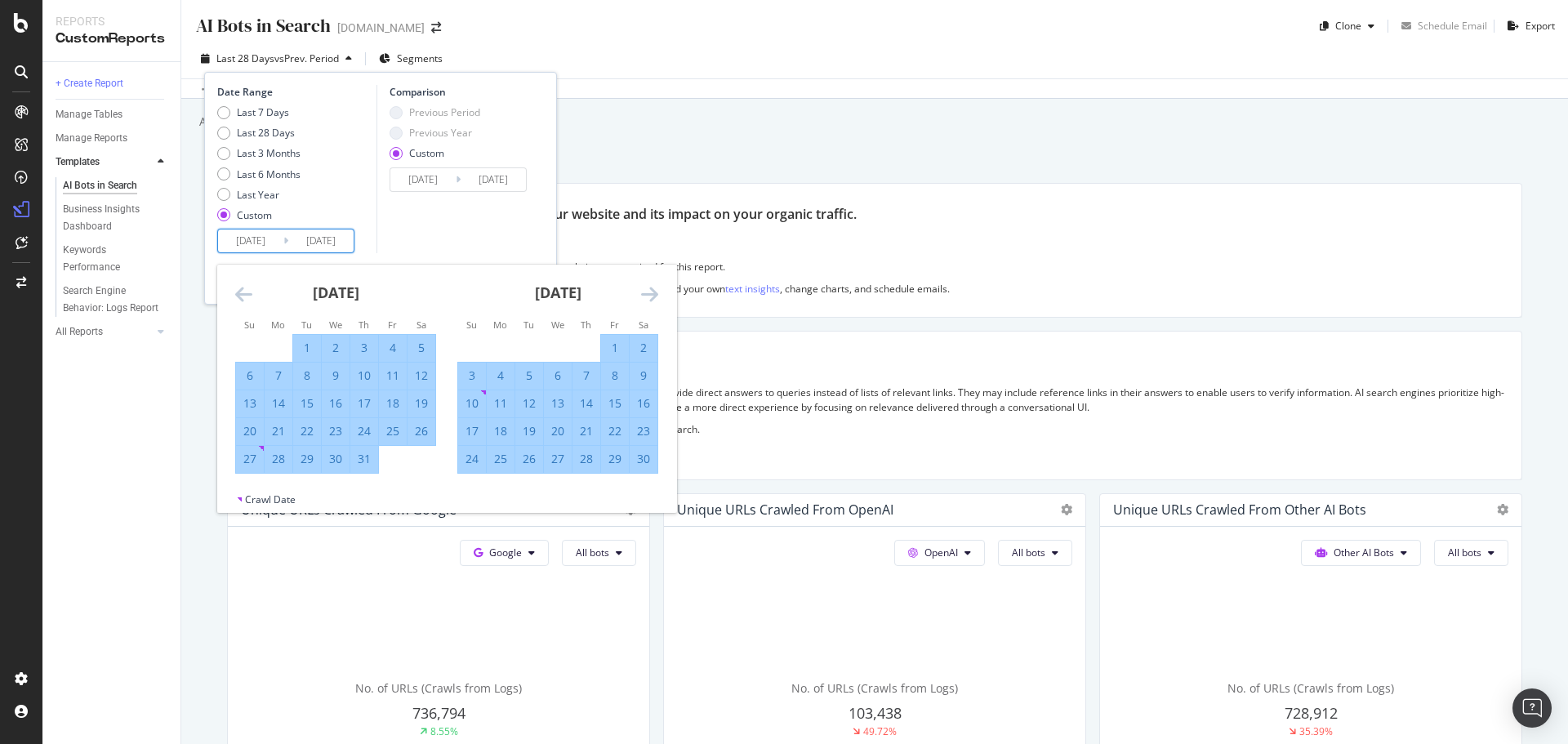 click at bounding box center (649, 294) 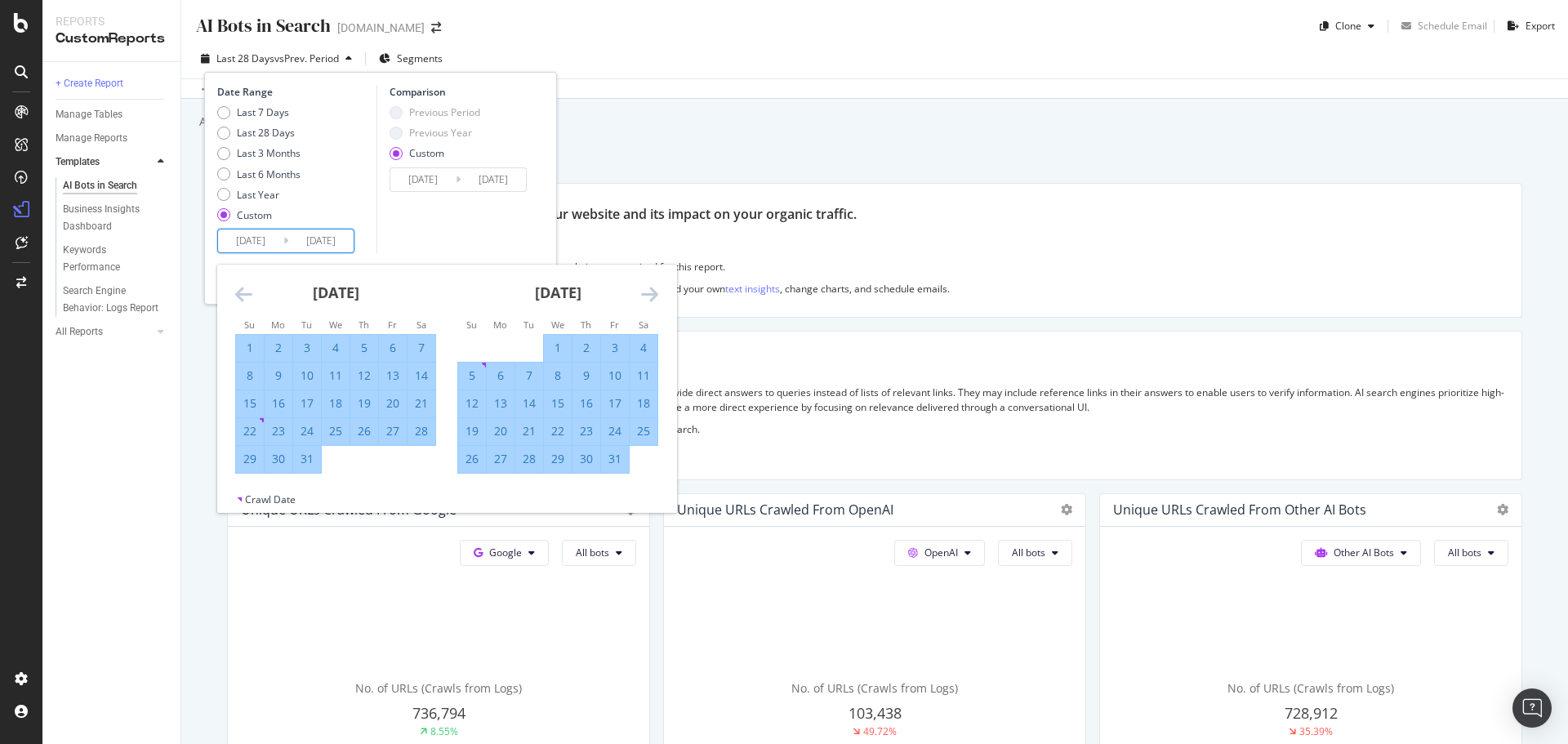 click at bounding box center (649, 294) 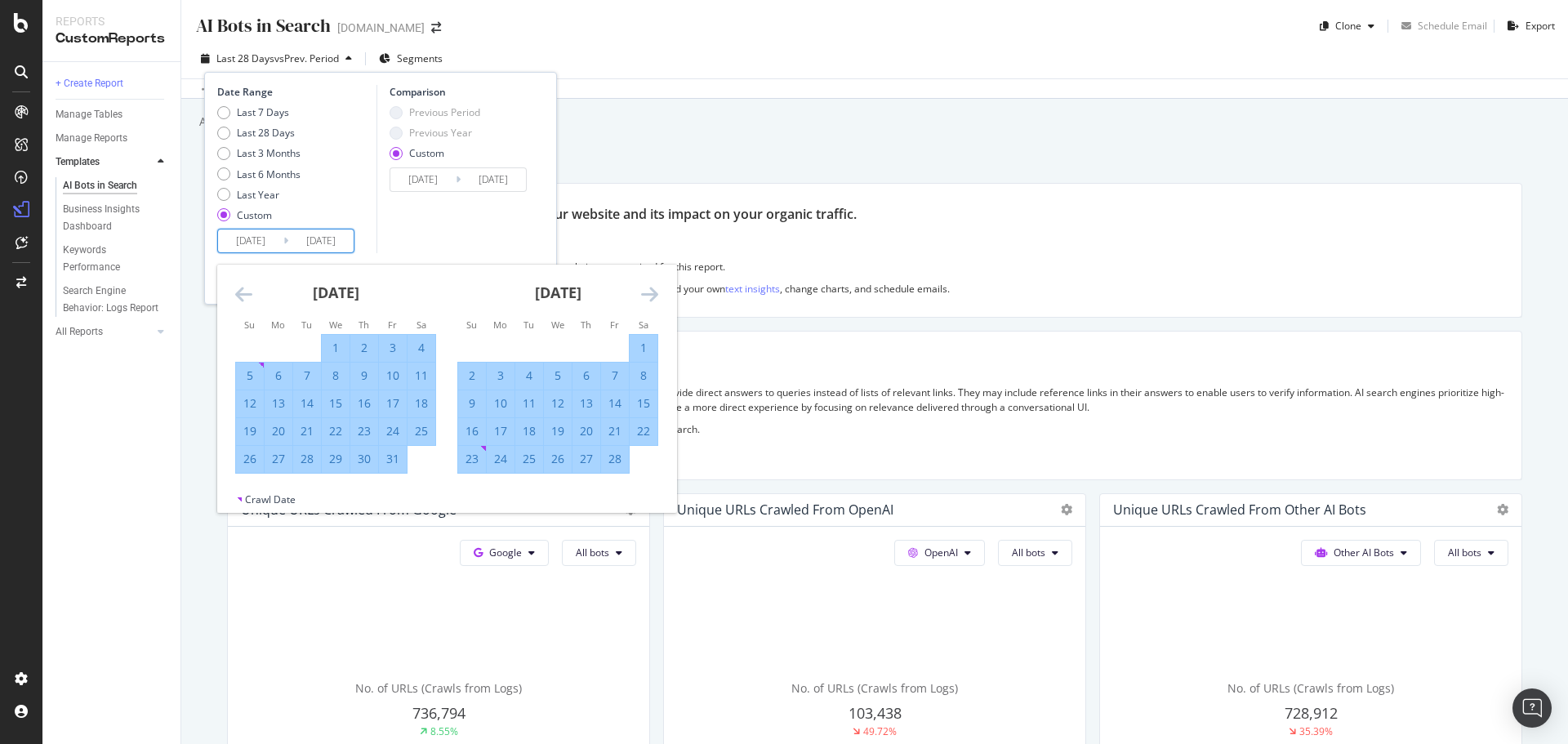 click at bounding box center (649, 294) 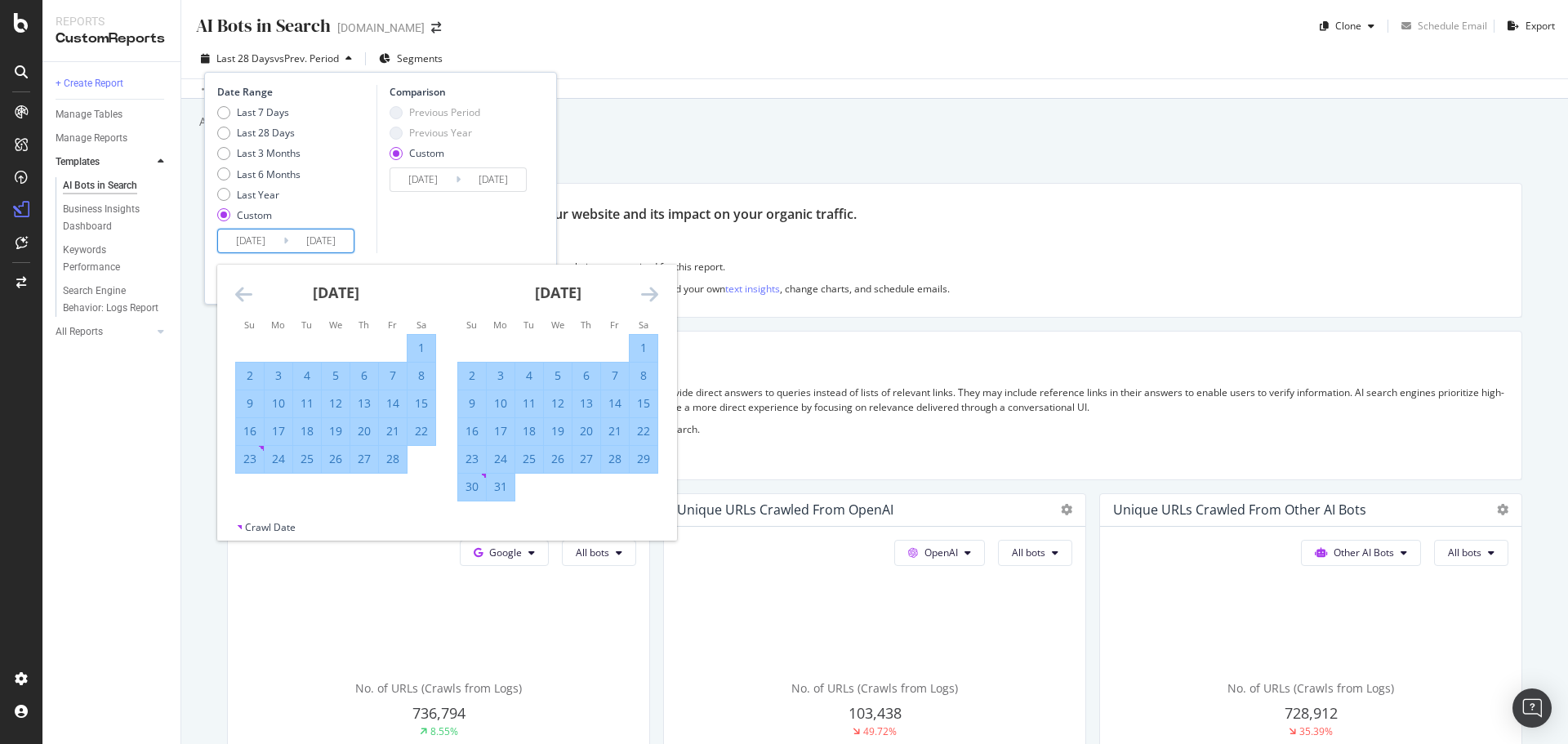click at bounding box center (649, 294) 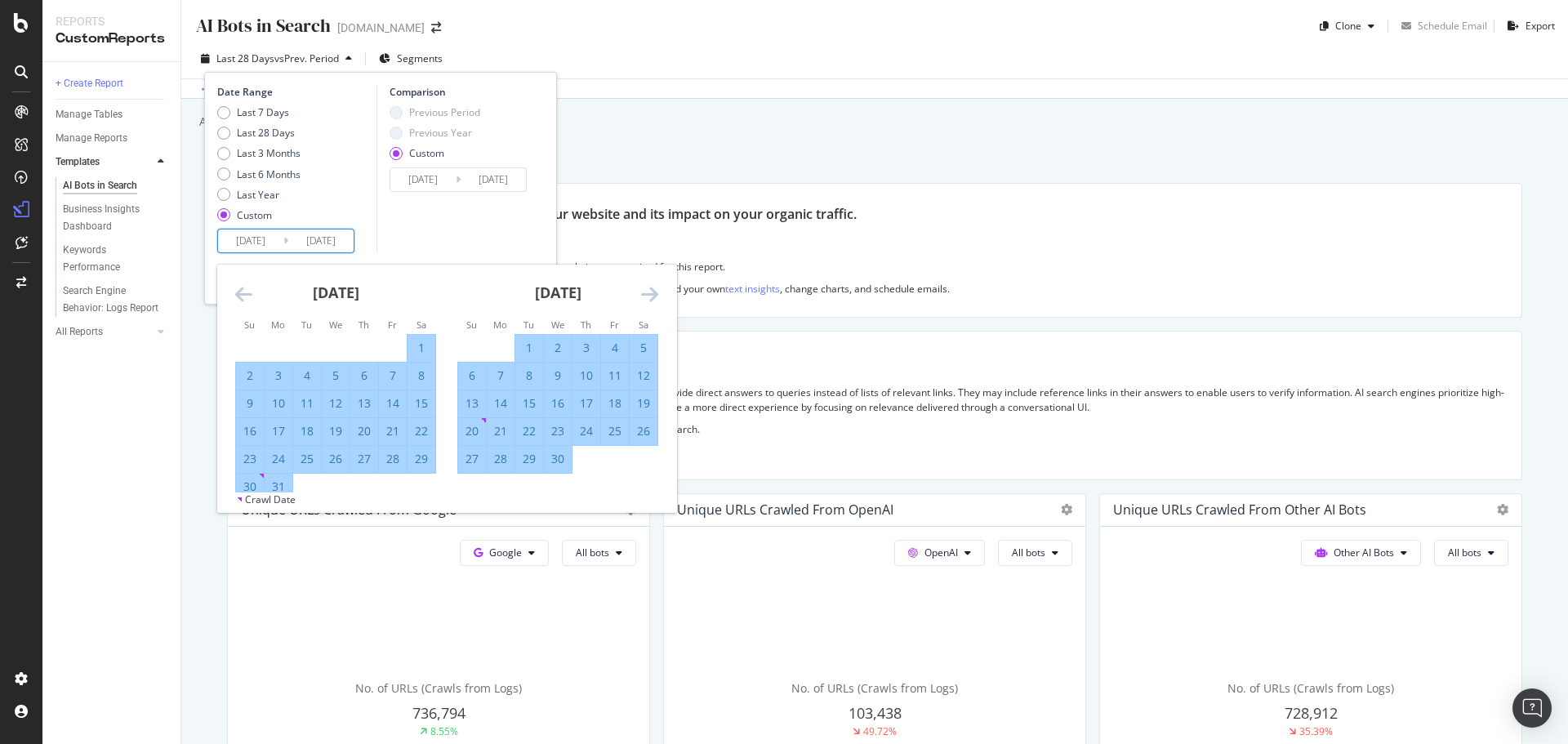 click at bounding box center [649, 294] 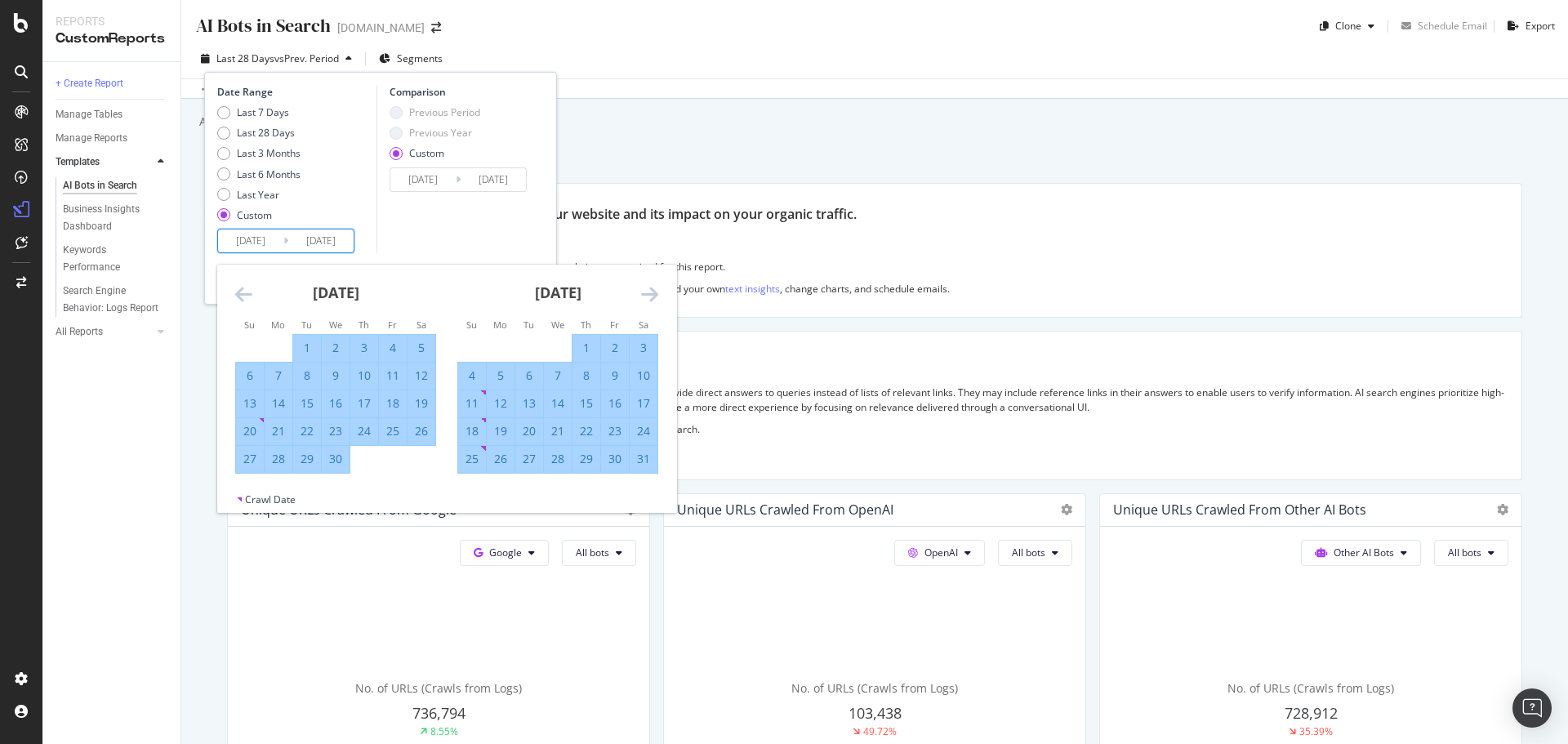 click at bounding box center [649, 294] 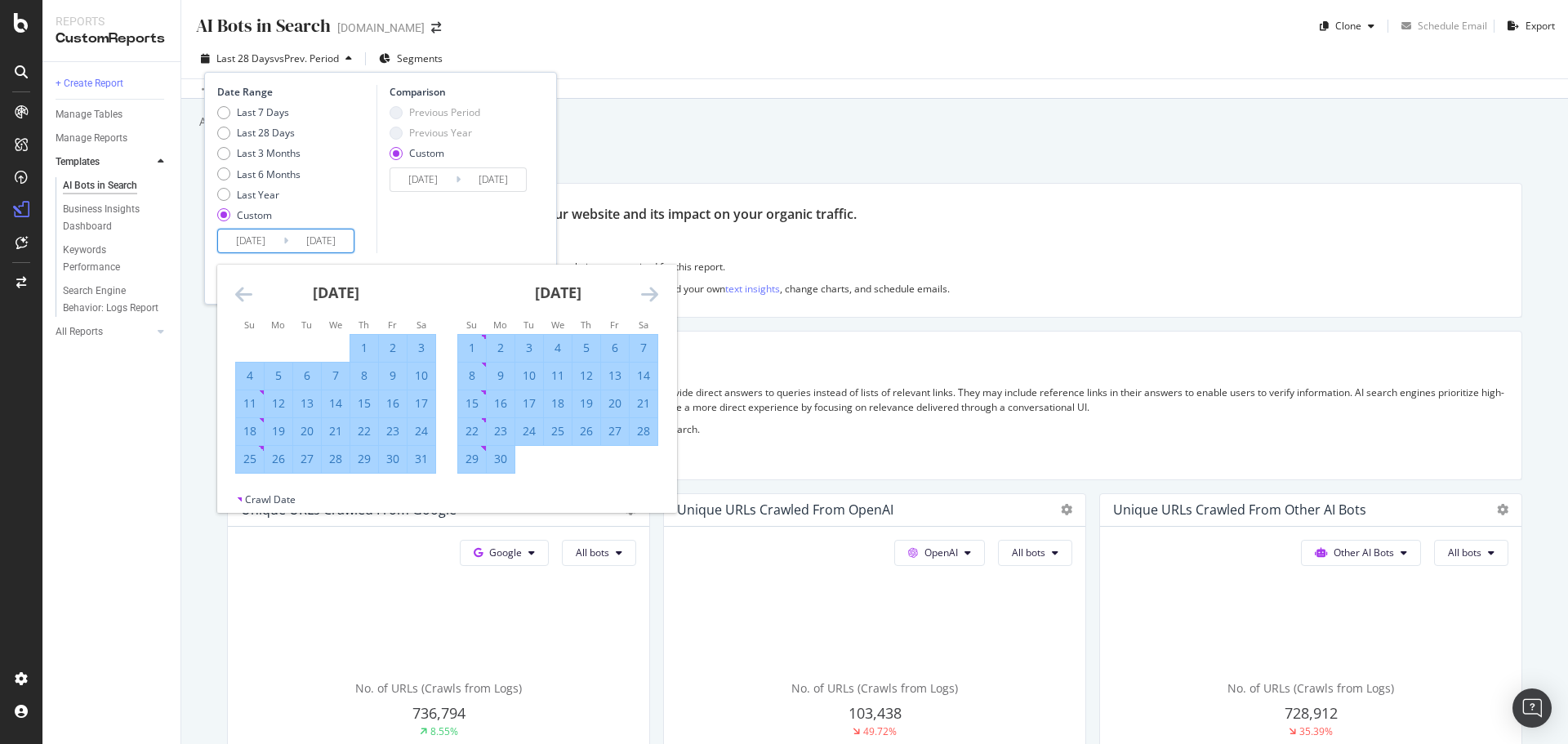 click at bounding box center (243, 294) 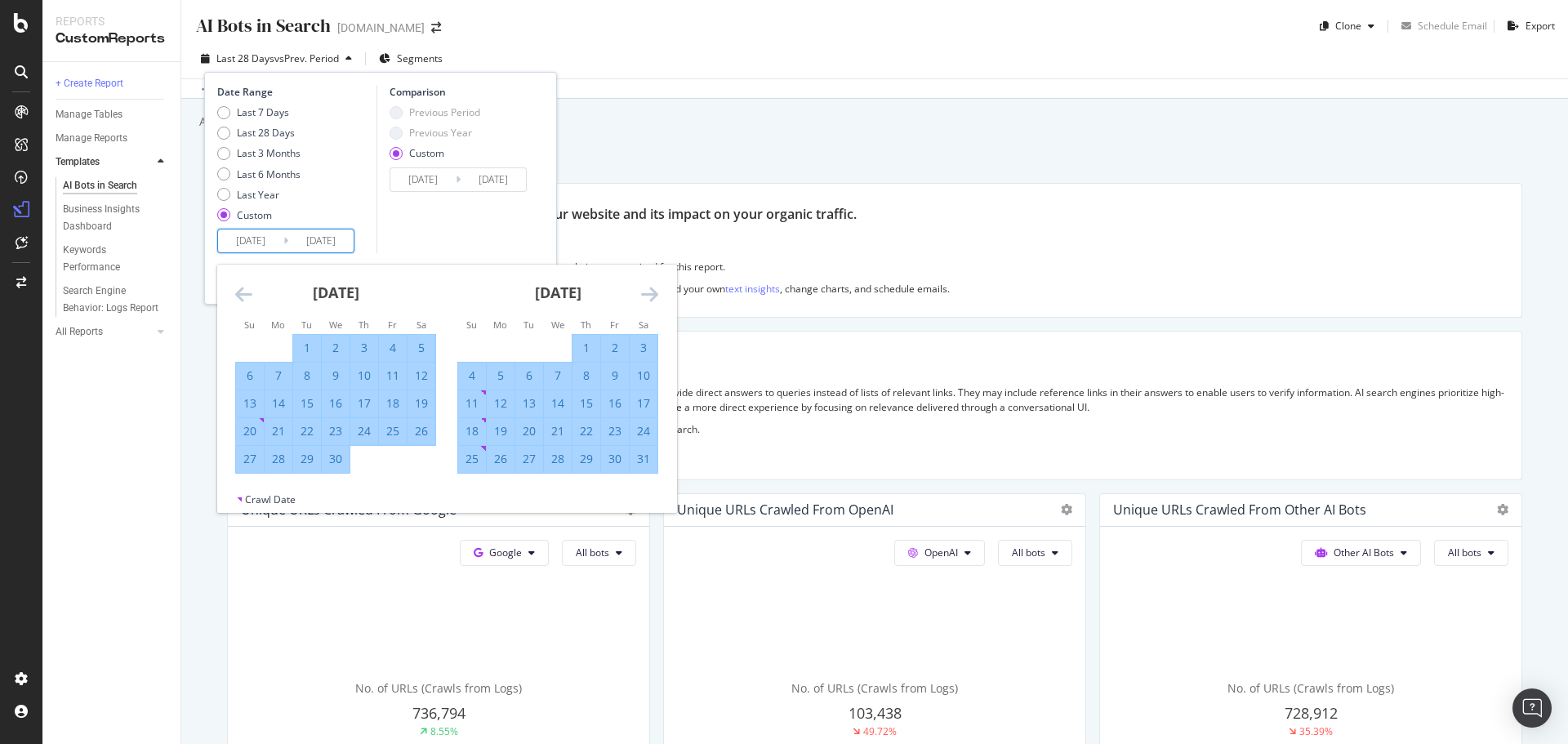 click at bounding box center [243, 294] 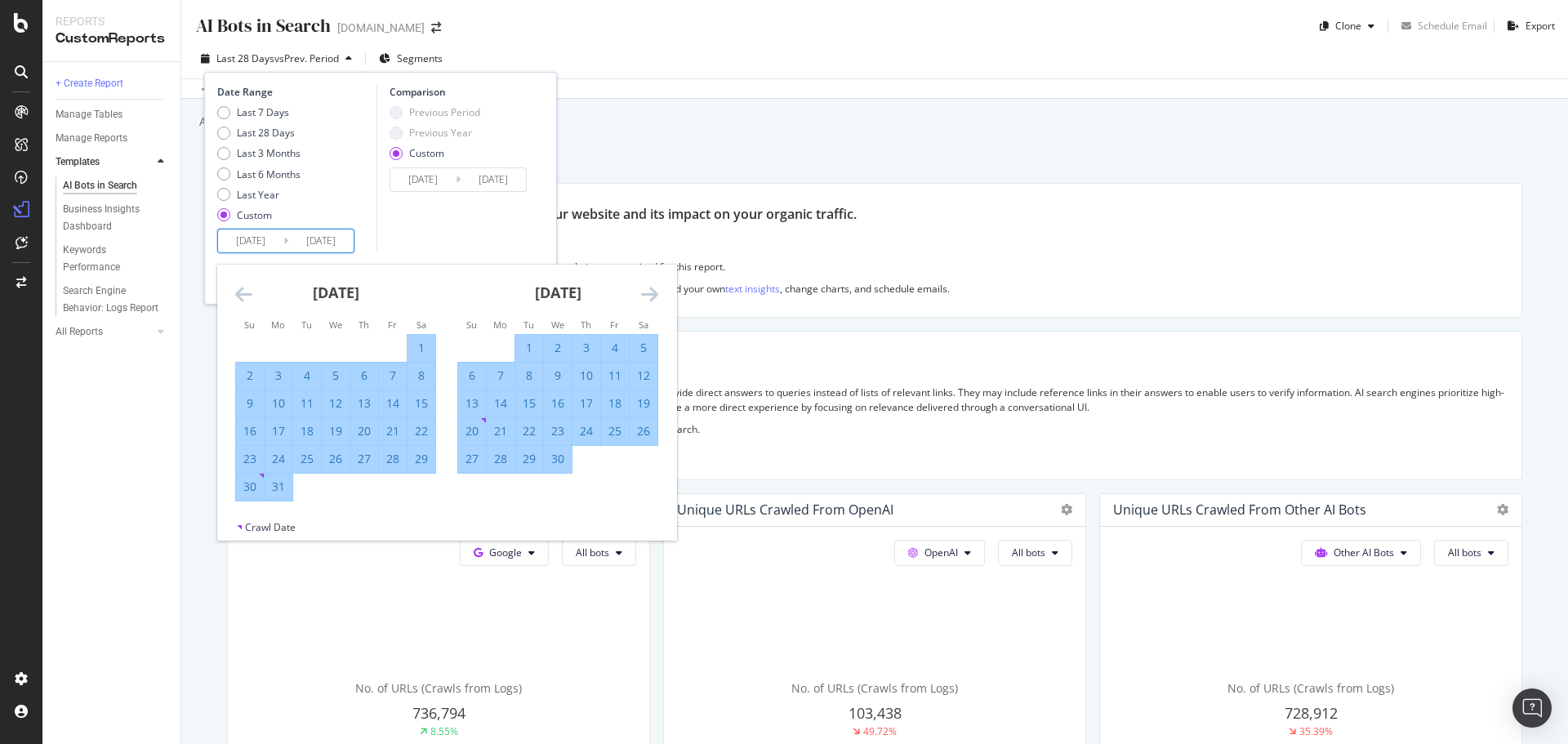 click on "30" at bounding box center [250, 487] 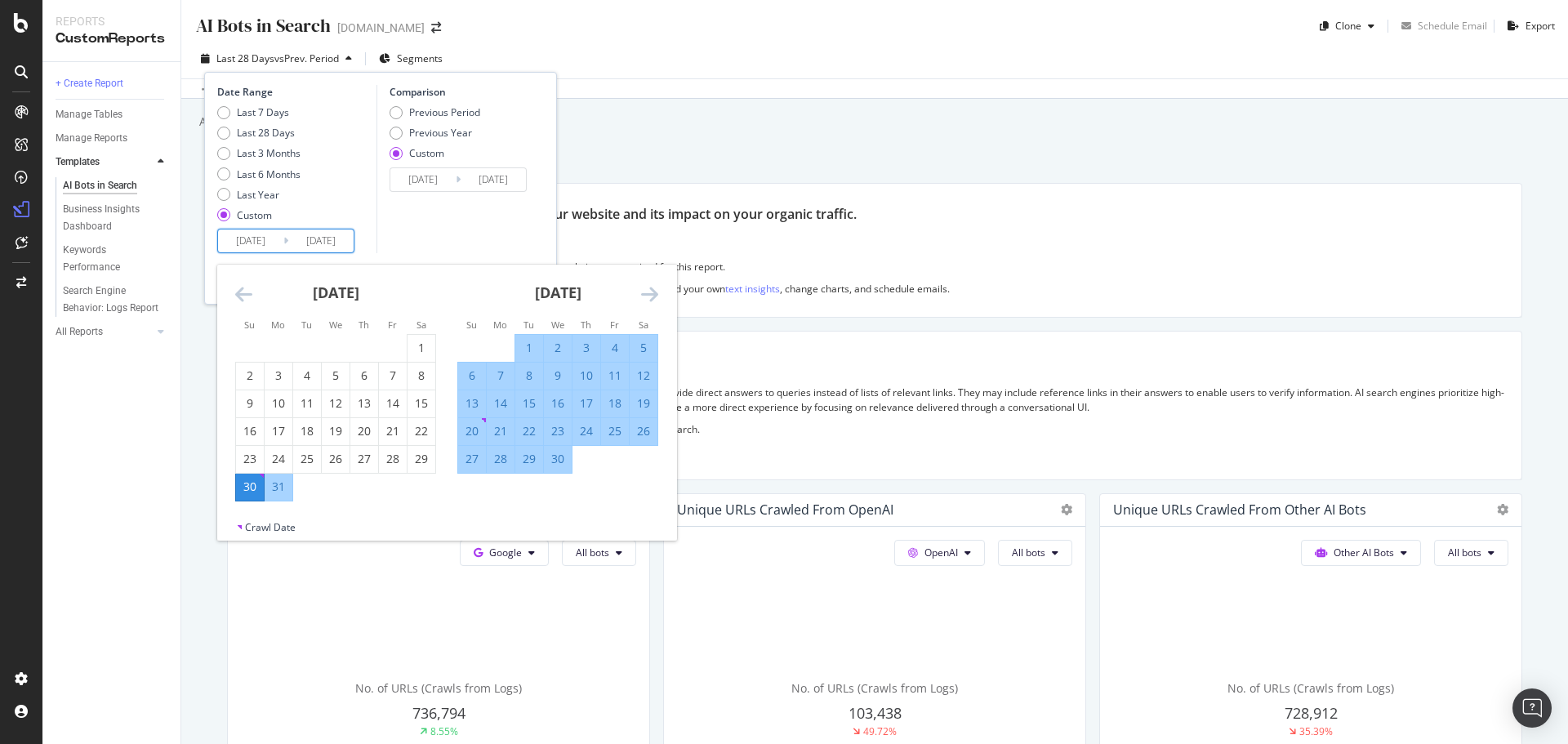 click at bounding box center (649, 294) 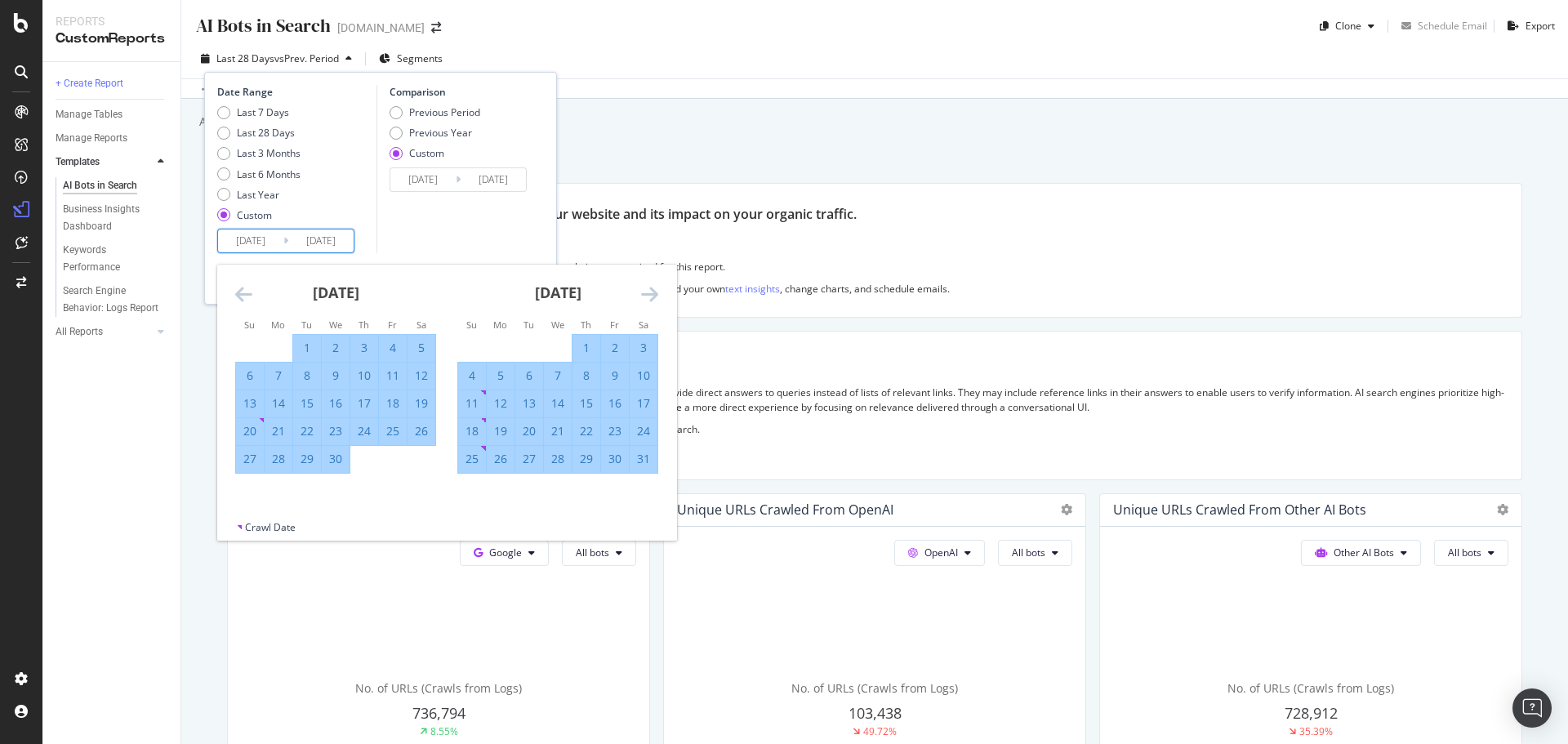 click at bounding box center (649, 294) 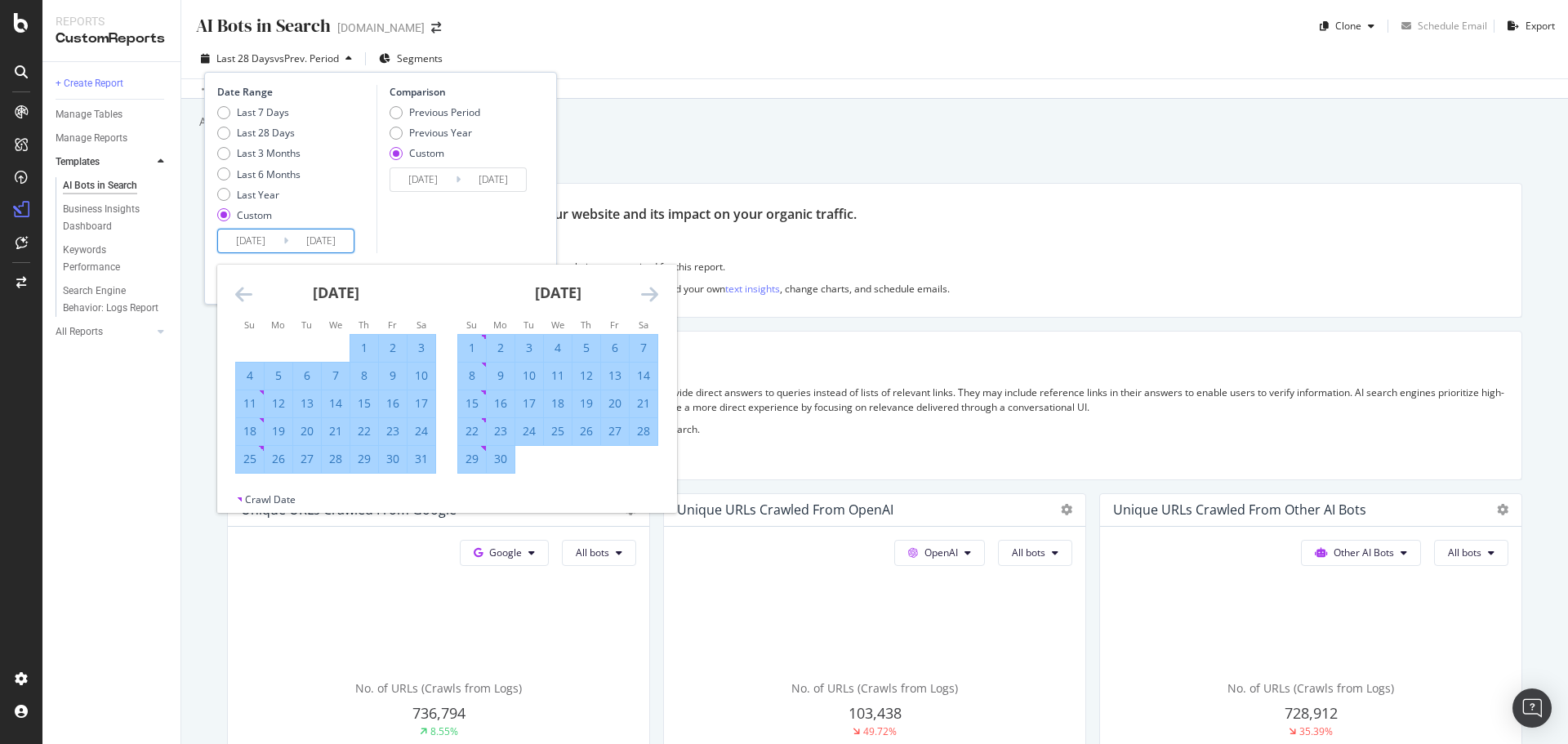 click on "28" at bounding box center (644, 431) 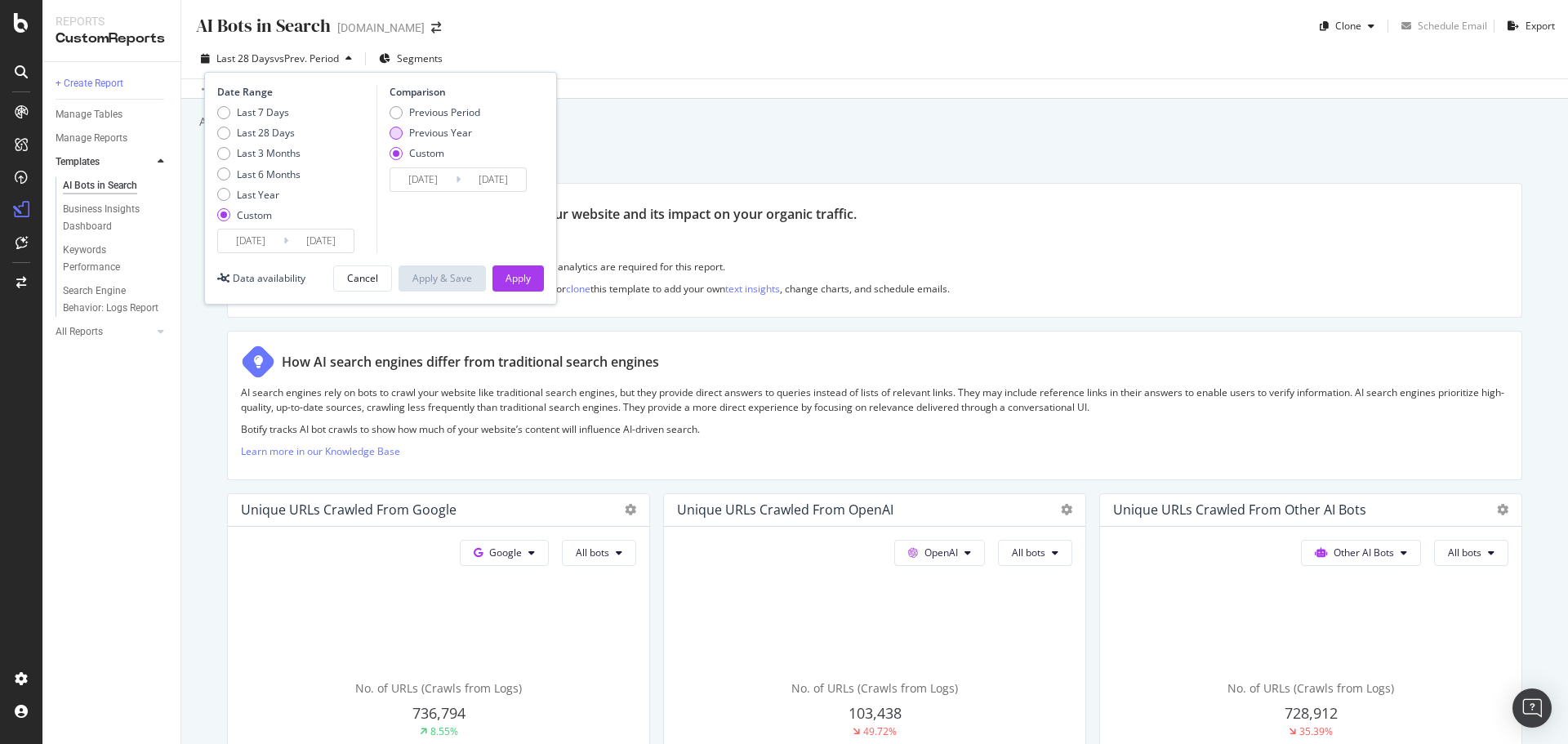 click on "Previous Year" at bounding box center (440, 132) 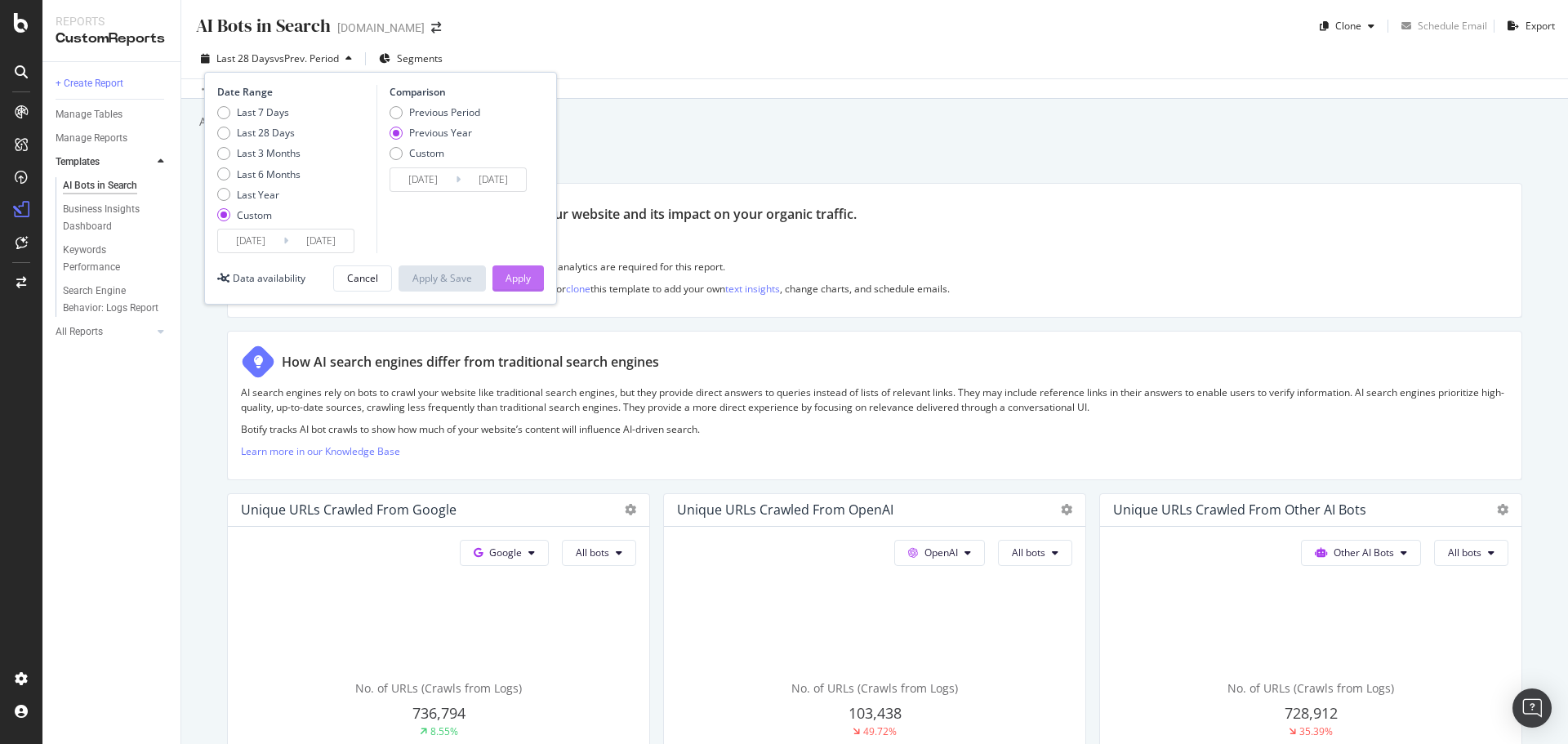 click on "Apply" at bounding box center [518, 278] 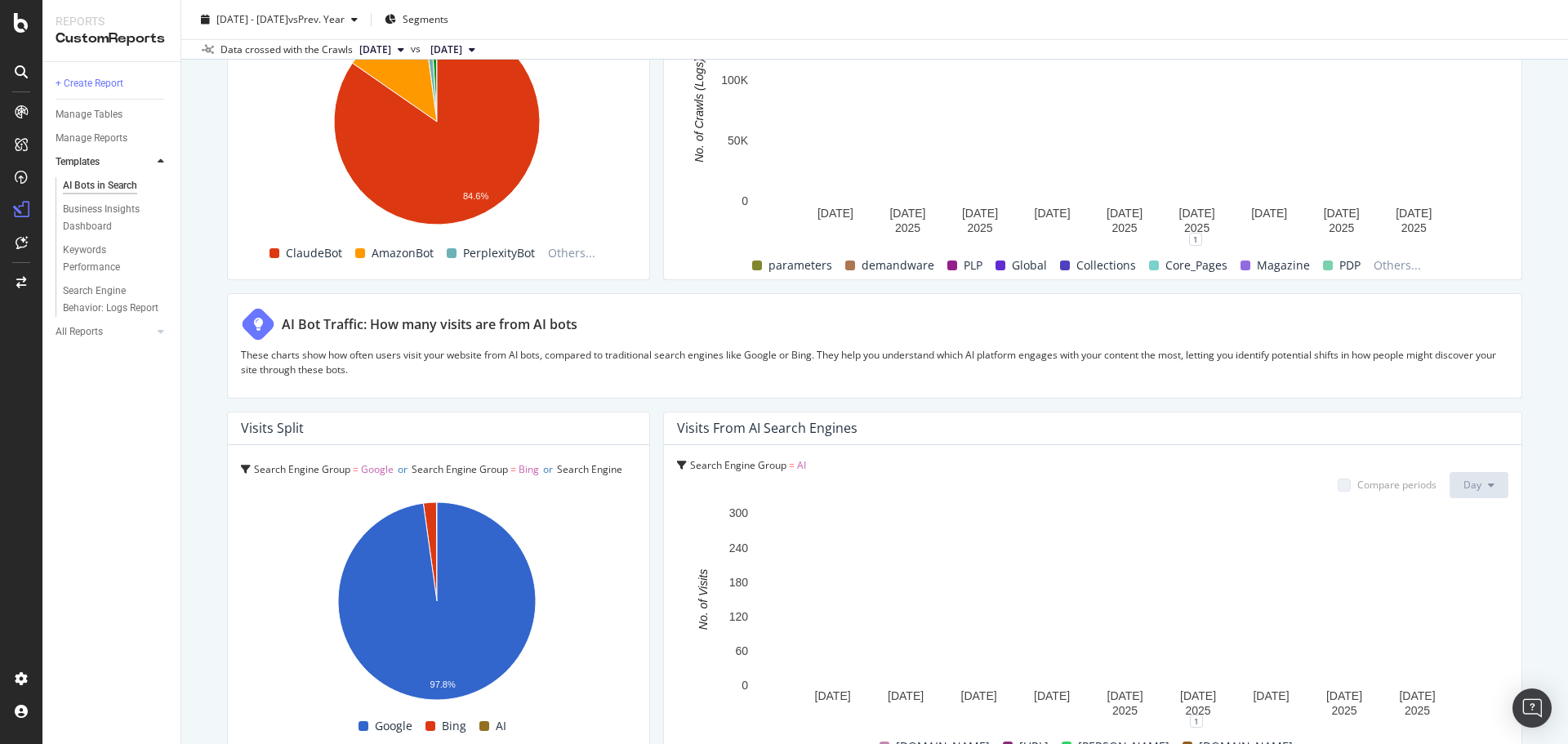 scroll, scrollTop: 2719, scrollLeft: 0, axis: vertical 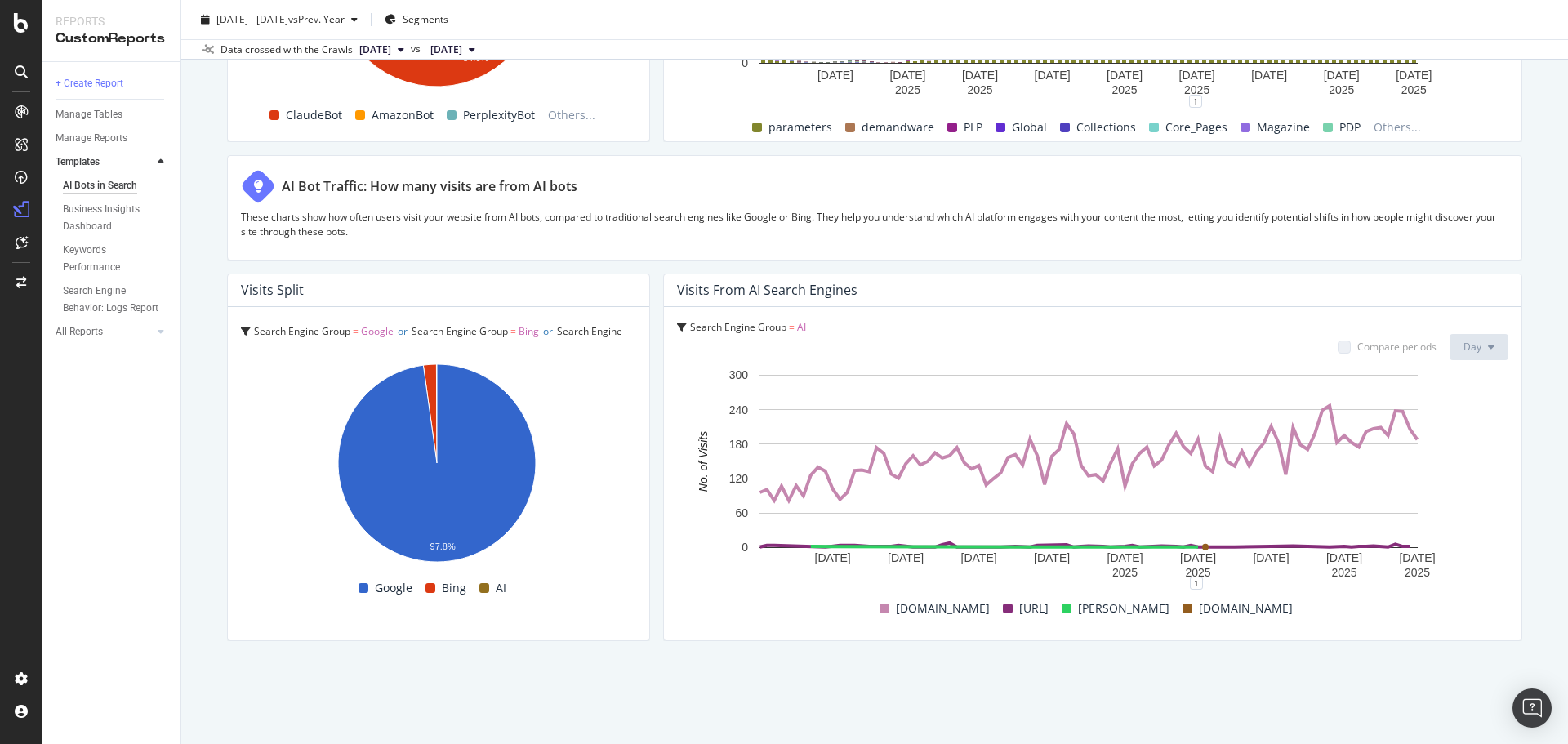 drag, startPoint x: 1038, startPoint y: 351, endPoint x: 1530, endPoint y: 380, distance: 492.8539 